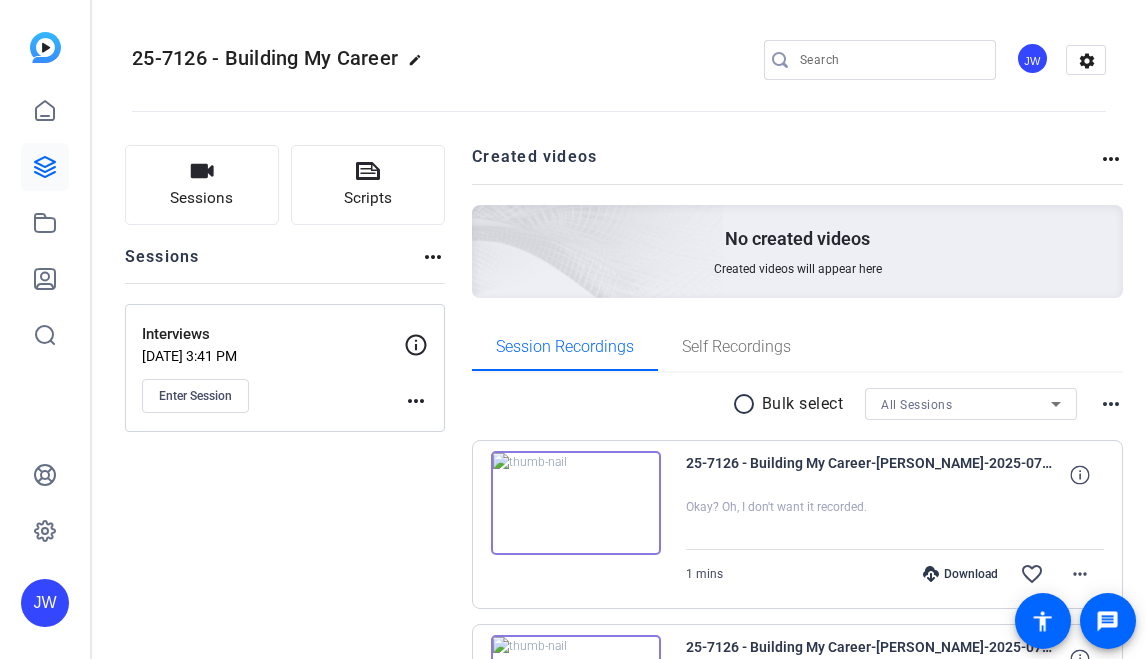 scroll, scrollTop: 0, scrollLeft: 0, axis: both 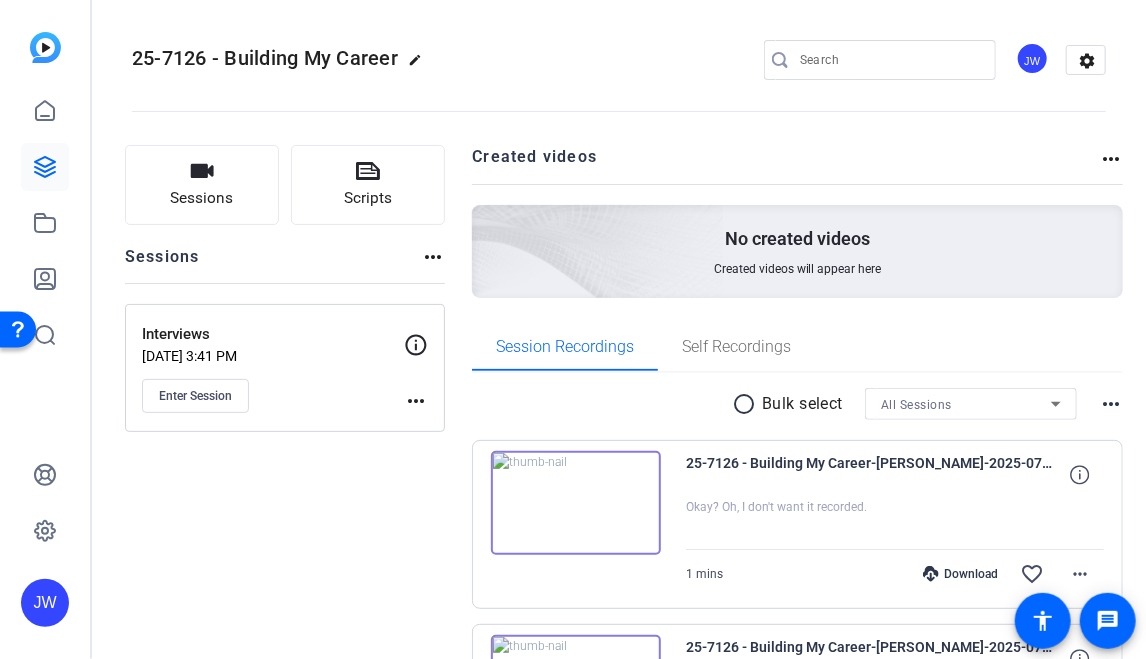 click on "Sessions
Scripts  Sessions more_horiz  Interviews   Jul 07, 2025 @ 3:41 PM  Enter Session
more_horiz" 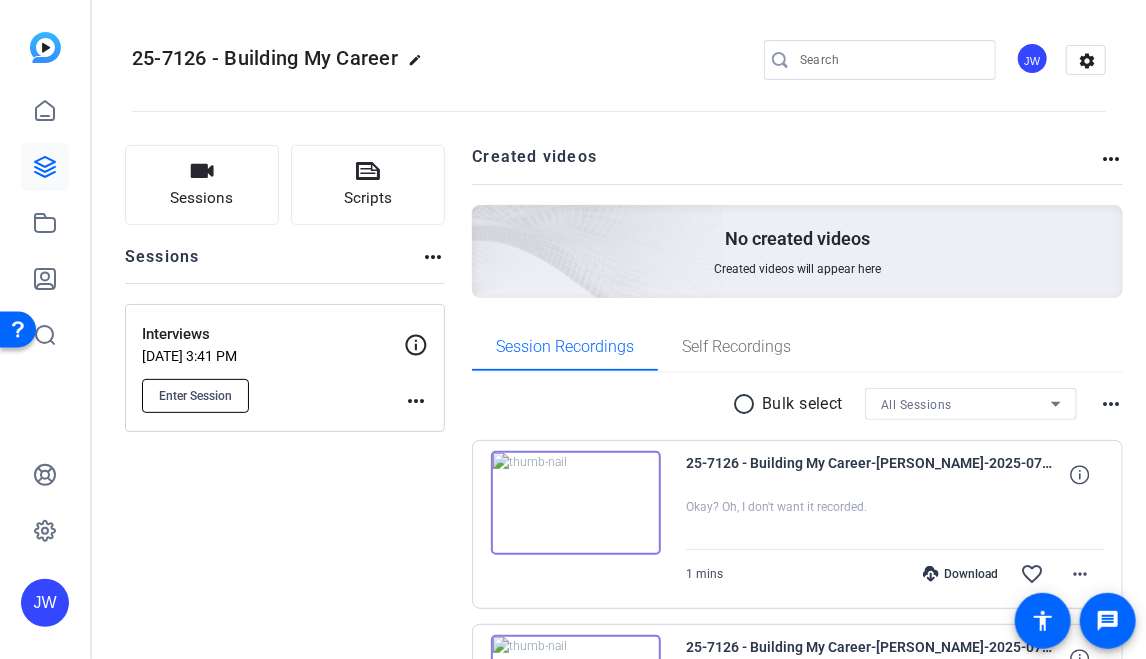 click on "Enter Session" 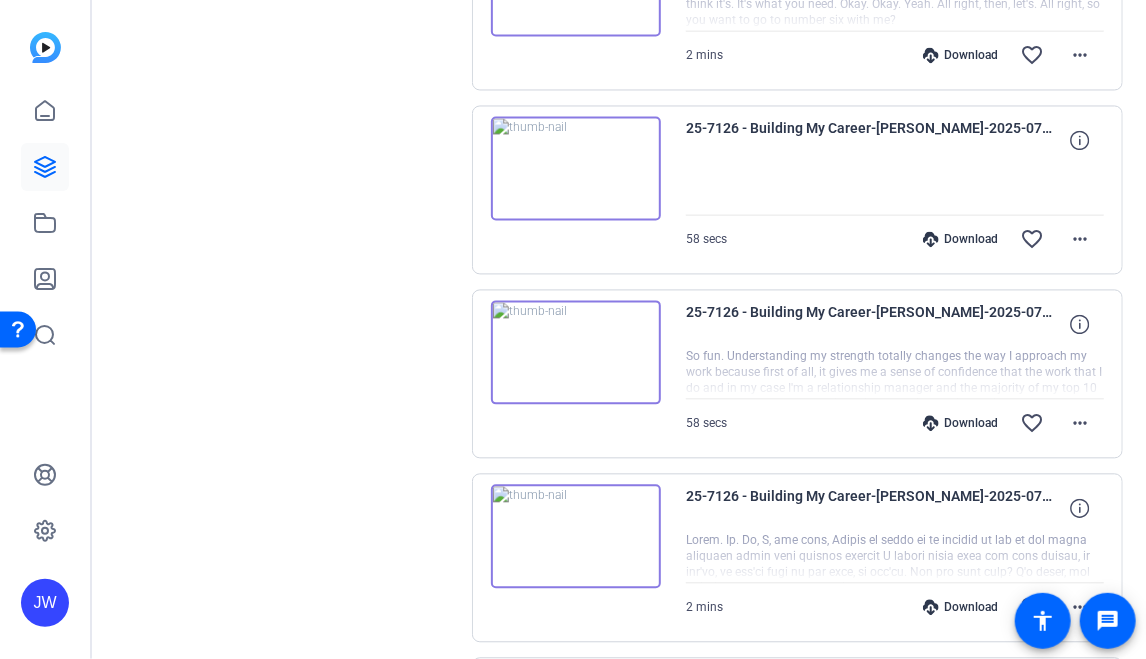 scroll, scrollTop: 1724, scrollLeft: 0, axis: vertical 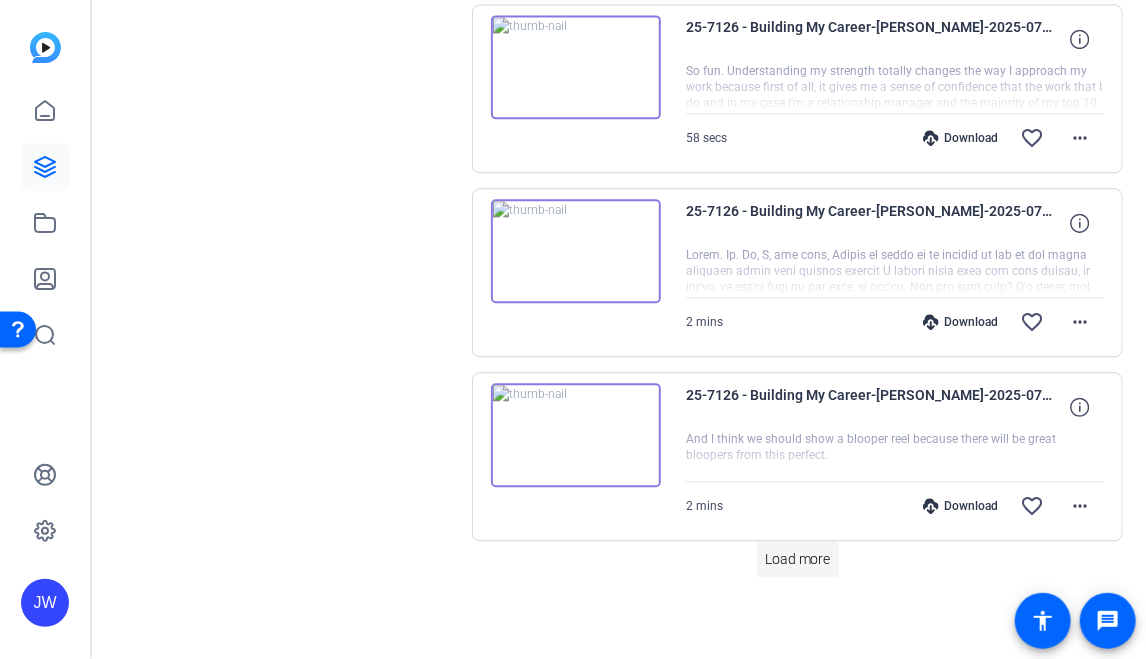 click on "Load more" at bounding box center [798, 559] 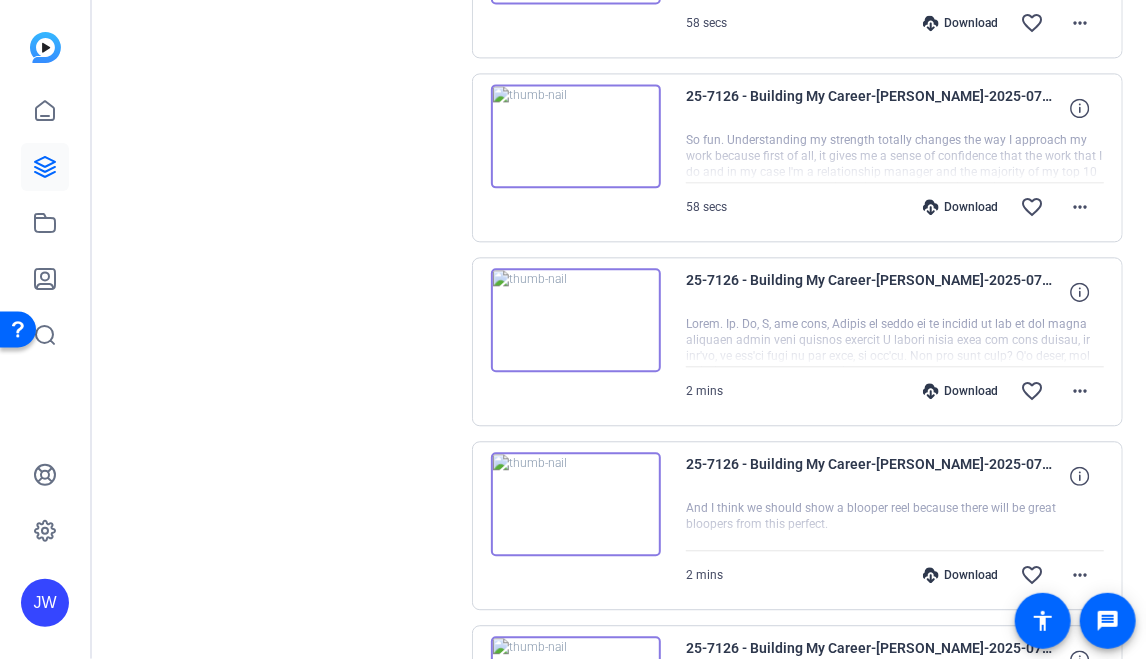 scroll, scrollTop: 1724, scrollLeft: 0, axis: vertical 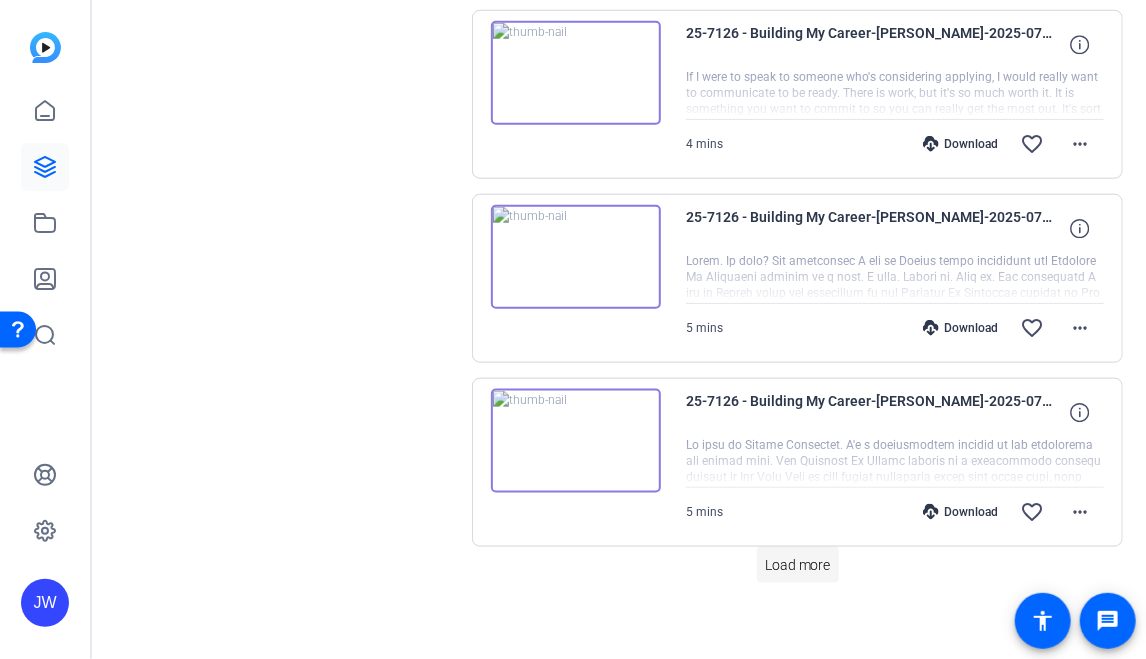 click on "Load more" at bounding box center [798, 565] 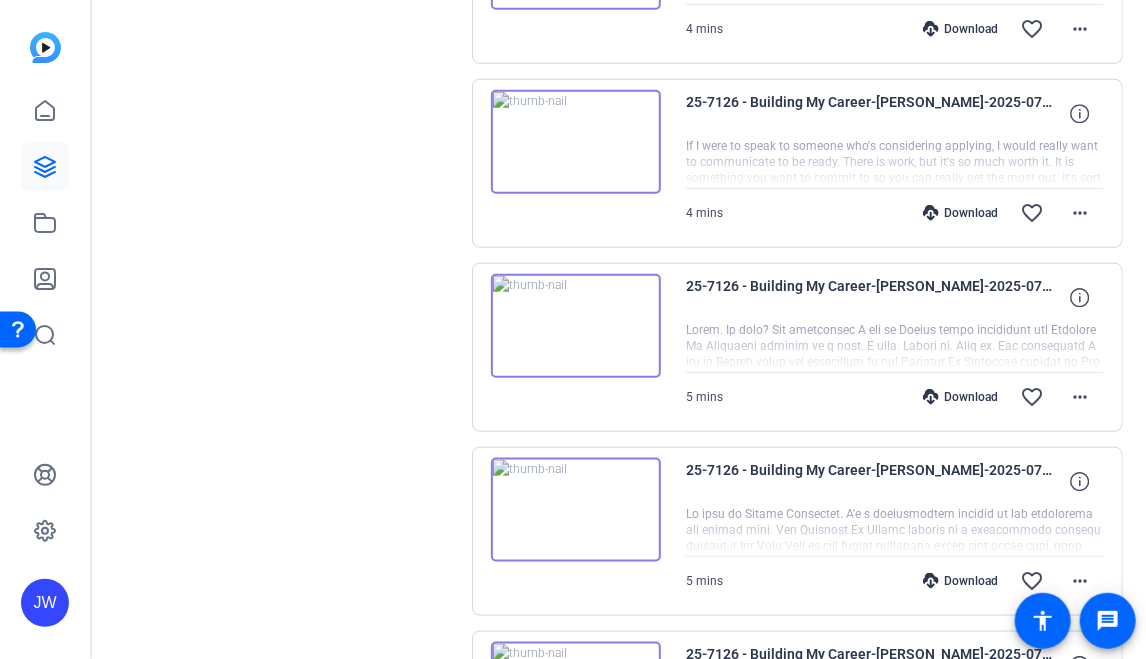 scroll, scrollTop: 3558, scrollLeft: 0, axis: vertical 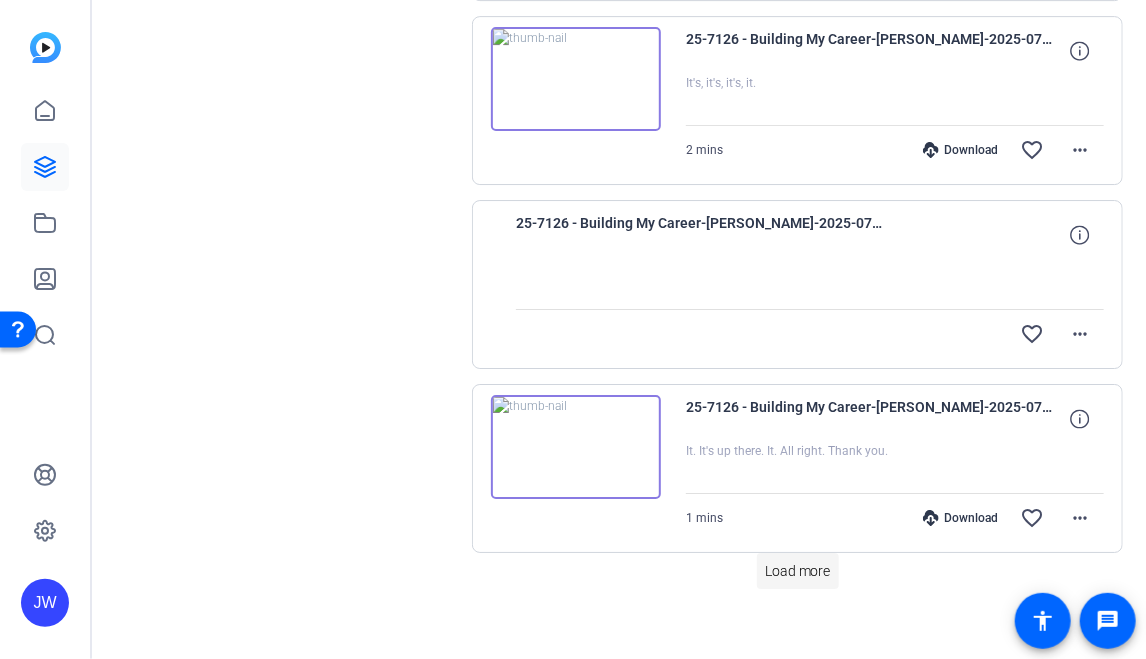 click on "Load more" at bounding box center [798, 571] 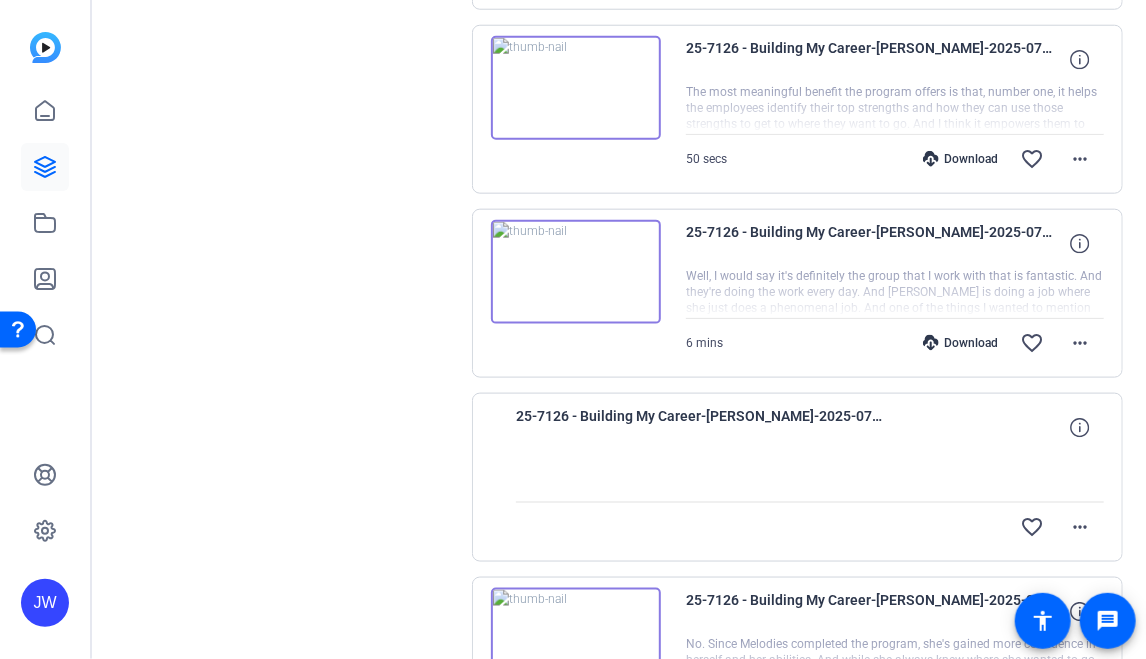 scroll, scrollTop: 6823, scrollLeft: 0, axis: vertical 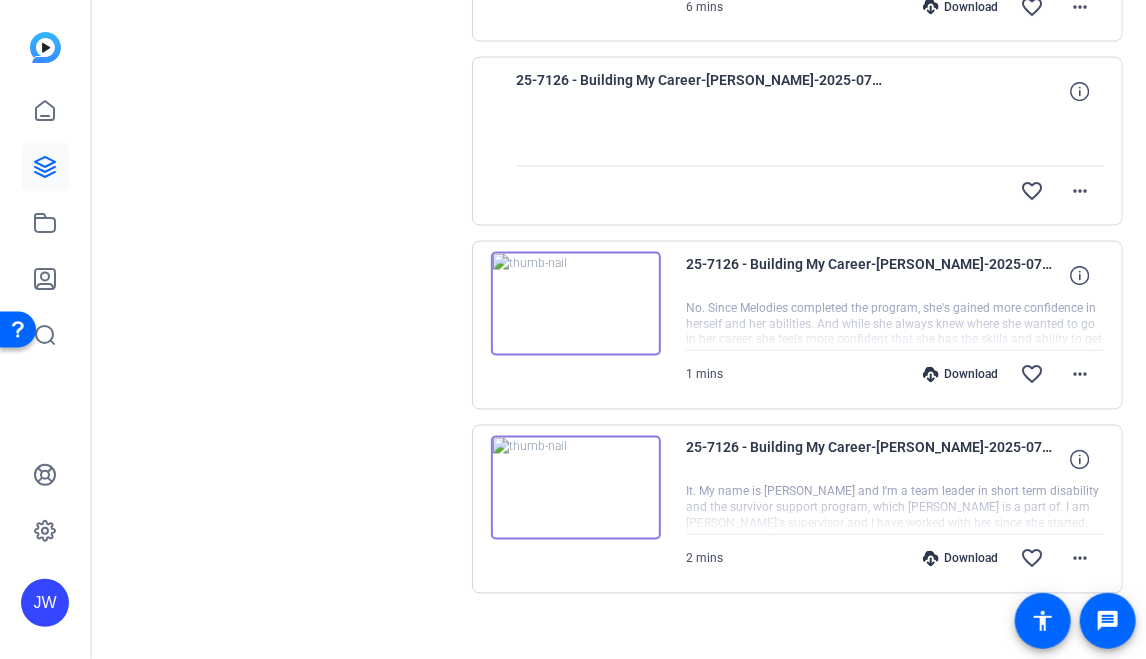 click on "radio_button_unchecked Bulk select All Sessions more_horiz
25-7126 - Building My Career-Candace-2025-07-10-13-57-17-715-2
Okay? Oh, I don't want it recorded.  1 mins
Download  favorite_border more_horiz
25-7126 - Building My Career-Rachel Goldstein-2025-07-10-13-57-17-715-1
No, we're both doing the same thing. I'm walking right now. I. I have nothing but fake smiles. Either I'm laughing or it's f. Yeah.  1 mins
Download  favorite_border more_horiz
25-7126 - Building My Career-Candace-2025-07-10-13-52-44-746-2
4 mins
Download  favorite_border more_horiz
25-7126 - Building My Career-Rachel Goldstein-2025-07-10-13-52-44-746-1
4 mins
Download  favorite_border more_horiz
25-7126 - Building My Career-Candace-2025-07-10-13-50-54-413-2
2 mins
Download  favorite_border more_horiz" at bounding box center [797, -2896] 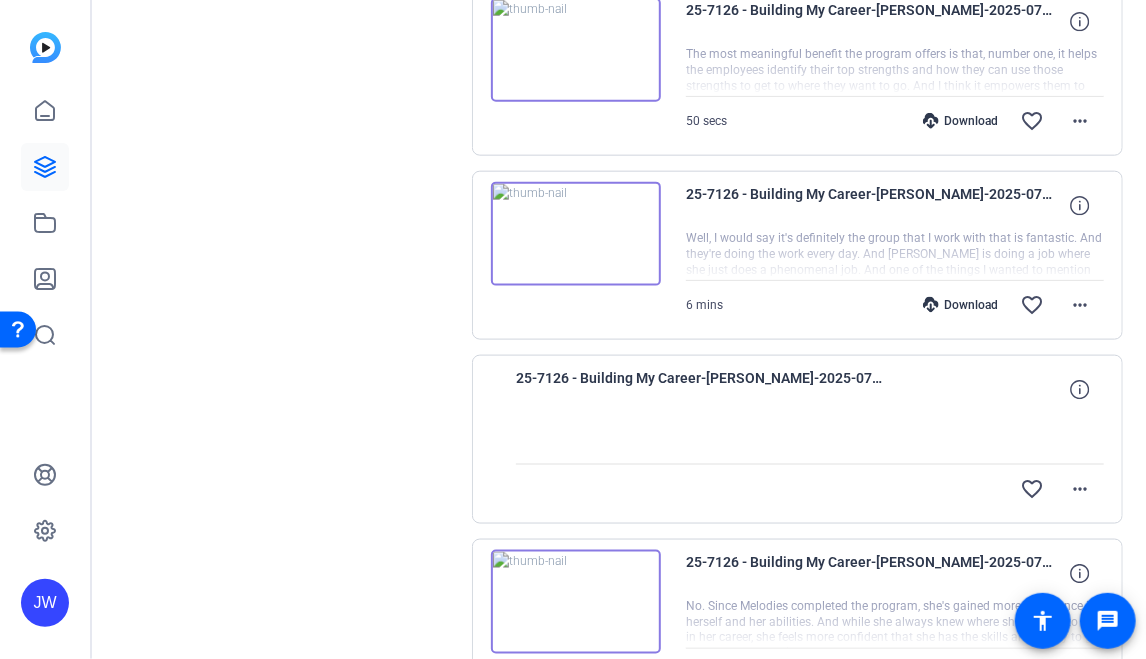 scroll, scrollTop: 6523, scrollLeft: 0, axis: vertical 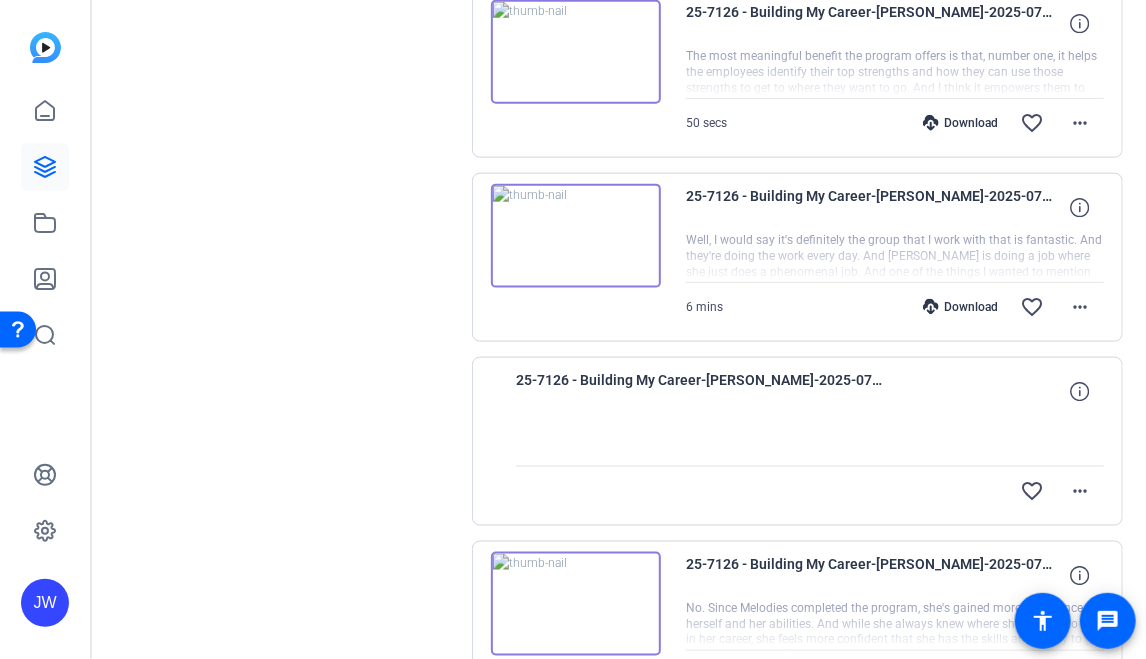 click on "Sessions
Scripts  Sessions more_horiz  Interviews   [DATE] 3:41 PM  Enter Session
more_horiz" 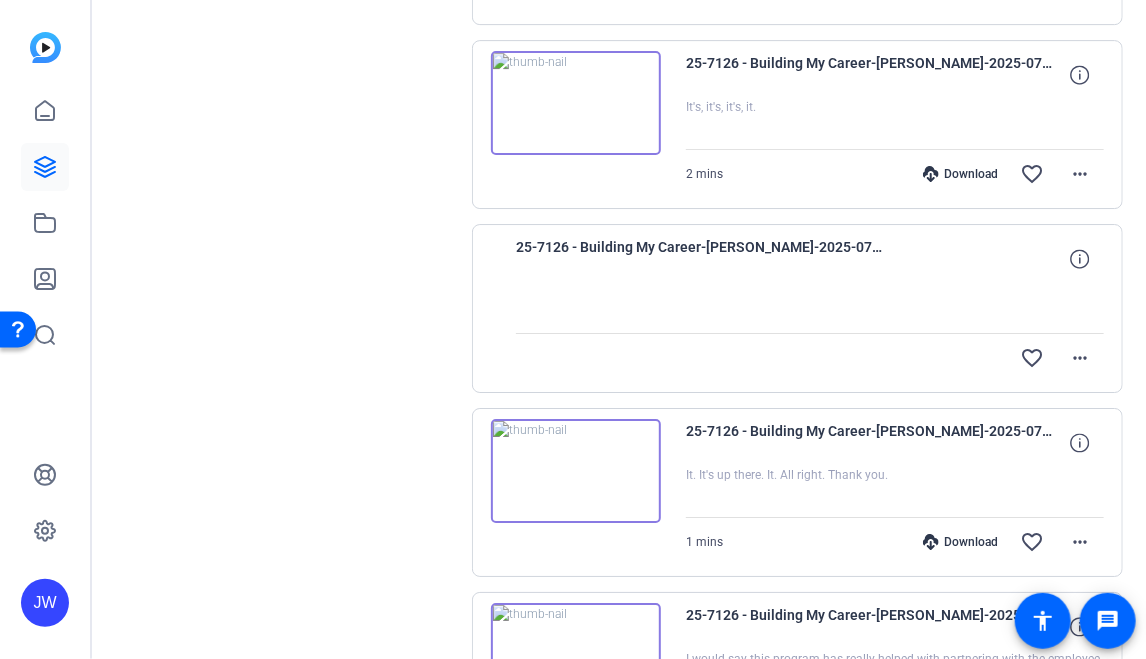 scroll, scrollTop: 5323, scrollLeft: 0, axis: vertical 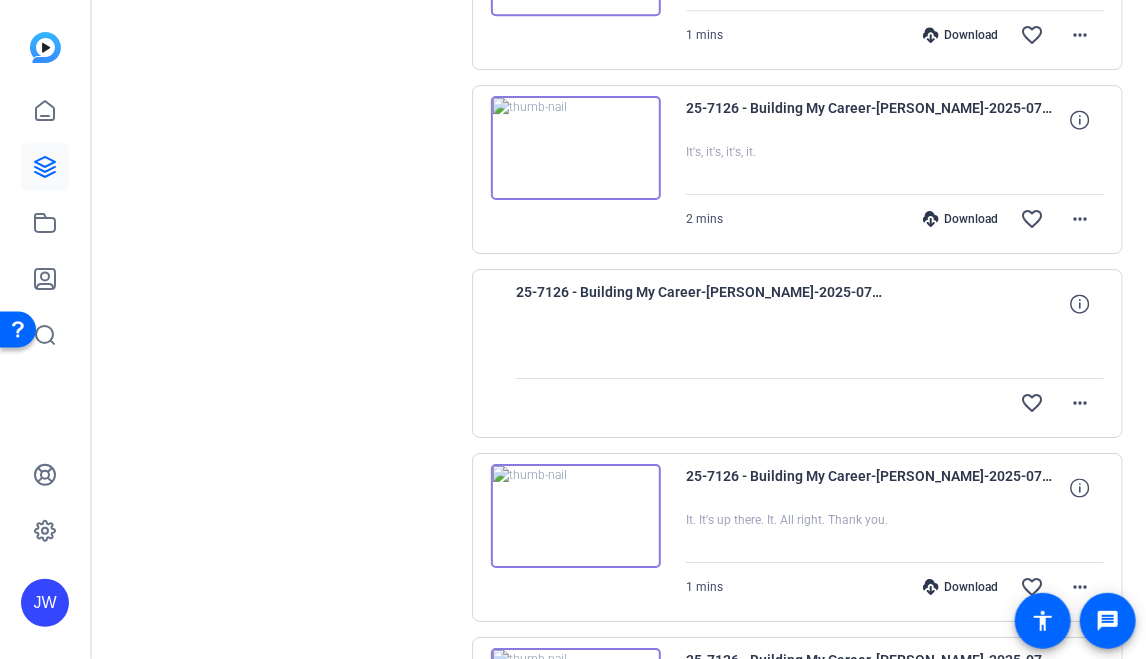 click at bounding box center [576, 516] 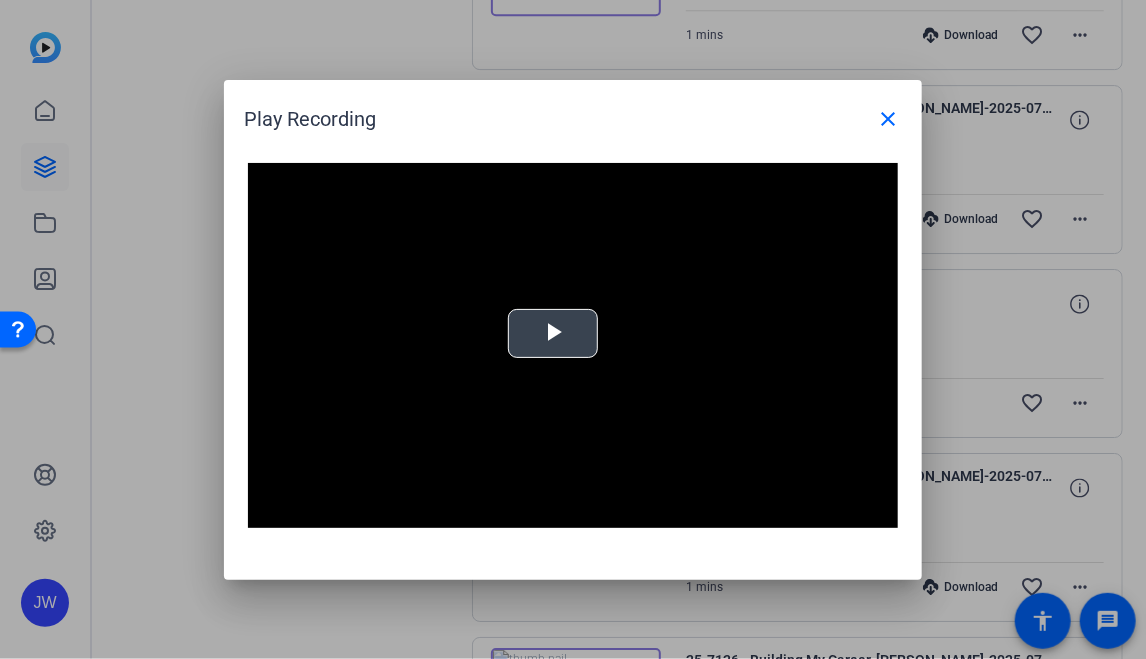 click at bounding box center (553, 333) 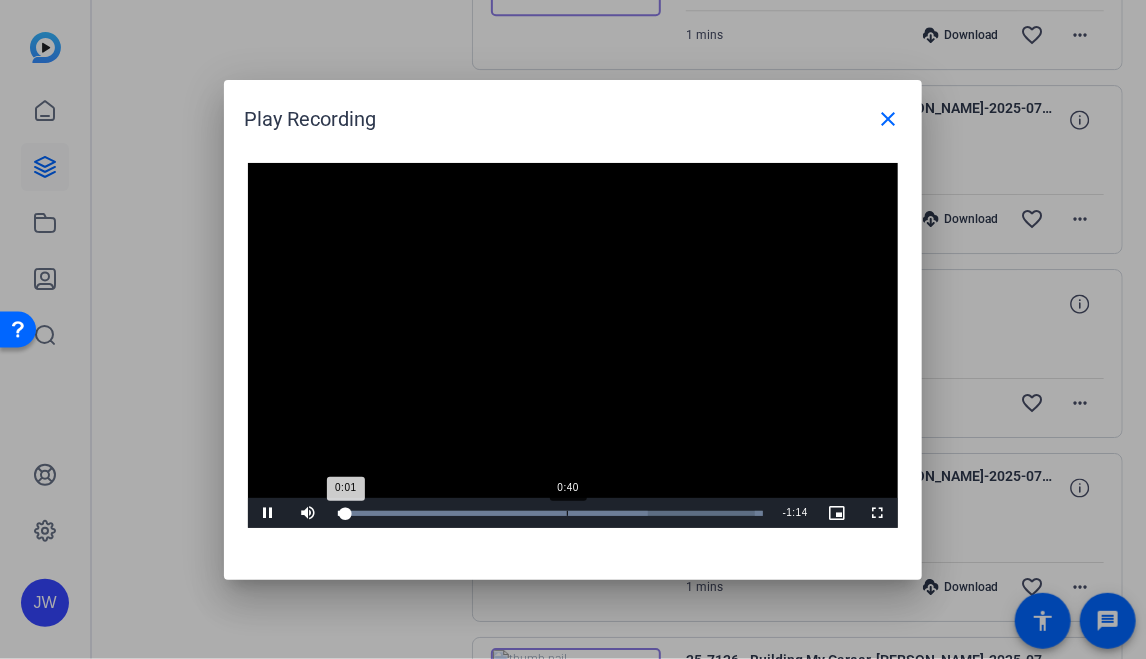click on "Loaded :  100.00% 0:40 0:01" at bounding box center (550, 513) 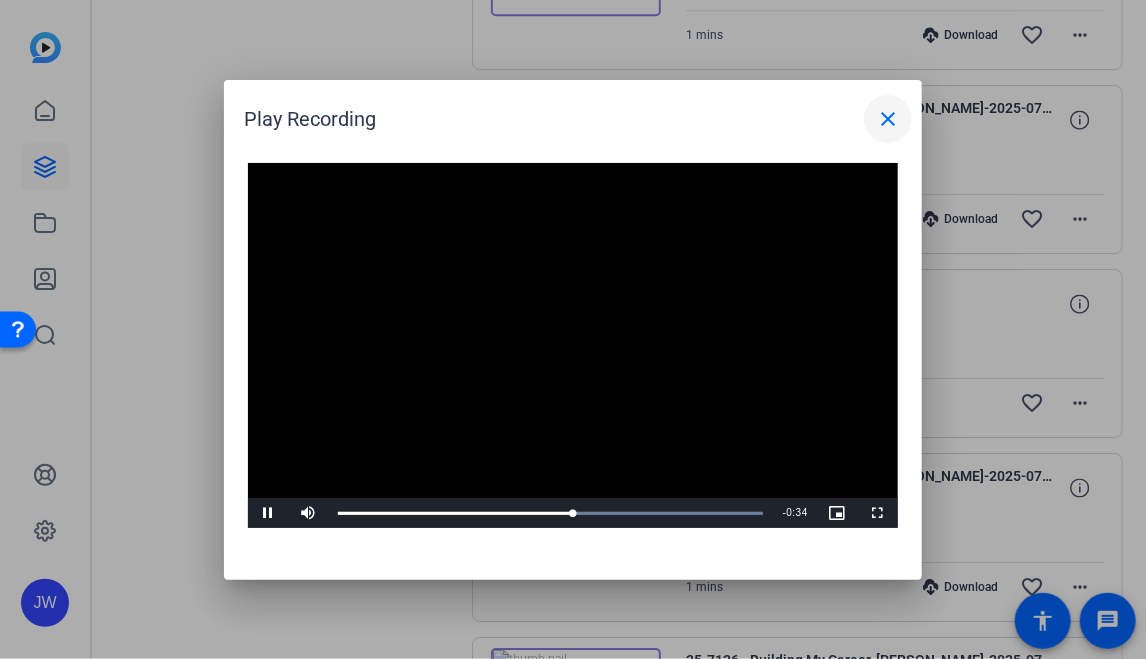 click on "close" at bounding box center (888, 119) 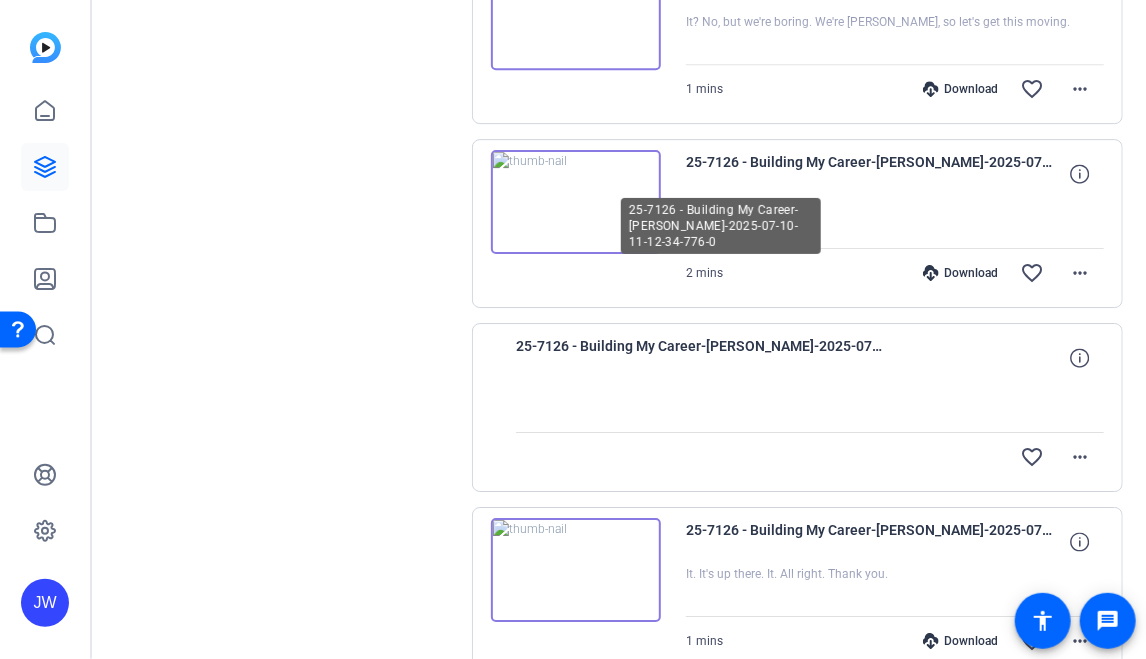 scroll, scrollTop: 5223, scrollLeft: 0, axis: vertical 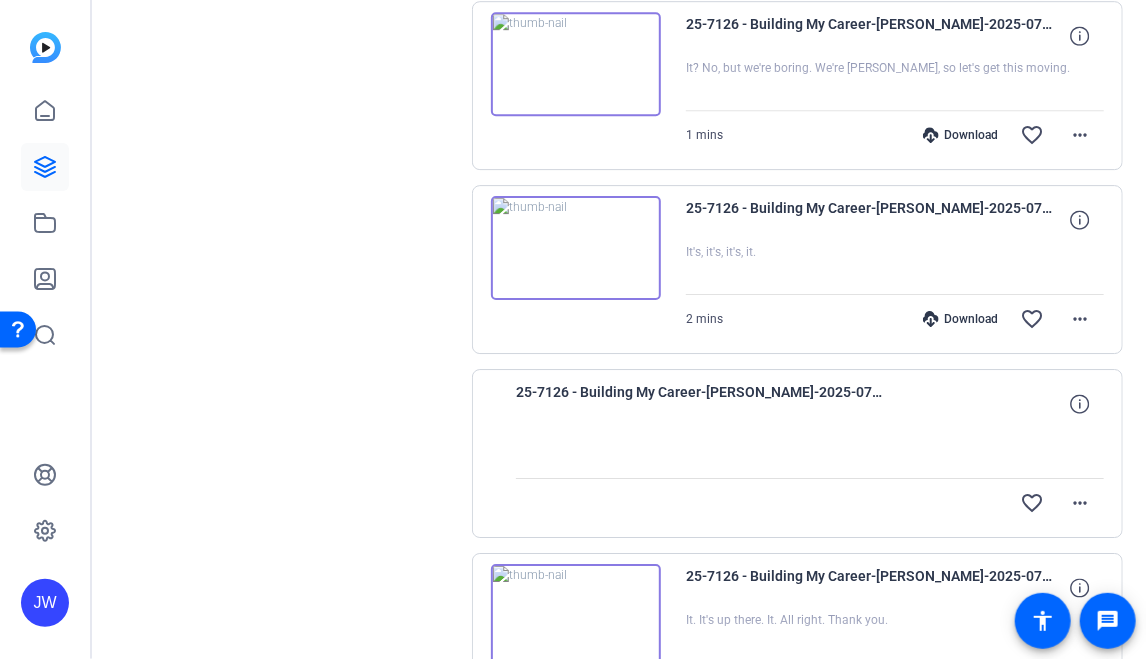 click at bounding box center (576, 248) 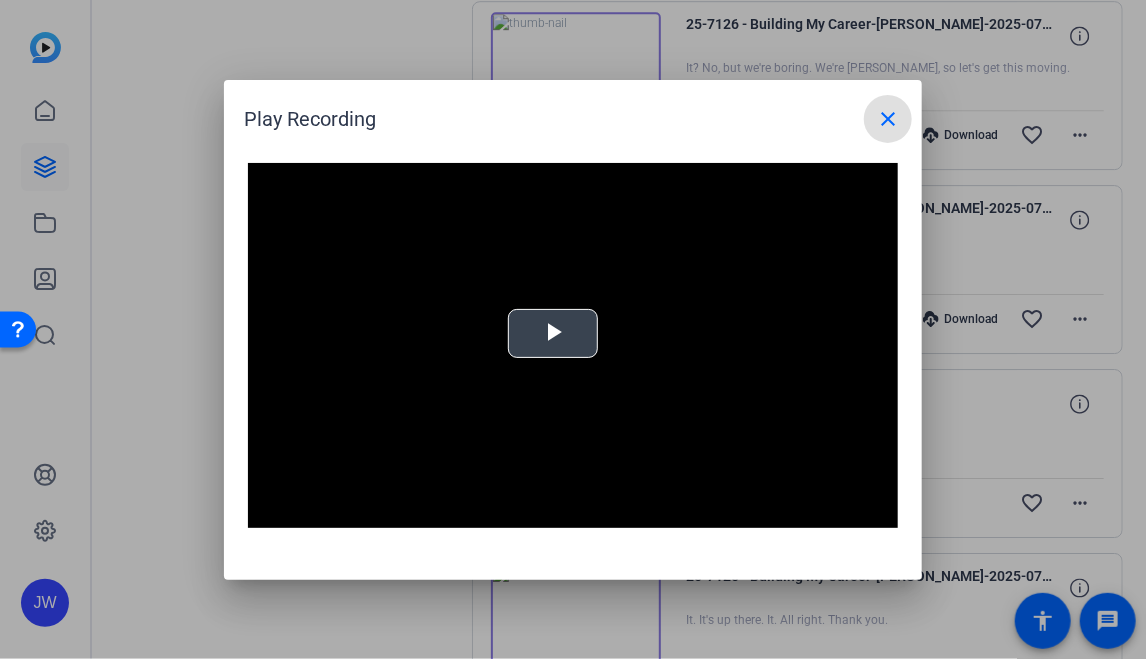 click on "Video Player is loading. Play Video Play Mute Current Time  0:00 / Duration  -:- Loaded :  0% Stream Type  LIVE Seek to live, currently behind live LIVE Remaining Time  - 0:00   1x Playback Rate Chapters Chapters Descriptions descriptions off , selected Captions captions settings , opens captions settings dialog captions off , selected Audio Track Picture-in-Picture Fullscreen This is a modal window. Beginning of dialog window. Escape will cancel and close the window. Text Color White Black Red Green Blue Yellow Magenta Cyan Transparency Opaque Semi-Transparent Background Color Black White Red Green Blue Yellow Magenta Cyan Transparency Opaque Semi-Transparent Transparent Window Color Black White Red Green Blue Yellow Magenta Cyan Transparency Transparent Semi-Transparent Opaque Font Size 50% 75% 100% 125% 150% 175% 200% 300% 400% Text Edge Style None Raised Depressed Uniform Dropshadow Font Family Proportional Sans-Serif Monospace Sans-Serif Proportional Serif Monospace Serif Casual Script Small Caps" at bounding box center [573, 346] 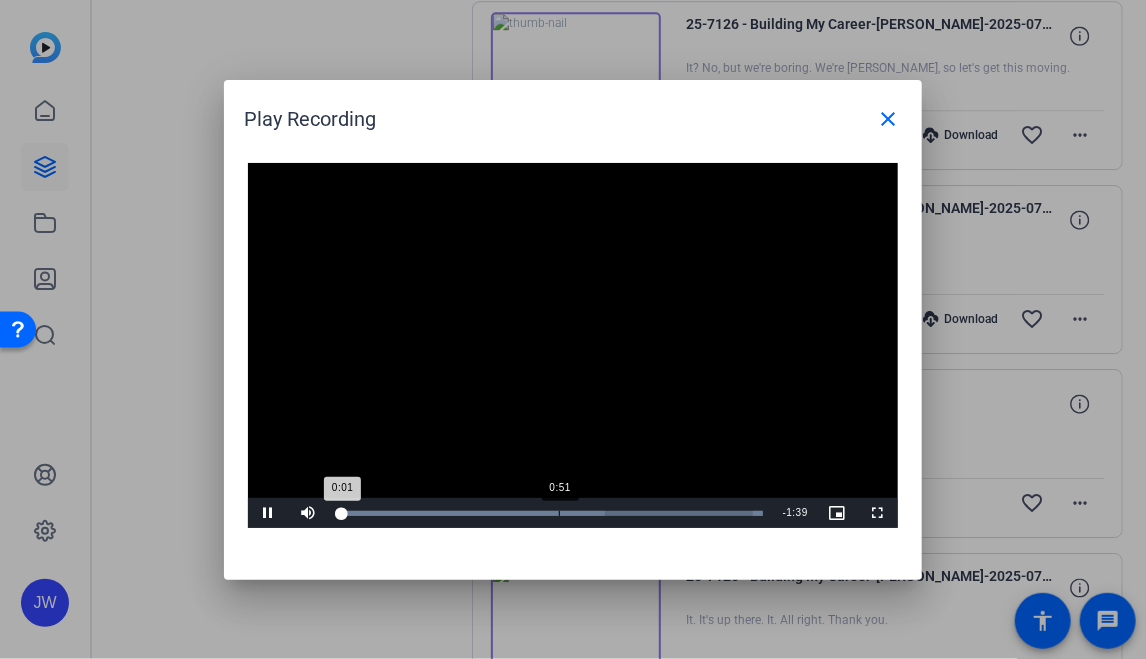 click on "Loaded :  100.00% 0:51 0:01" at bounding box center [550, 513] 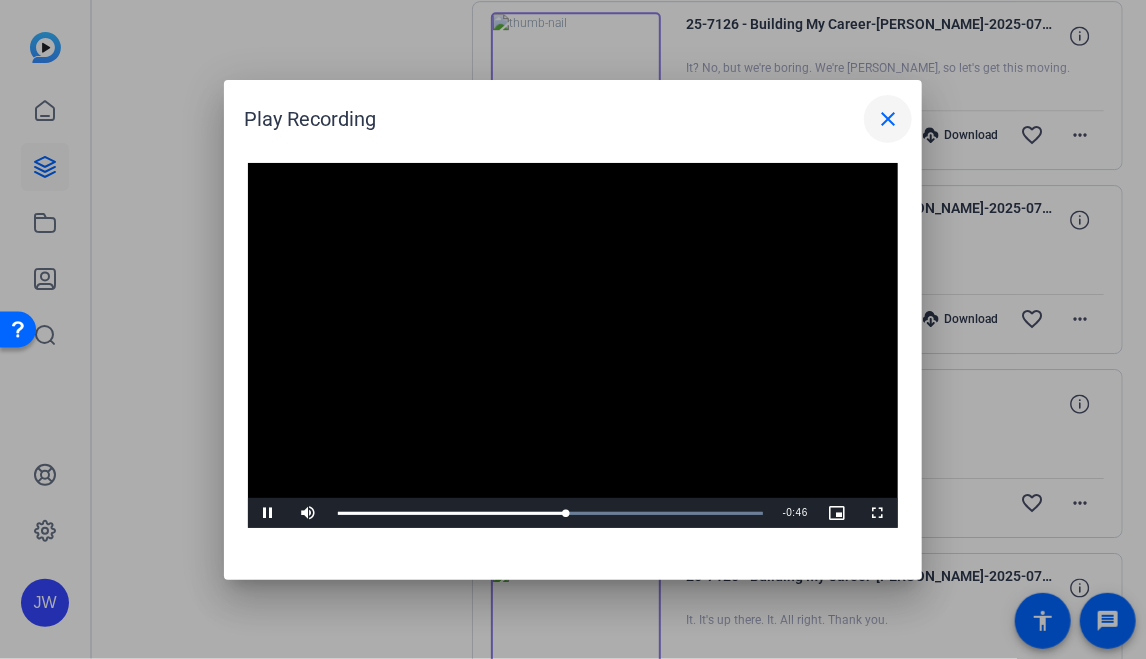 click on "close" at bounding box center (888, 119) 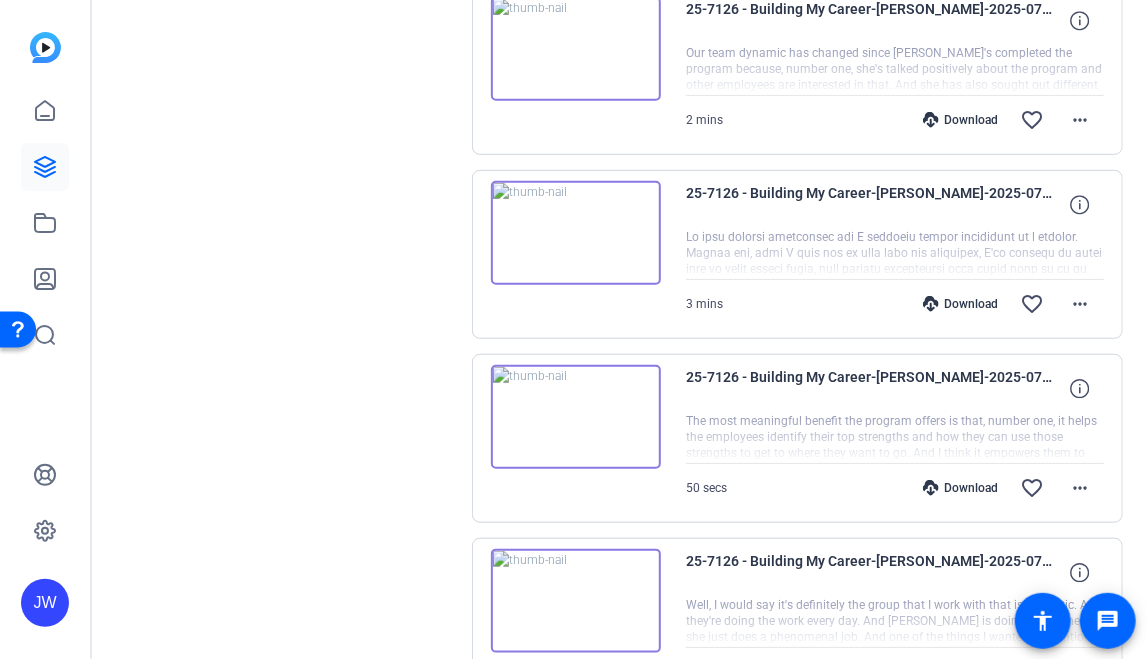 scroll, scrollTop: 6123, scrollLeft: 0, axis: vertical 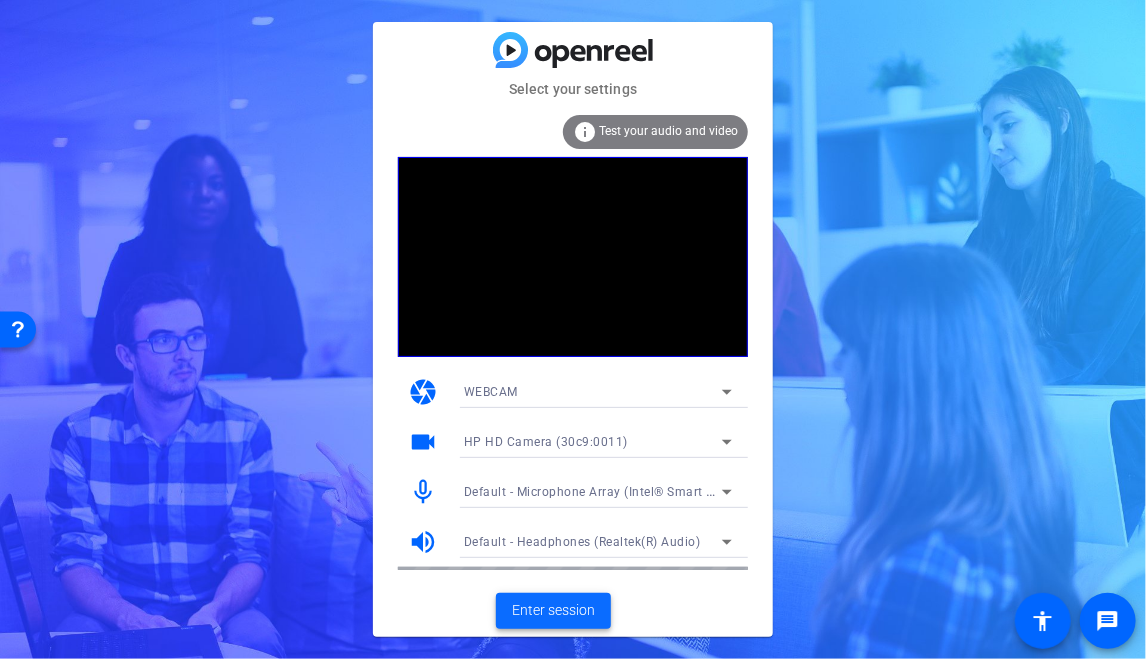click on "Enter session" 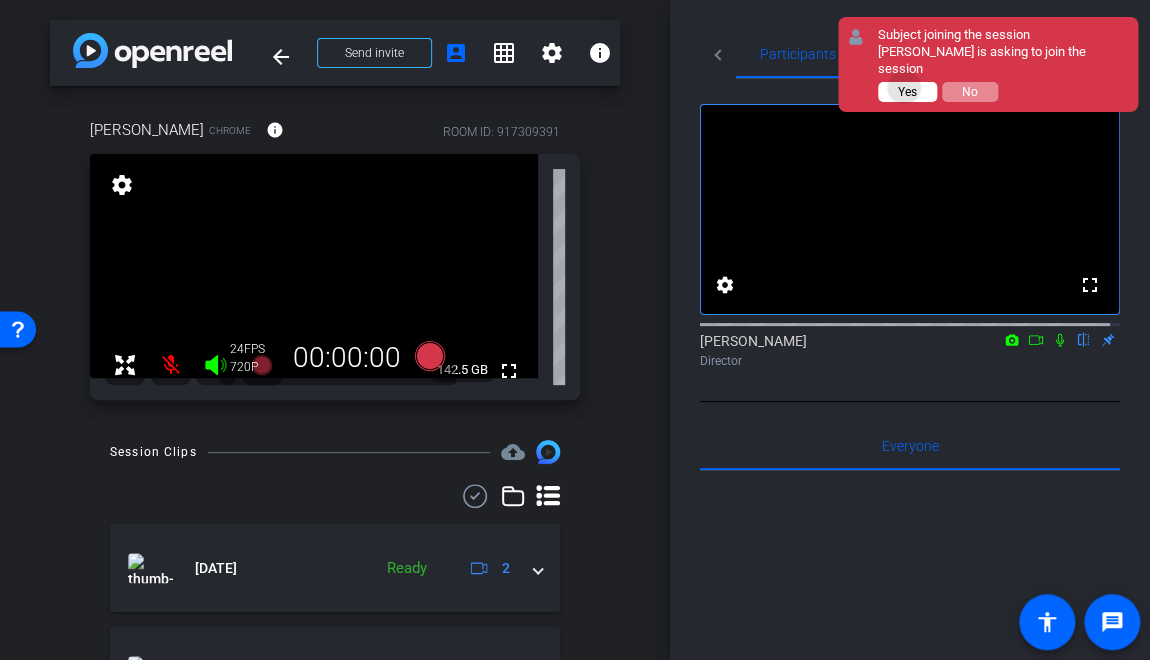 click on "Yes" at bounding box center (907, 92) 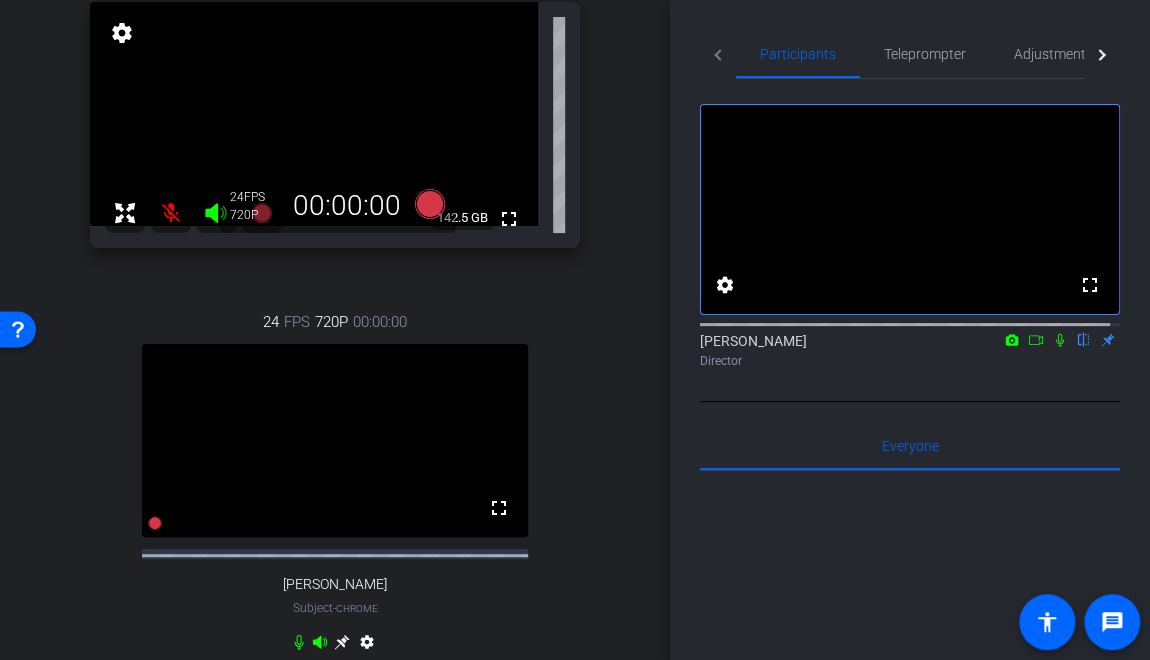 scroll, scrollTop: 200, scrollLeft: 0, axis: vertical 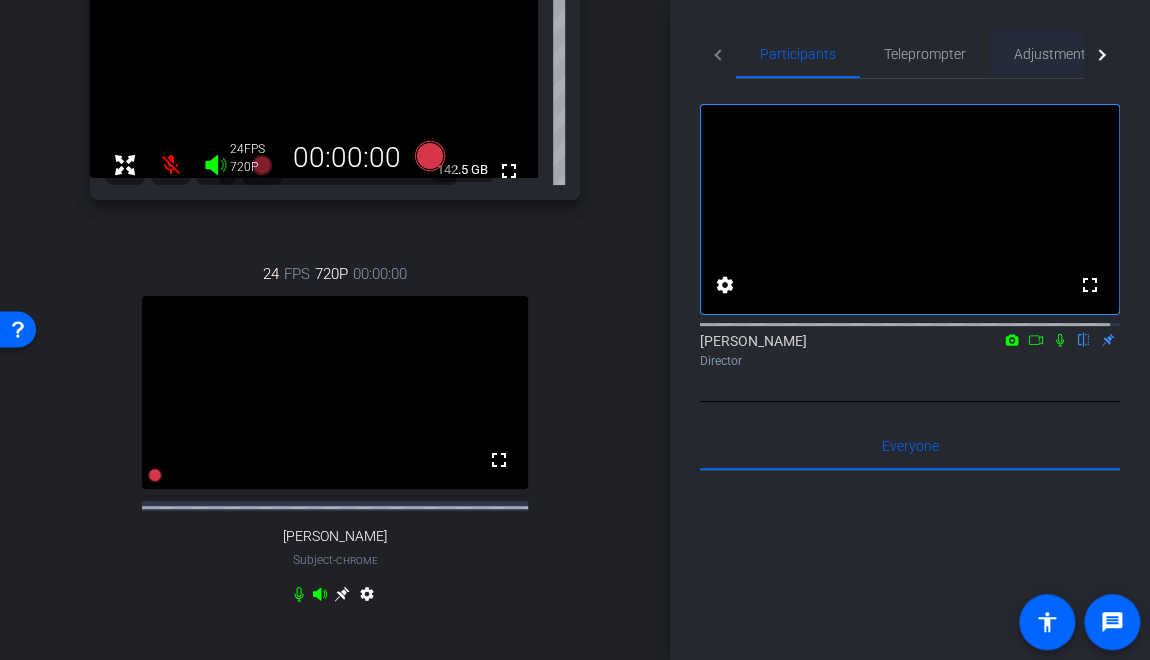click on "Adjustments" at bounding box center [1053, 54] 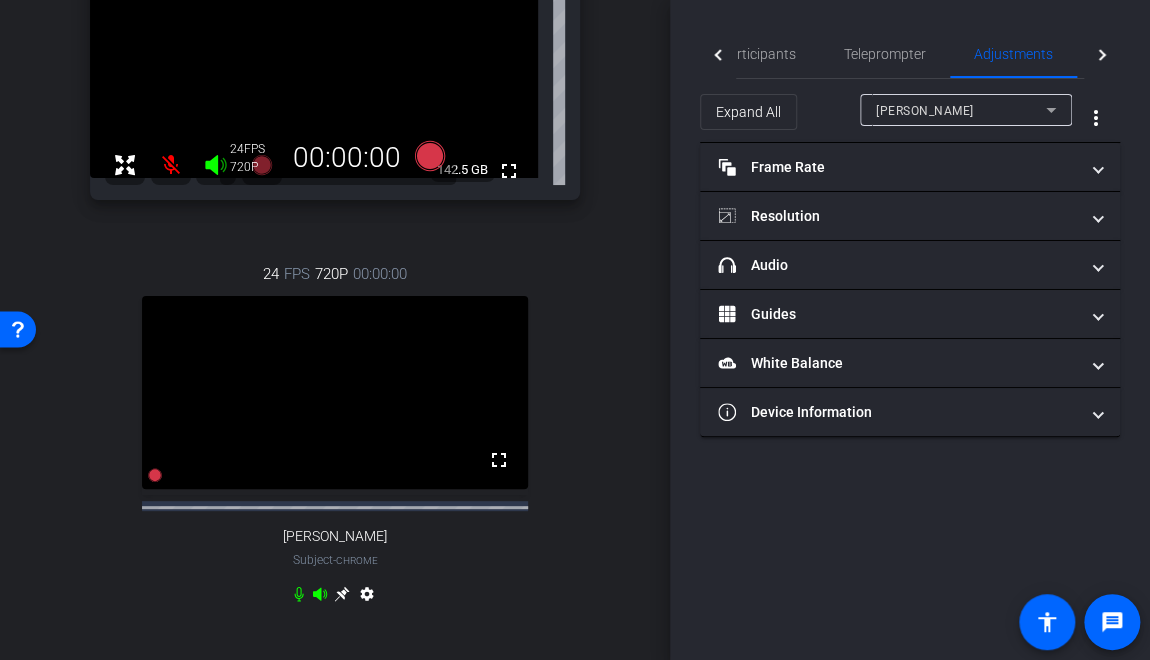 click on "Bruce Robertson" at bounding box center [925, 111] 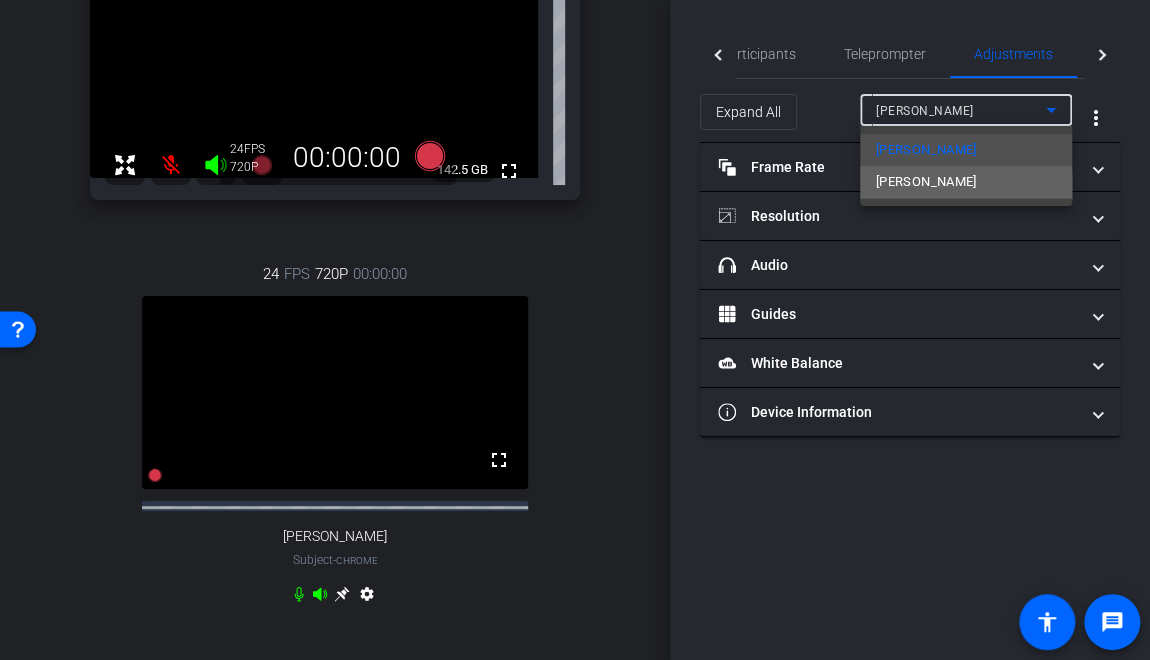 click on "Bradye Robinson" at bounding box center (926, 182) 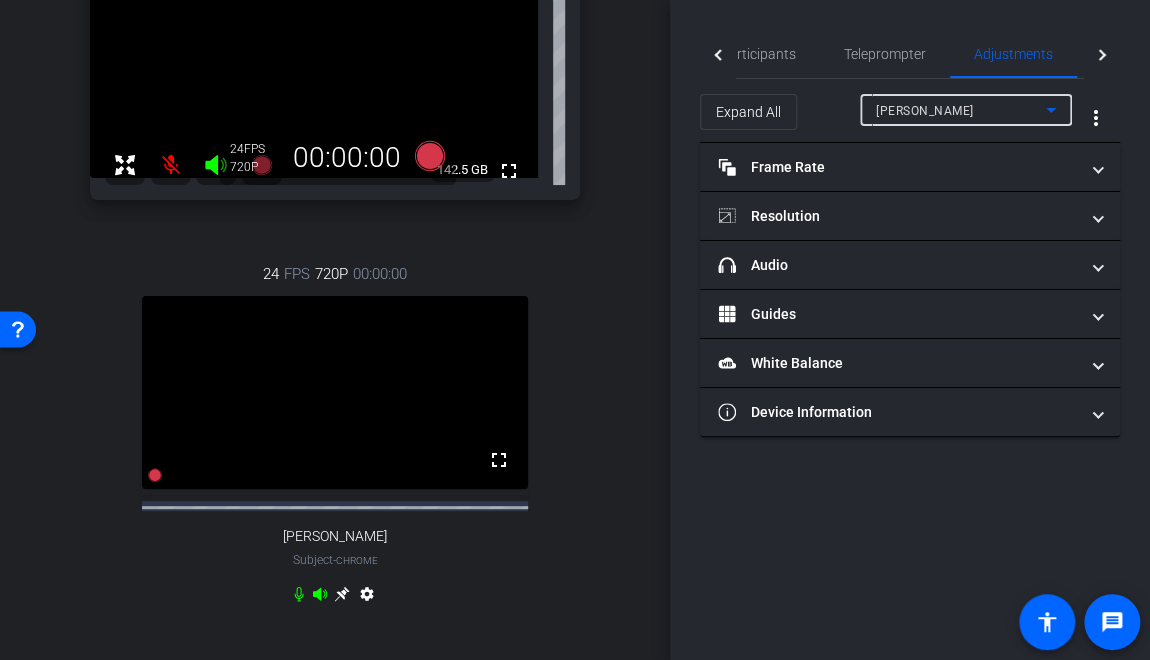 type on "11000" 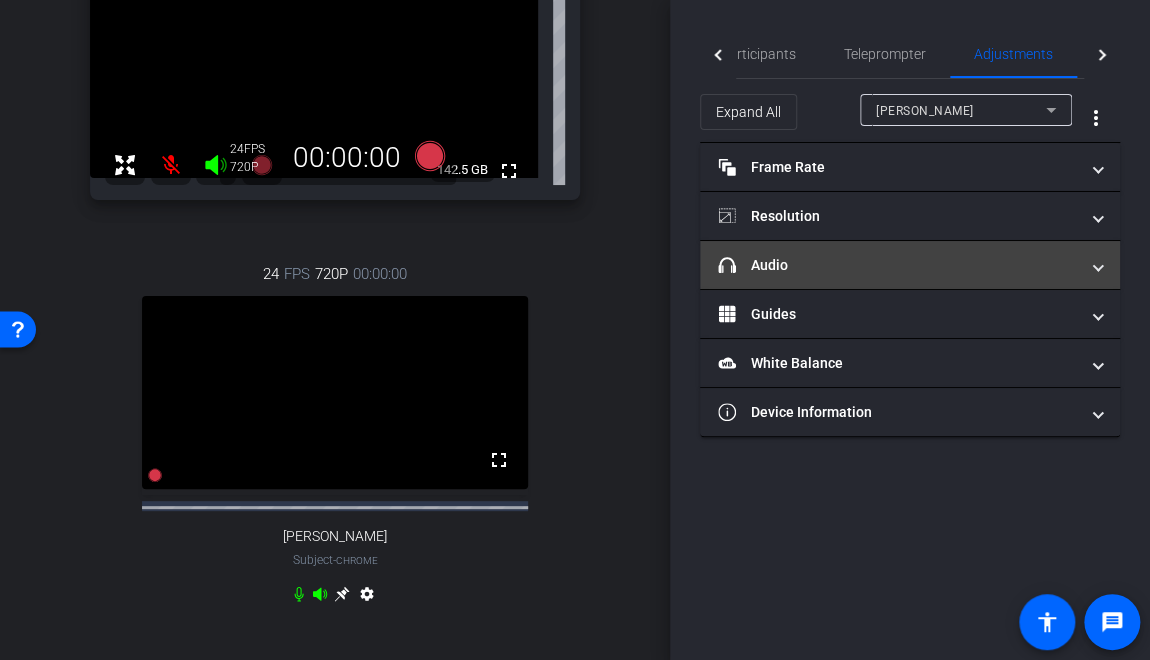 click on "headphone icon
Audio" at bounding box center (898, 265) 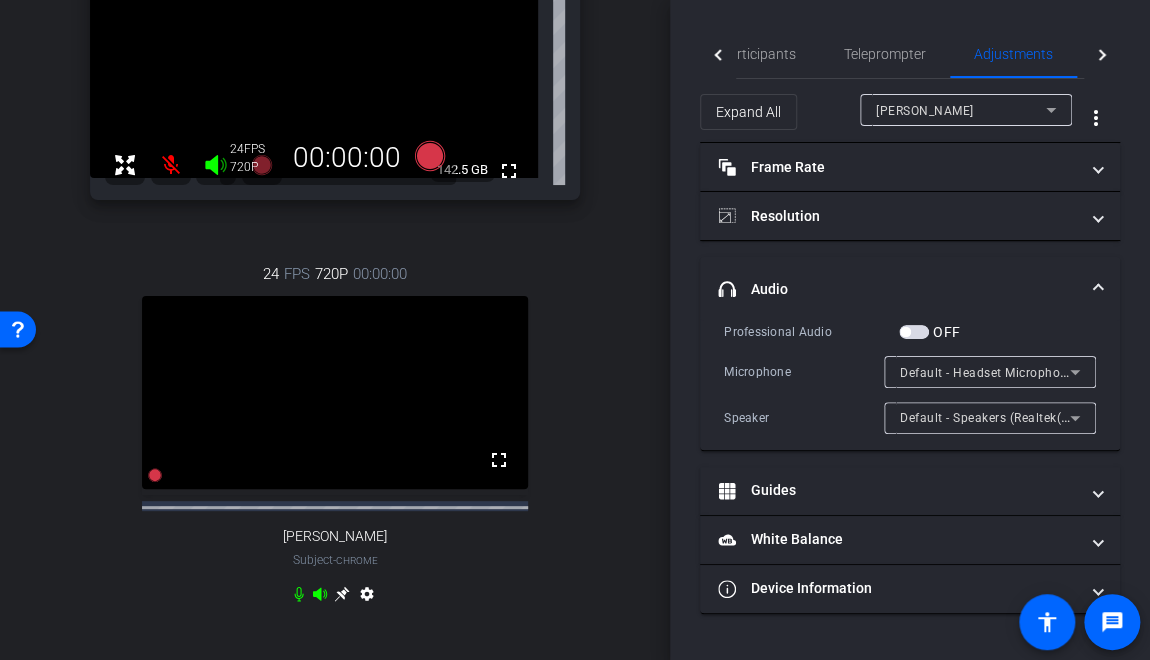 click on "Default - Headset Microphone (ThinkPad USB-C Dock Gen2 USB Audio)" at bounding box center (1106, 372) 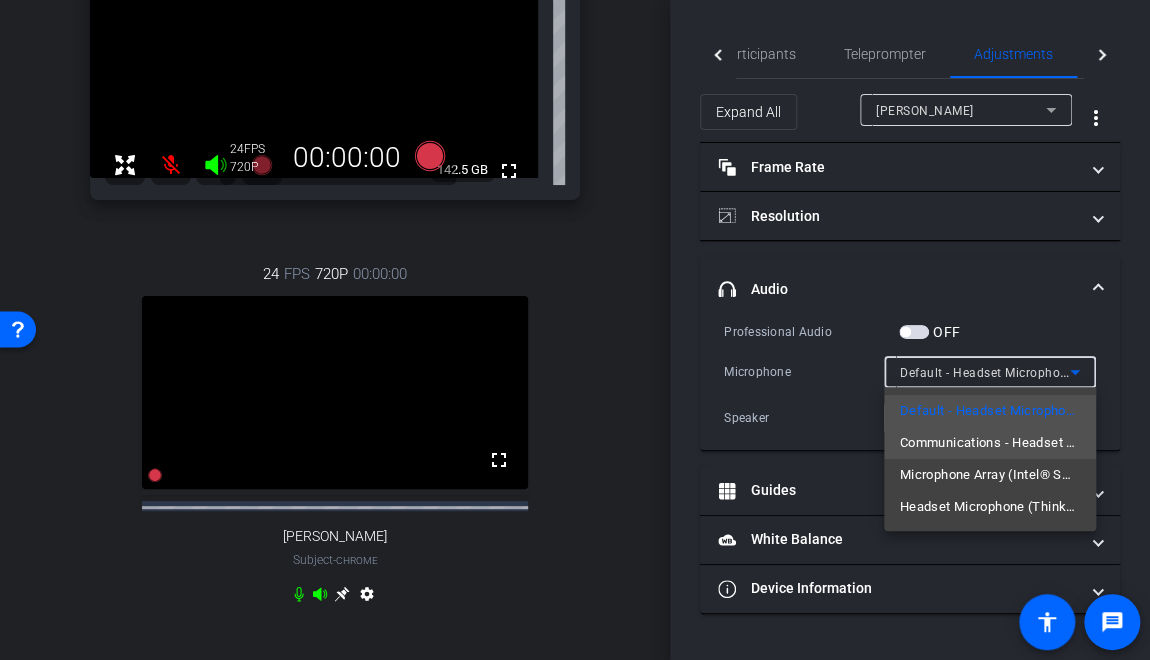 click on "Communications - Headset Microphone (ThinkPad USB-C Dock Gen2 USB Audio)" at bounding box center (990, 443) 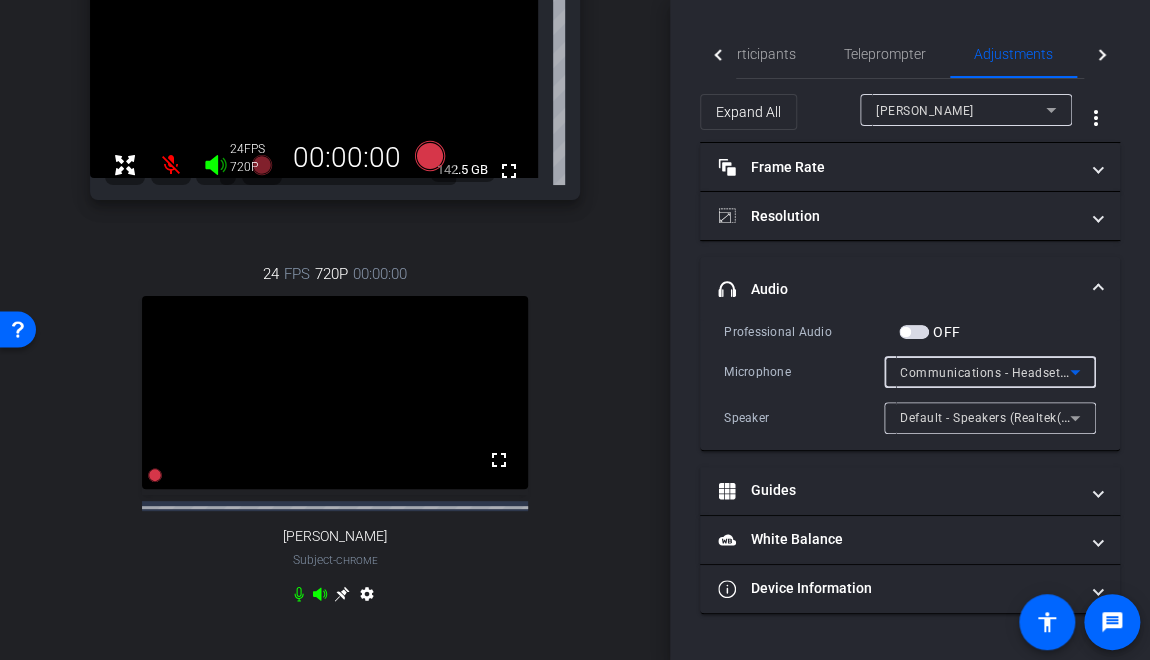click on "Communications - Headset Microphone (ThinkPad USB-C Dock Gen2 USB Audio)" at bounding box center [1135, 372] 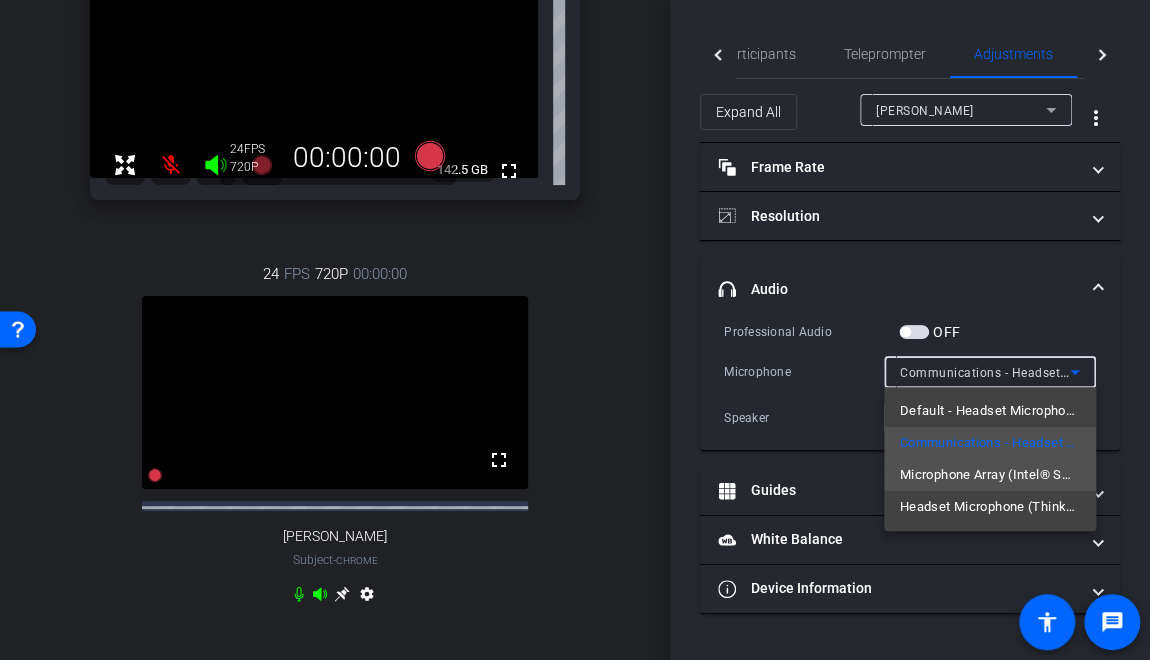 click on "Microphone Array (Intel® Smart Sound Technology for Digital Microphones)" at bounding box center (990, 475) 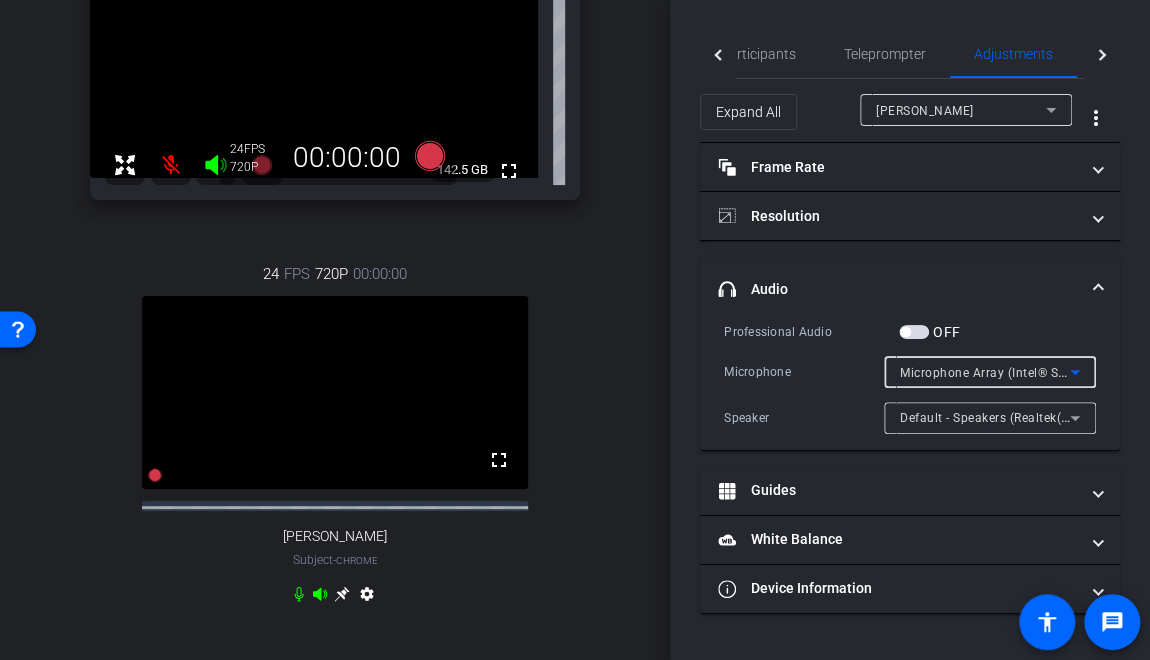 click on "Microphone Array (Intel® Smart Sound Technology for Digital Microphones)" at bounding box center [1121, 372] 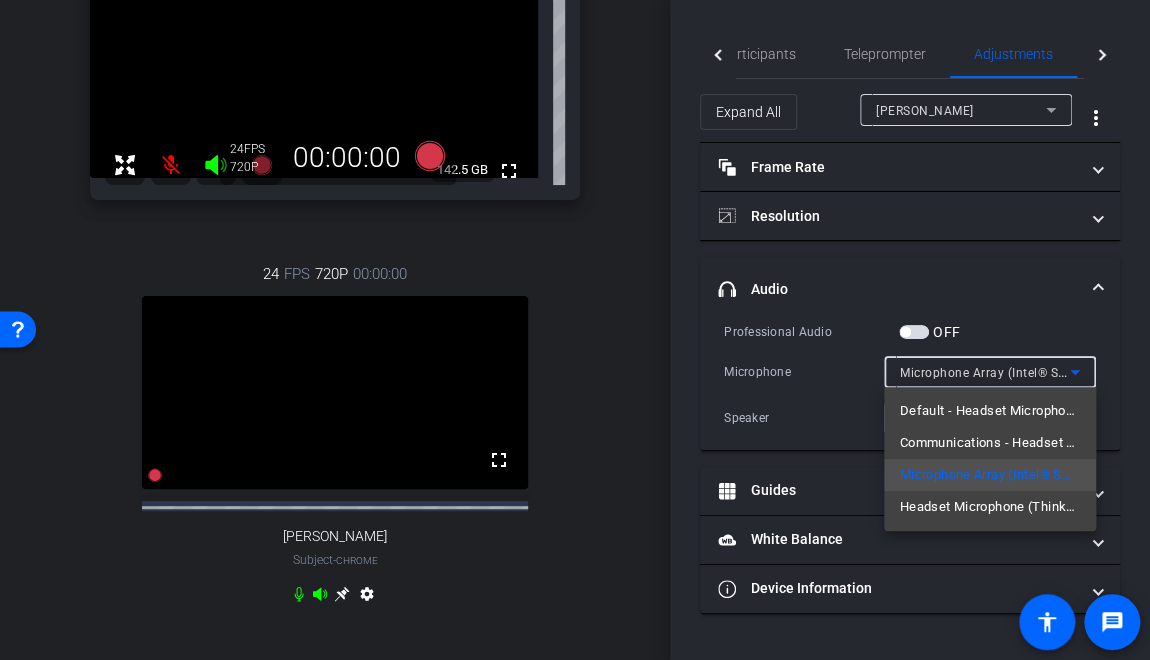 click at bounding box center (575, 330) 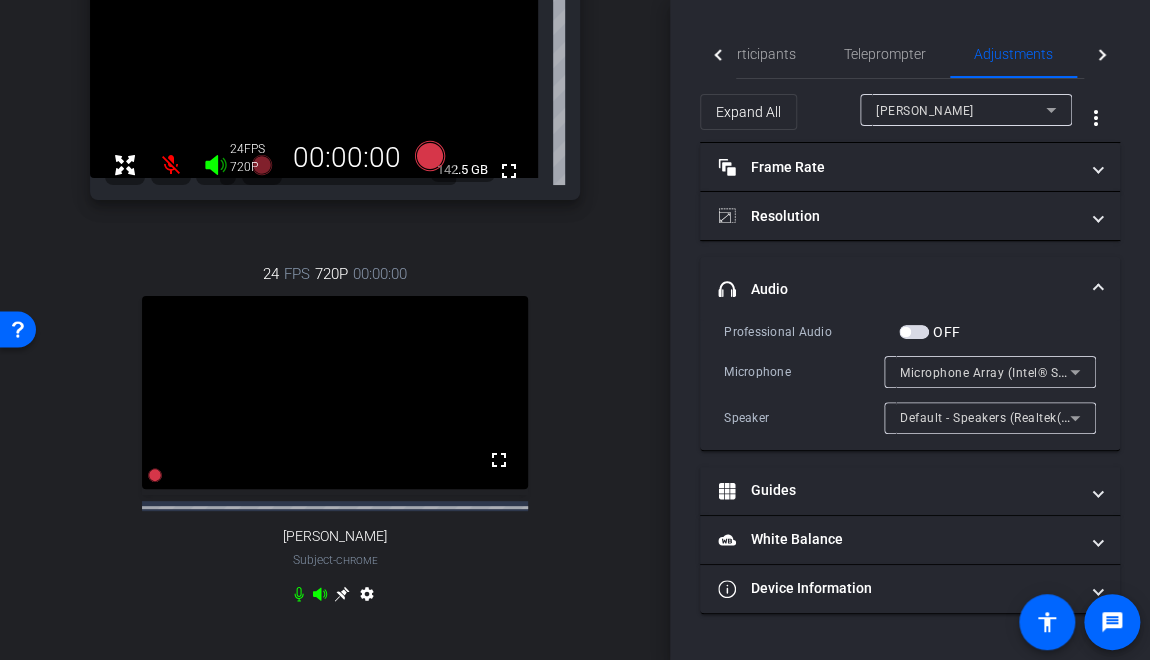 click on "Participants Teleprompter Adjustments Live settings  Jon Williams
flip
Director   Everyone  0 Mark all read To: Everyone Mark all read Select Source Teleprompter Speed 3X (130 words/minute) Font Size 30px Screen Setup Teleprompter Top Background White - text in black  Script  0 Words
Create new script               Play        Play from this location               Play Selected        Play and display the selected text only Bold Italic Enter script here...
Play
Restart" 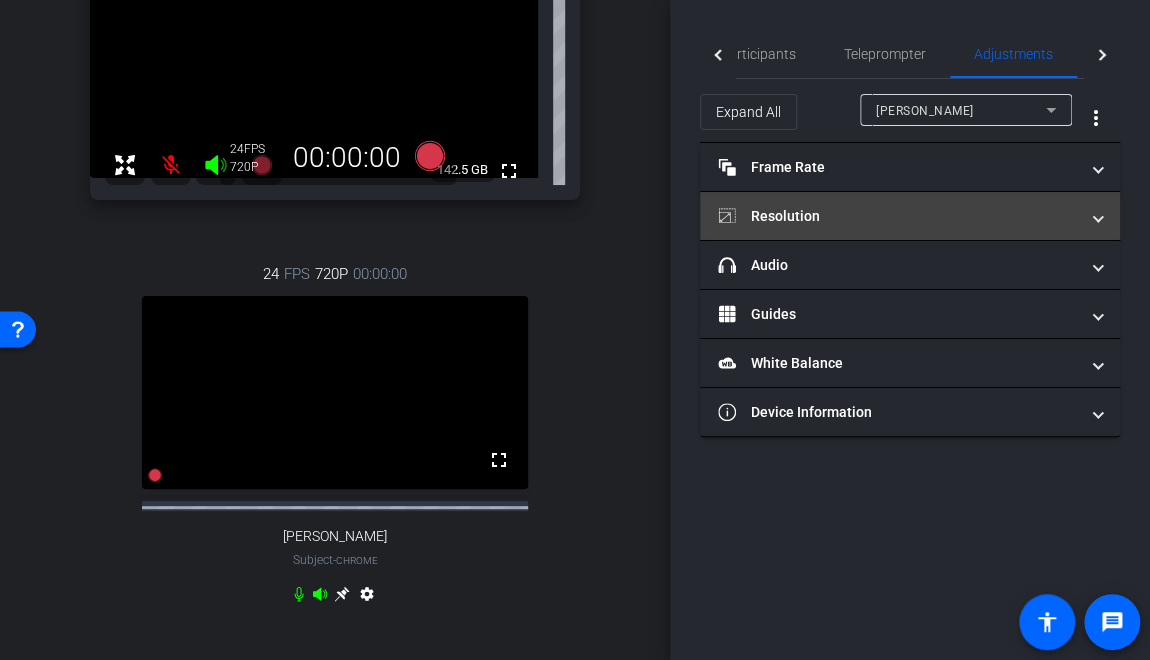 click on "Resolution" at bounding box center (898, 216) 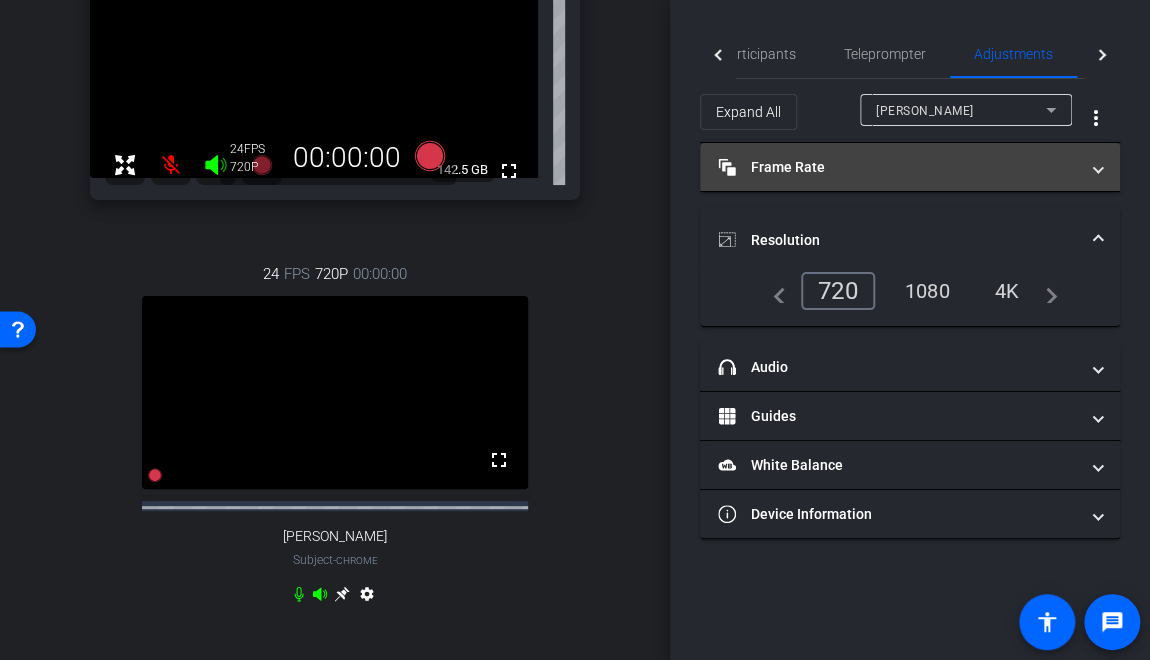 click on "Frame Rate
Frame Rate" at bounding box center [898, 167] 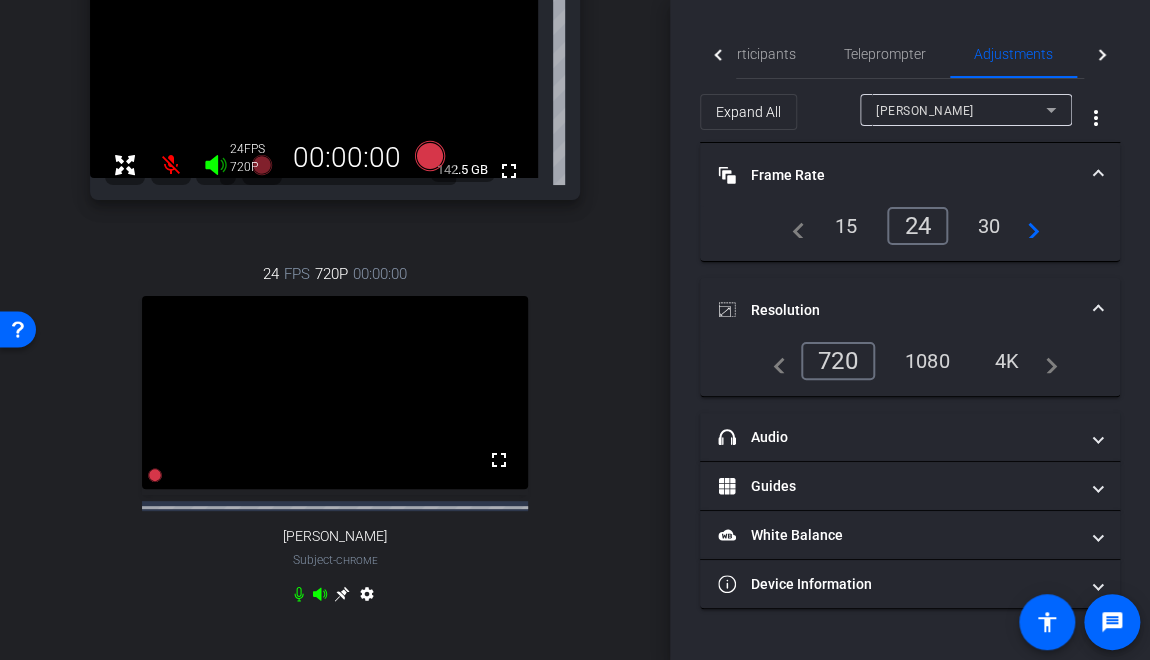 click on "30" at bounding box center [989, 226] 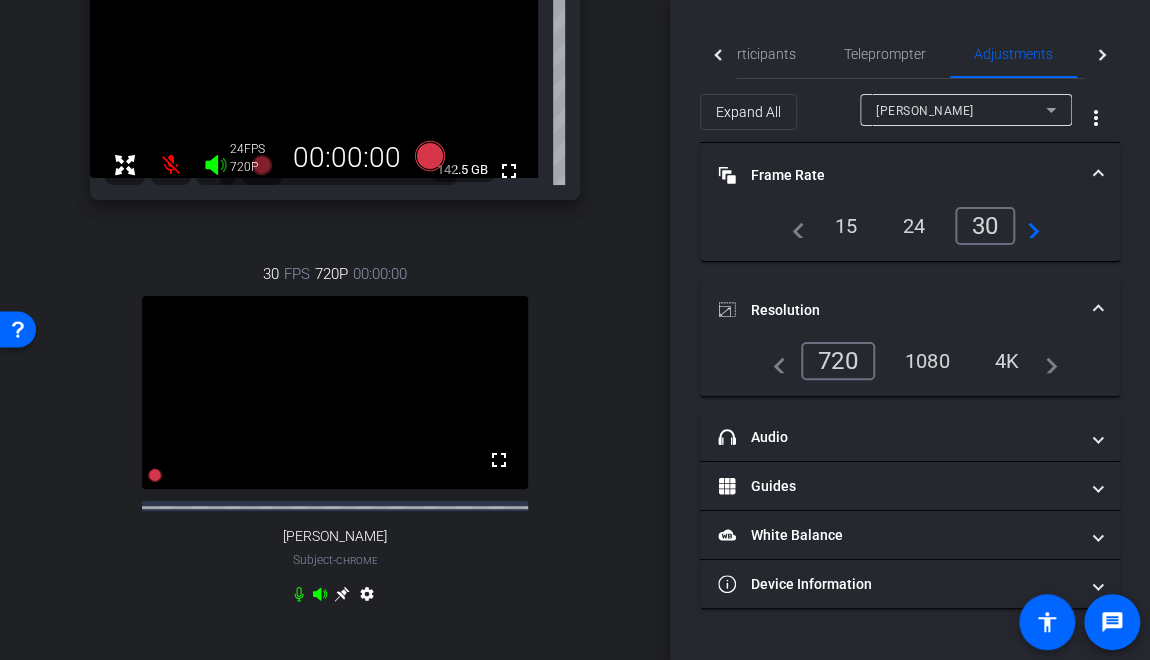 click on "1080" at bounding box center (927, 361) 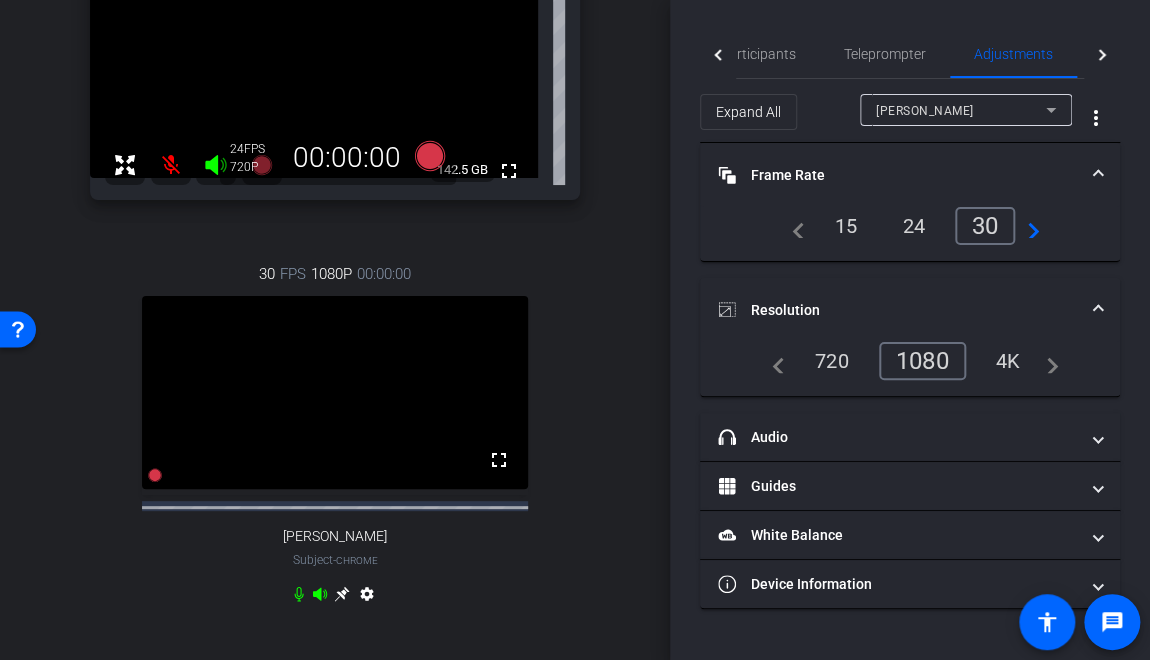 click on "4K" at bounding box center (1008, 361) 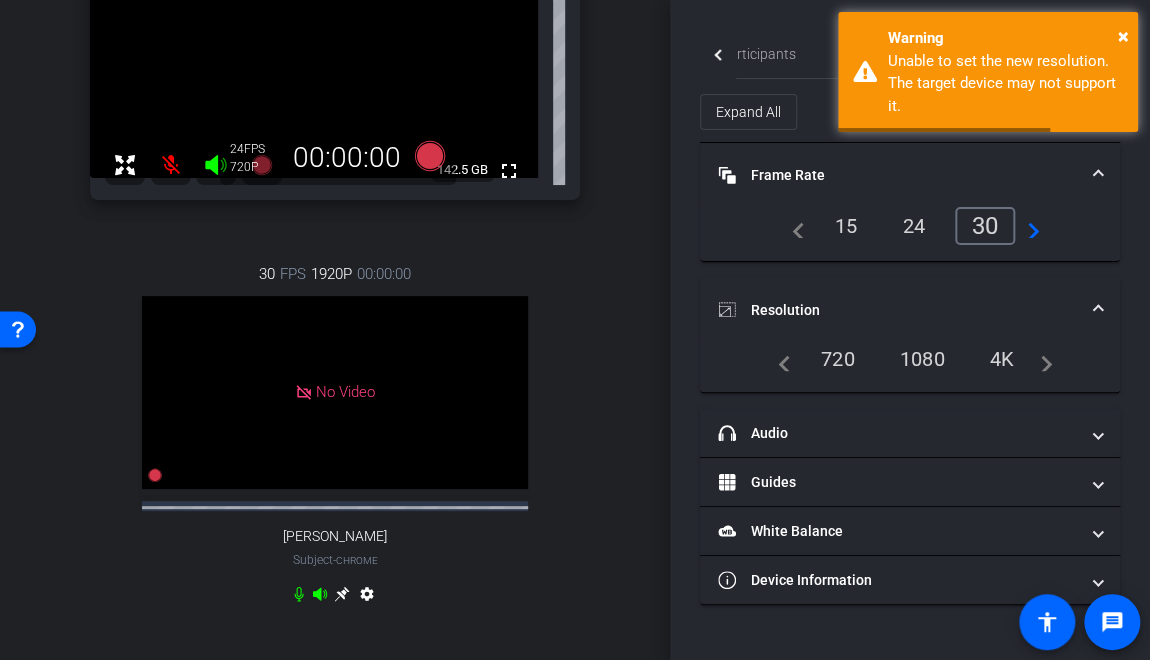 click on "1080" at bounding box center [922, 359] 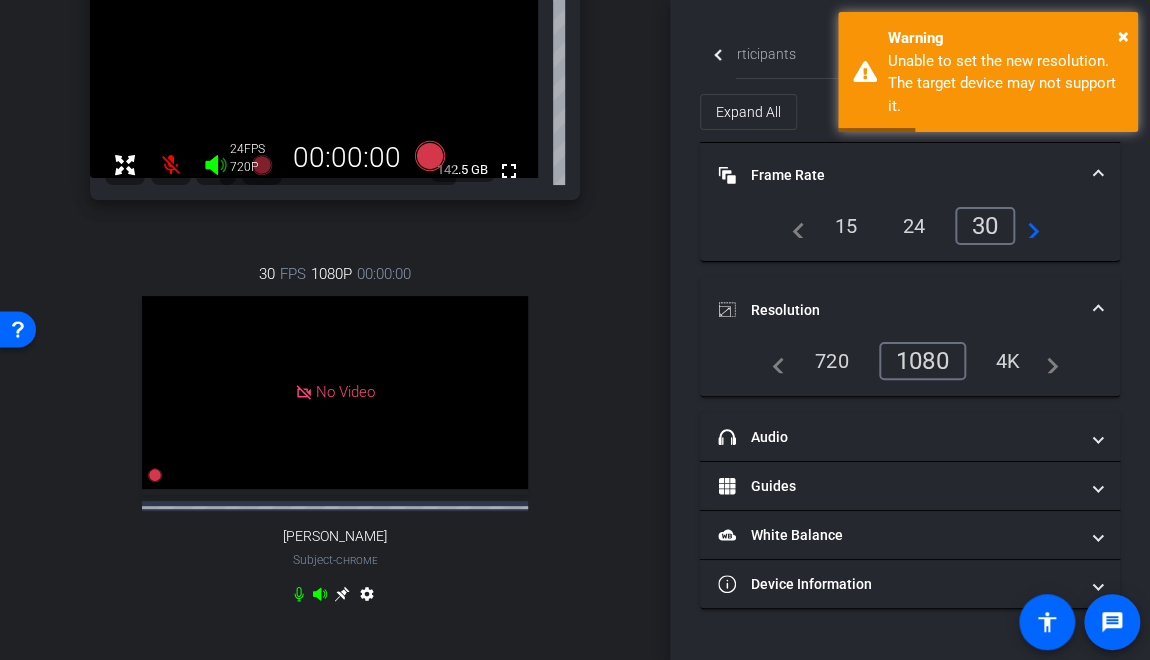 click on "Bruce Robertson Chrome info ROOM ID: 917309391 fullscreen settings  142.5 GB
24 FPS  720P   00:00:00
30 FPS 1080P  00:00:00   No Video
Bradye Robinson Subject   -  Chrome
settings" at bounding box center (335, 274) 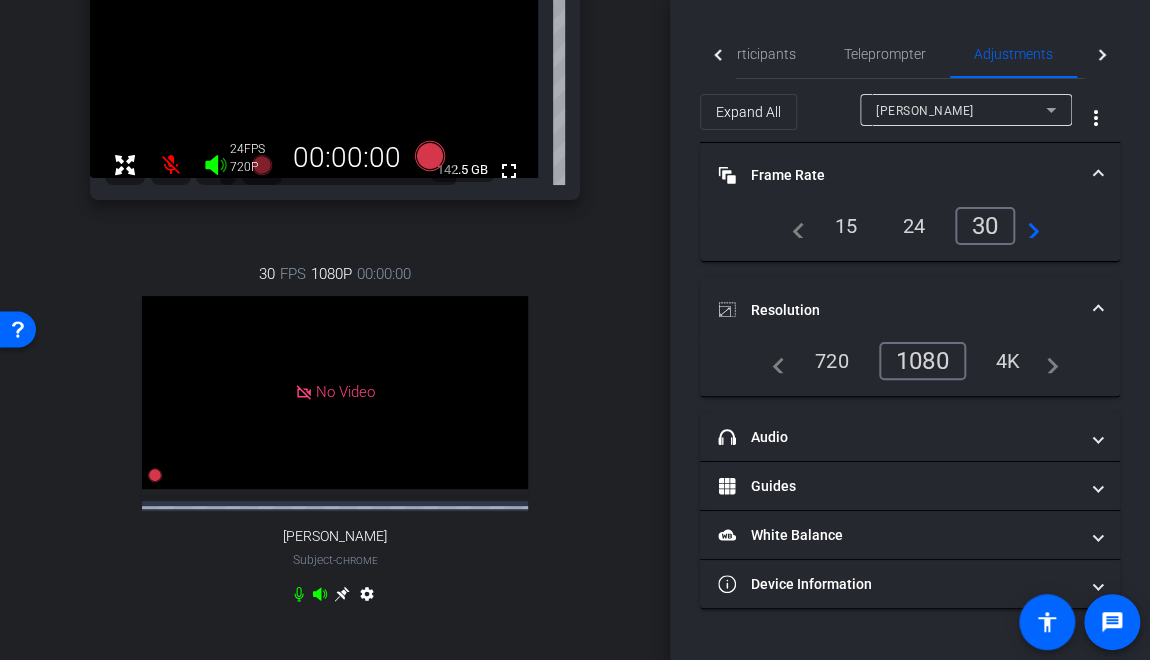 click on "arrow_back  Interviews   Back to project   Send invite  account_box grid_on settings info
Bruce Robertson Chrome info ROOM ID: 917309391 fullscreen settings  142.5 GB
24 FPS  720P   00:00:00
30 FPS 1080P  00:00:00   No Video
Bradye Robinson Subject   -  Chrome
settings  Session Clips   cloud_upload" at bounding box center [335, 130] 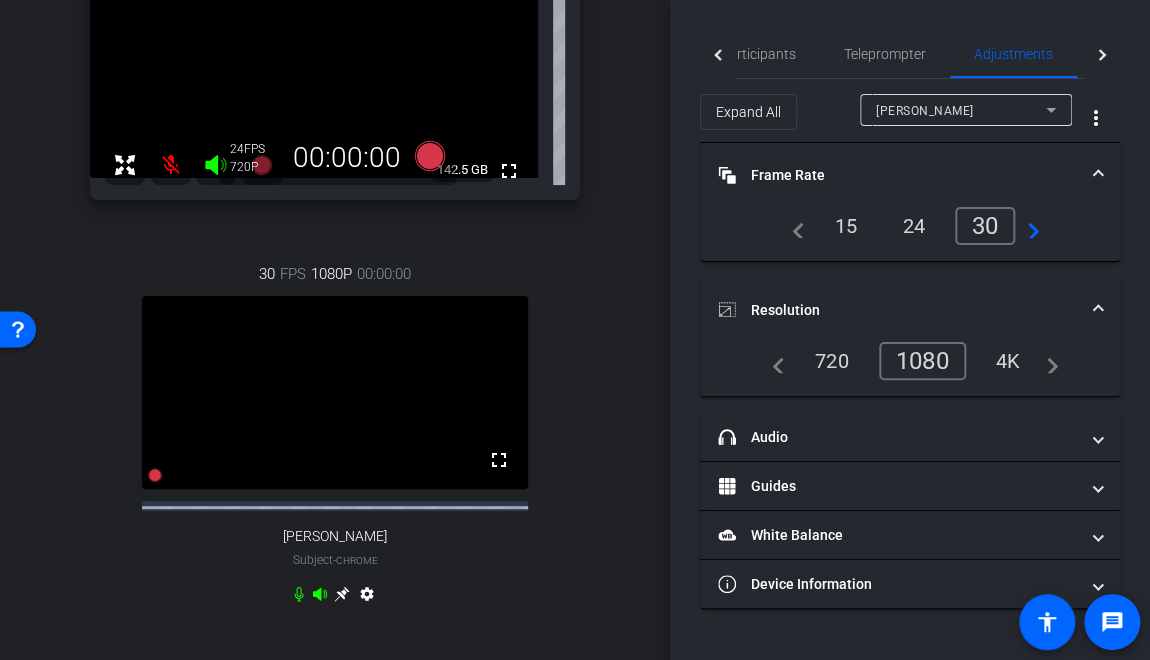 click 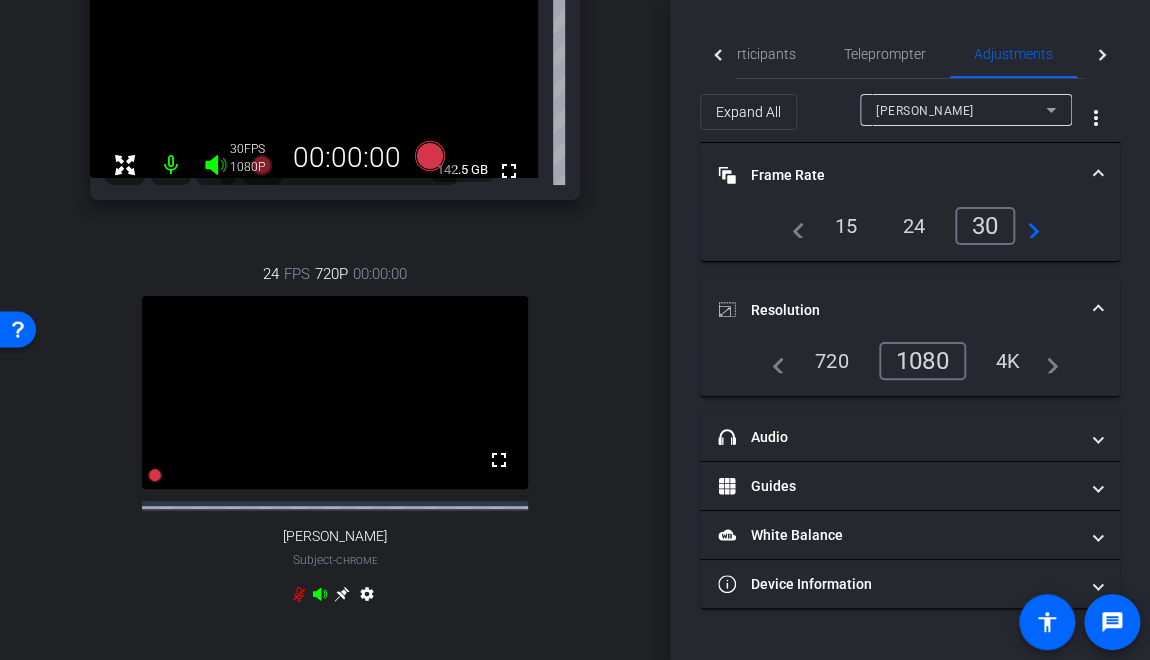 click on "Bradye Robinson Chrome info ROOM ID: 917309391 fullscreen settings  142.5 GB
30 FPS  1080P   00:00:00
24 FPS 720P  00:00:00  fullscreen
Bruce Robertson Subject   -  Chrome
settings" at bounding box center [335, 274] 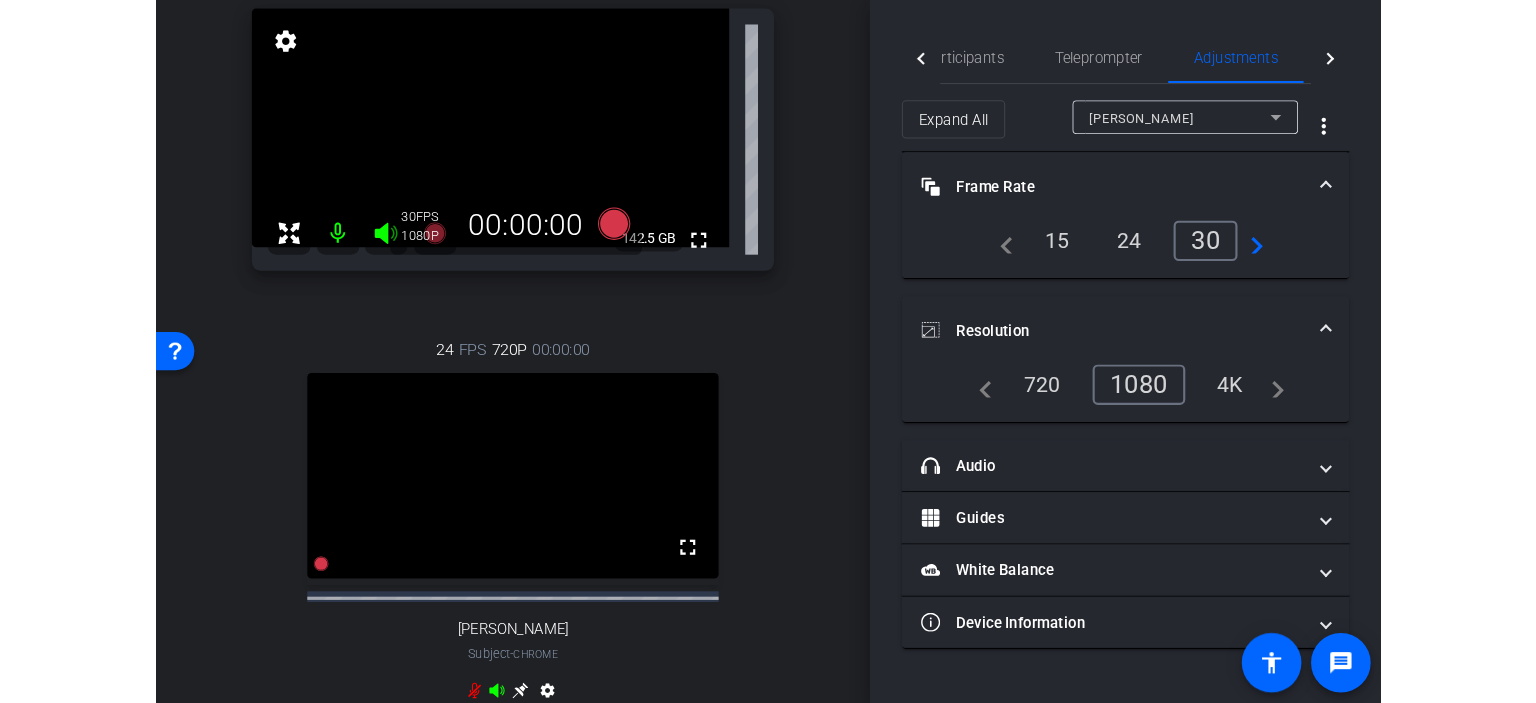 scroll, scrollTop: 100, scrollLeft: 0, axis: vertical 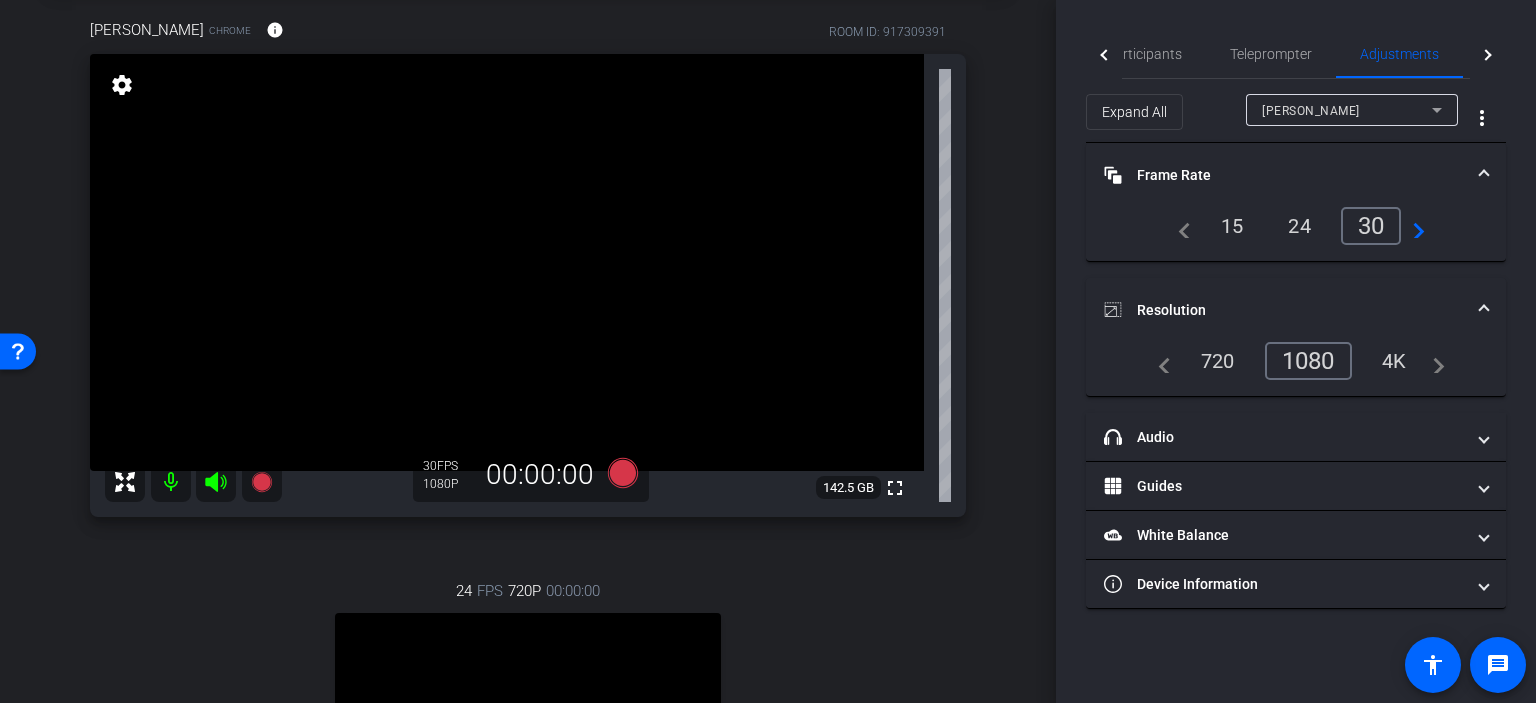 click on "arrow_back  Interviews   Back to project   Send invite  account_box grid_on settings info
Bradye Robinson Chrome info ROOM ID: 917309391 fullscreen settings  142.5 GB
30 FPS  1080P   00:00:00
24 FPS 720P  00:00:00  fullscreen
Bruce Robertson Subject   -  Chrome
settings  Session Clips   cloud_upload" at bounding box center (528, 251) 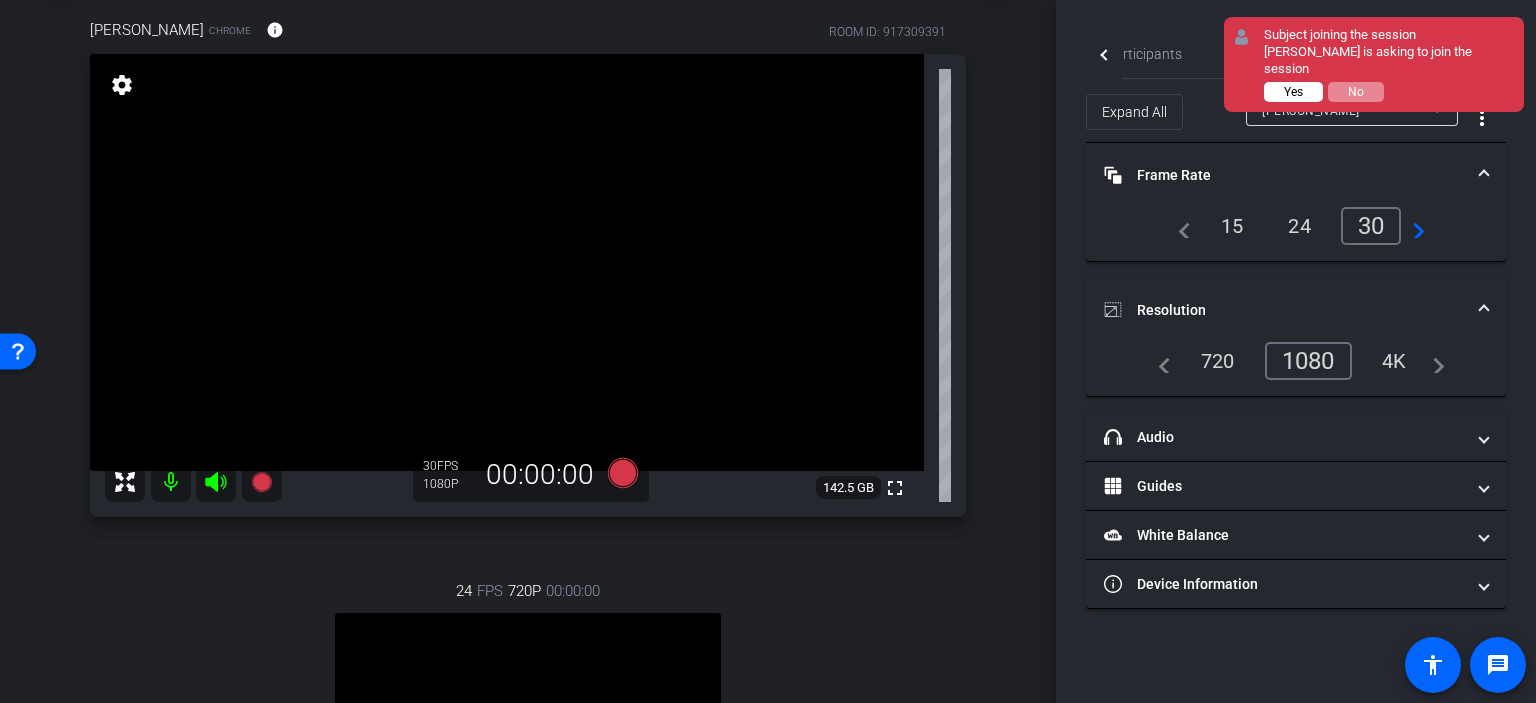 click on "Yes" at bounding box center [1293, 92] 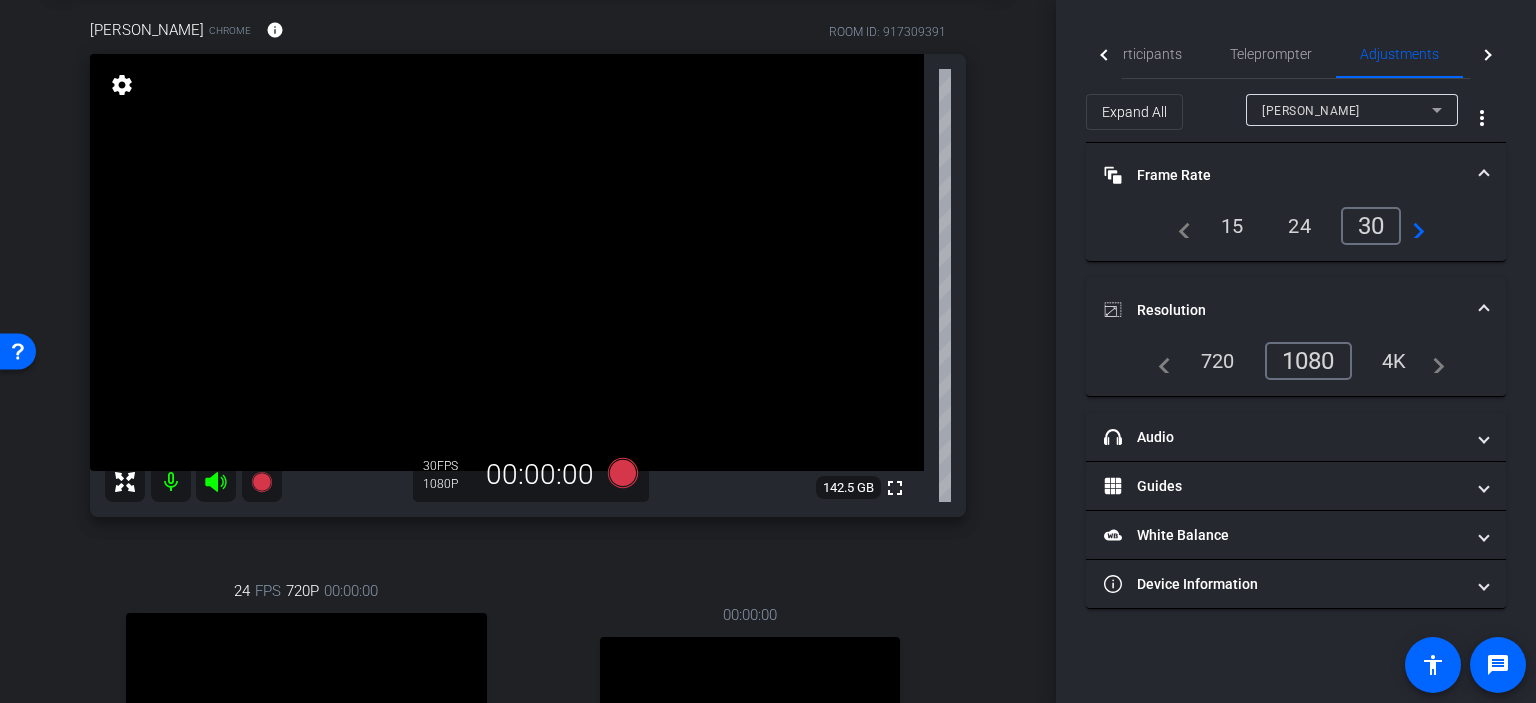 click on "arrow_back  Interviews   Back to project   Send invite  account_box grid_on settings info
Bradye Robinson Chrome info ROOM ID: 917309391 fullscreen settings  142.5 GB
30 FPS  1080P   00:00:00
24 FPS 720P  00:00:00  fullscreen
Bruce Robertson Subject   -  Chrome
settings  00:00:00  fullscreen
Subject" at bounding box center [528, 251] 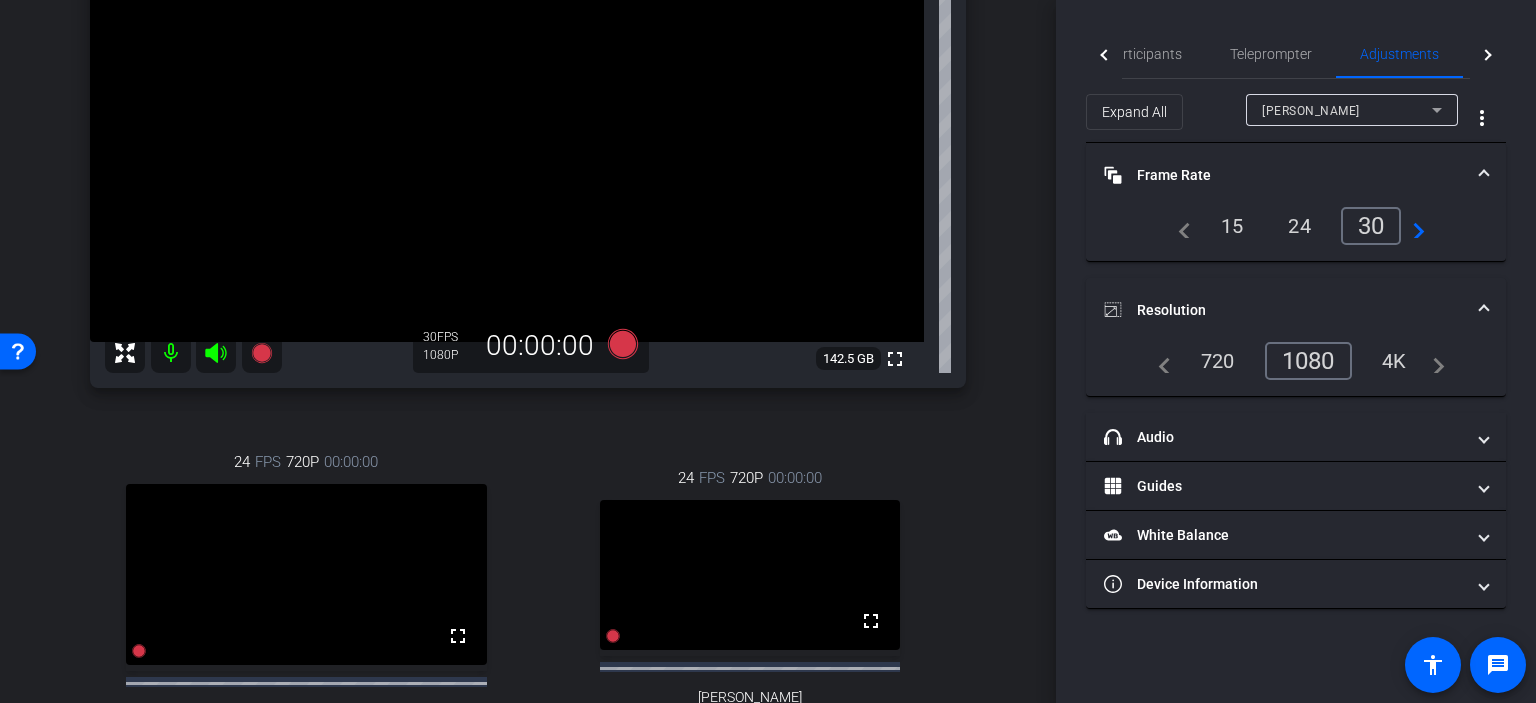 scroll, scrollTop: 200, scrollLeft: 0, axis: vertical 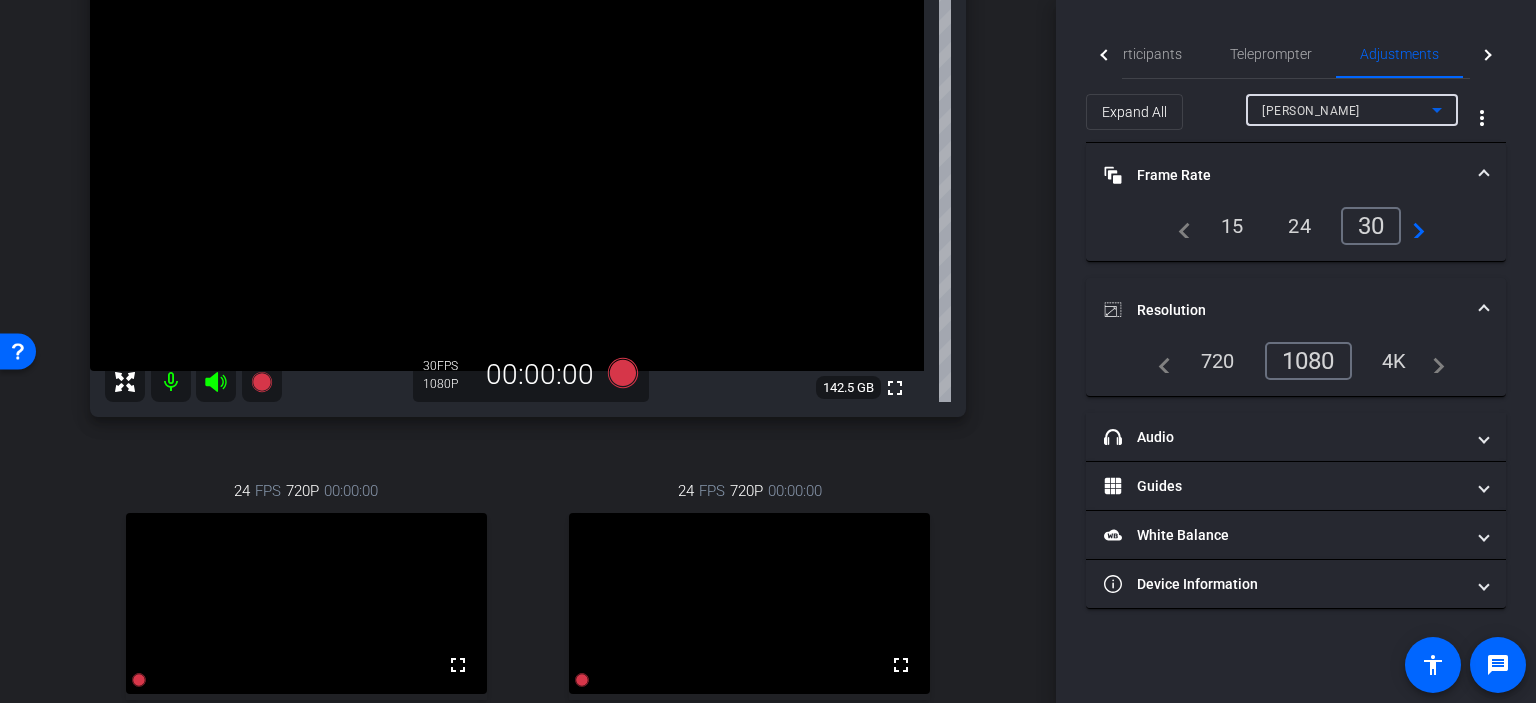 click on "Bradye Robinson" at bounding box center (1347, 110) 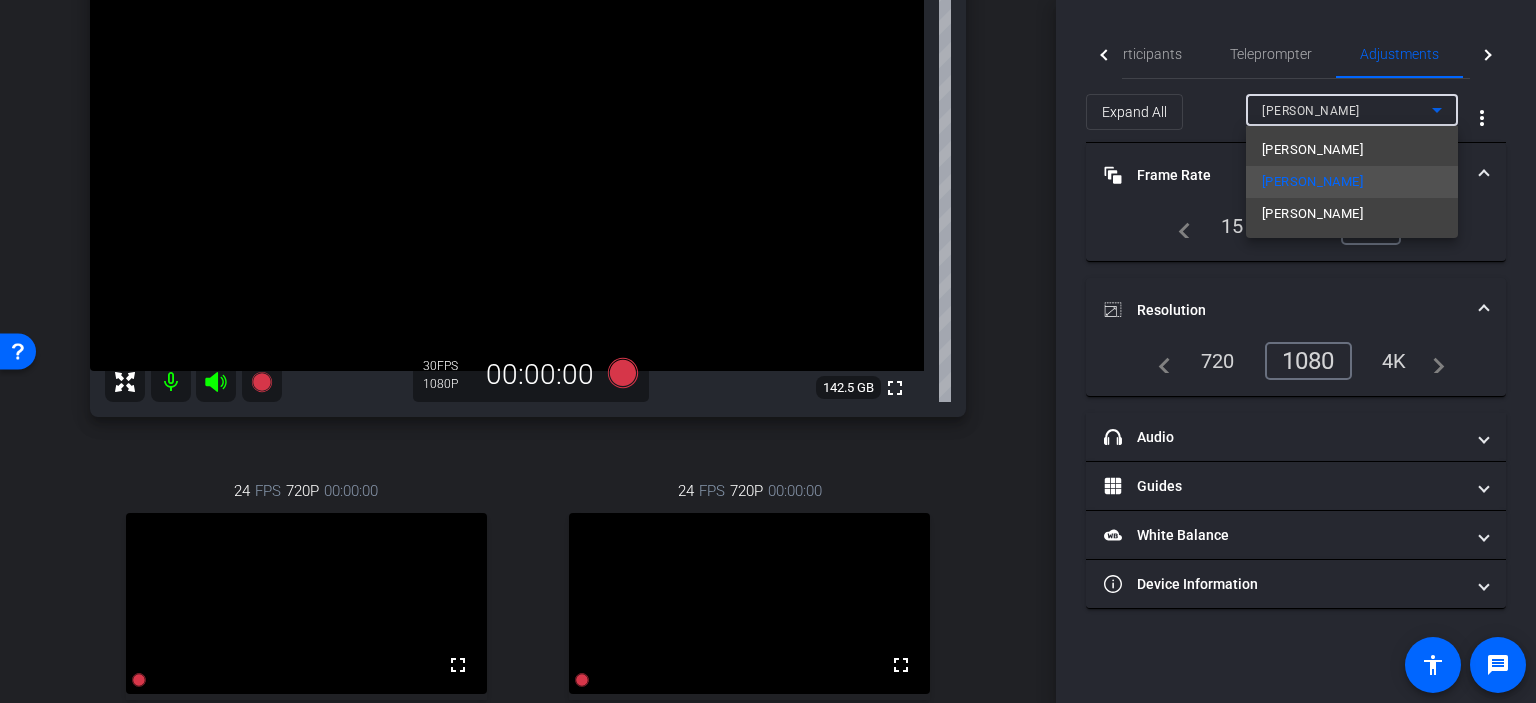 click at bounding box center (768, 351) 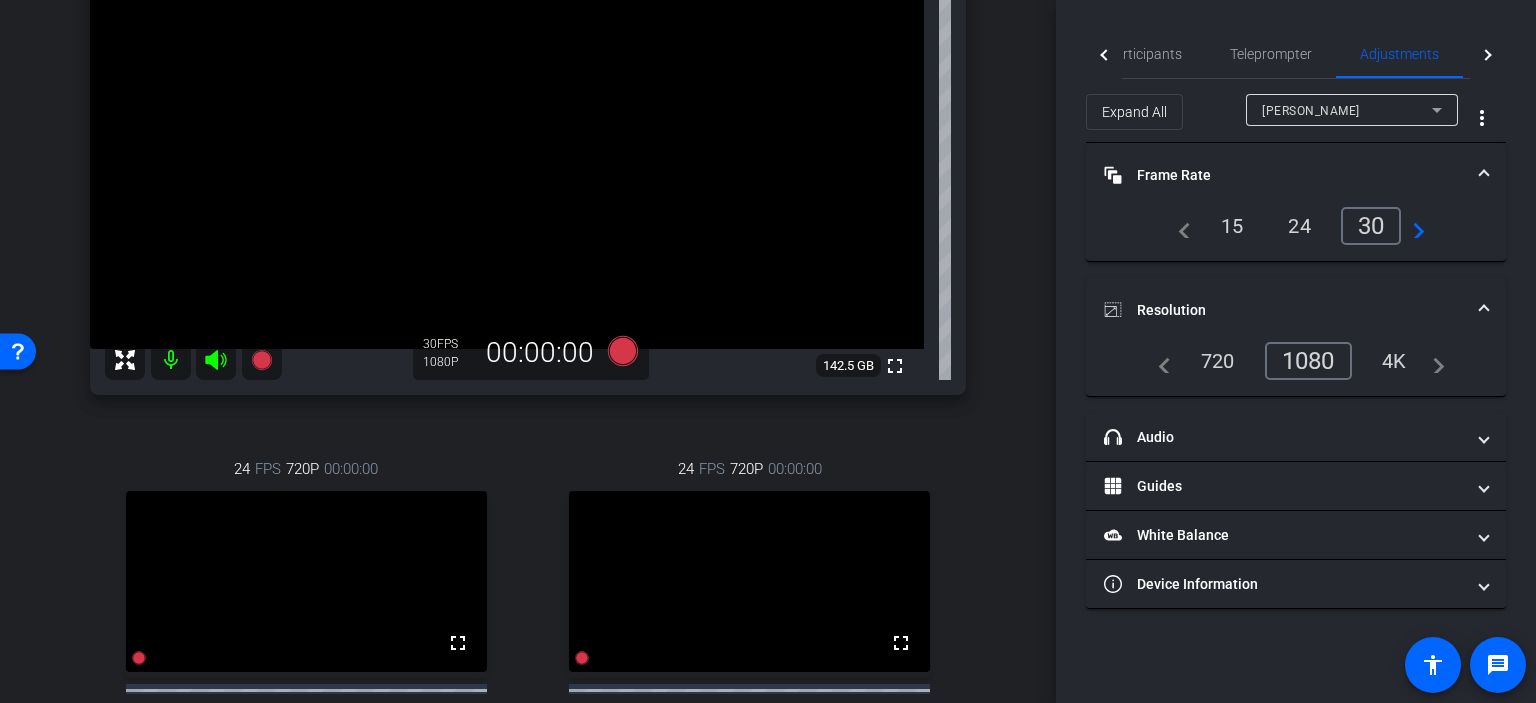 scroll, scrollTop: 200, scrollLeft: 0, axis: vertical 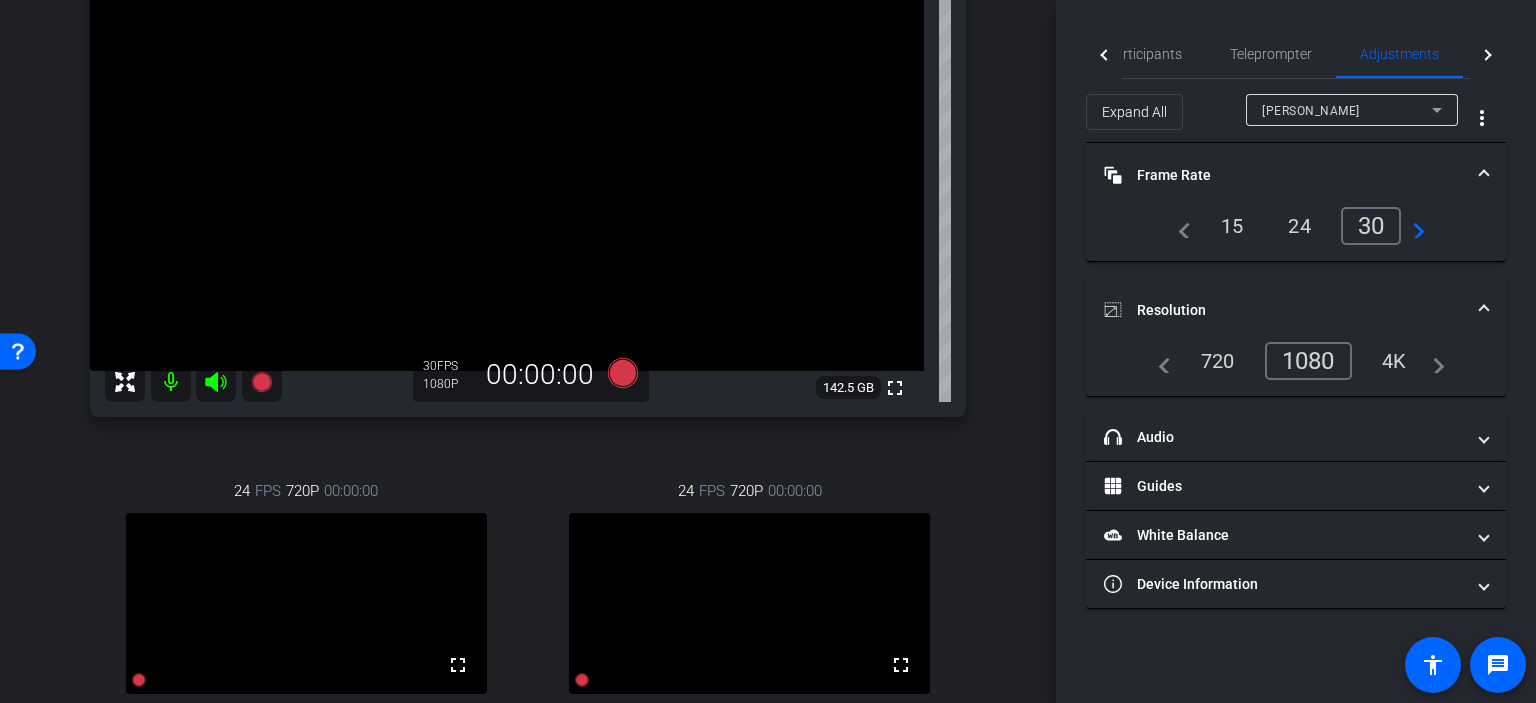 click on "Bradye Robinson" at bounding box center [1347, 110] 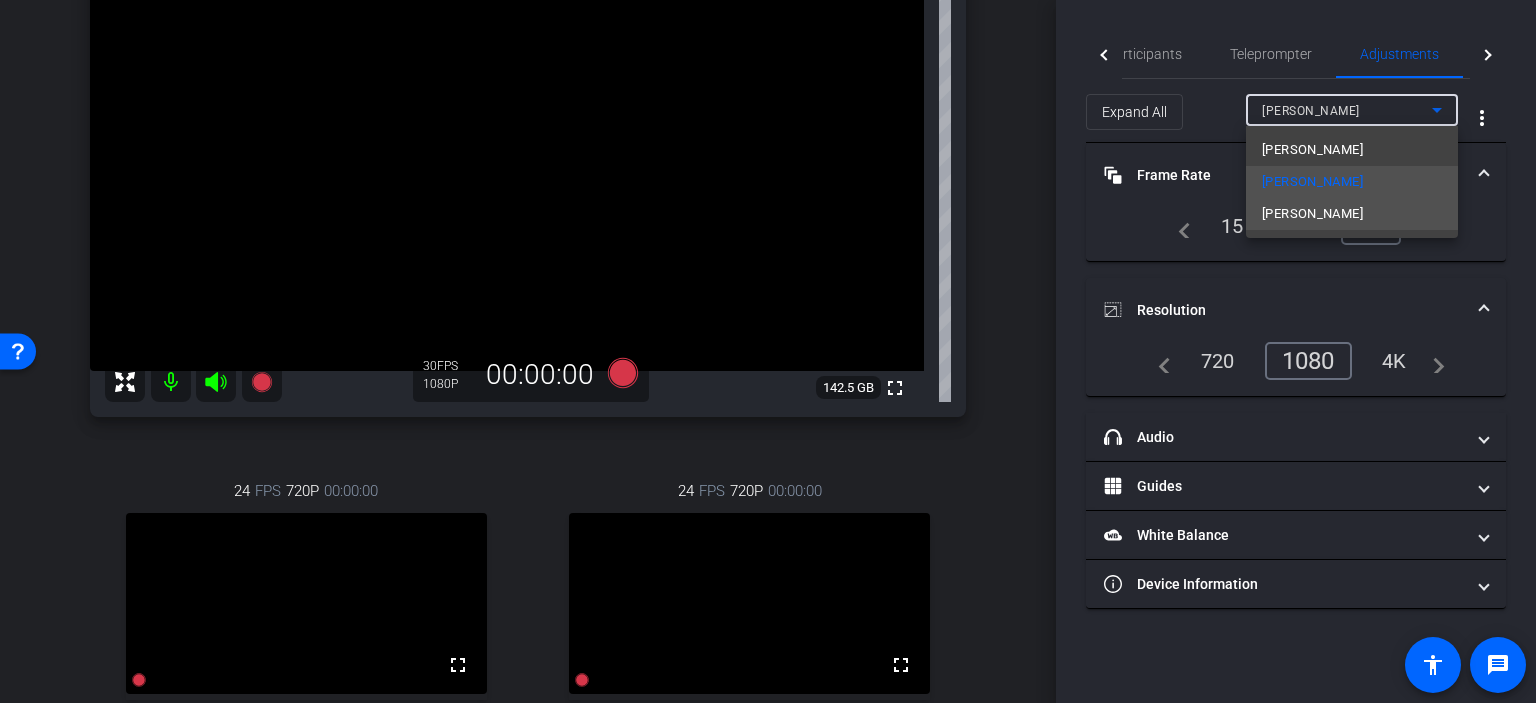 click on "Jessica Wilkins" at bounding box center [1312, 214] 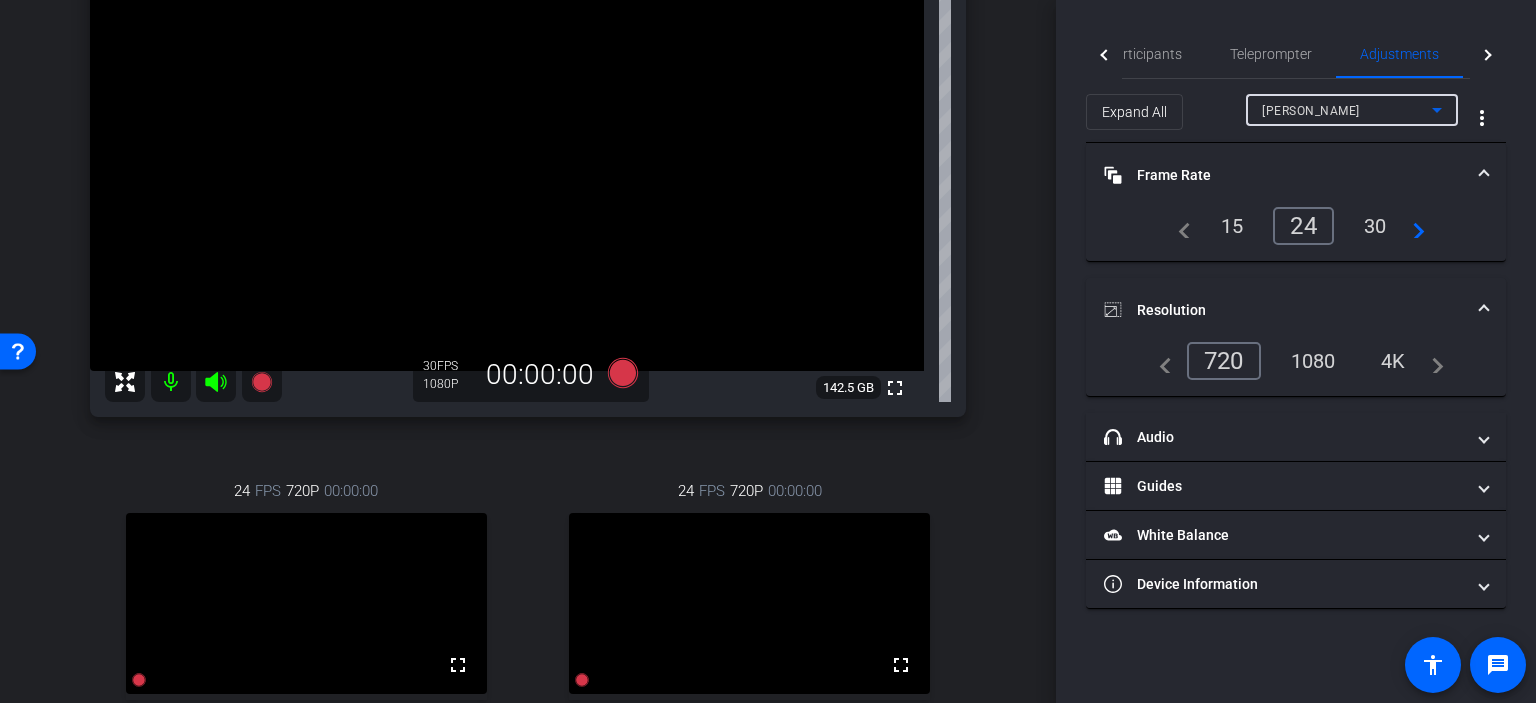 click on "30" at bounding box center (1375, 226) 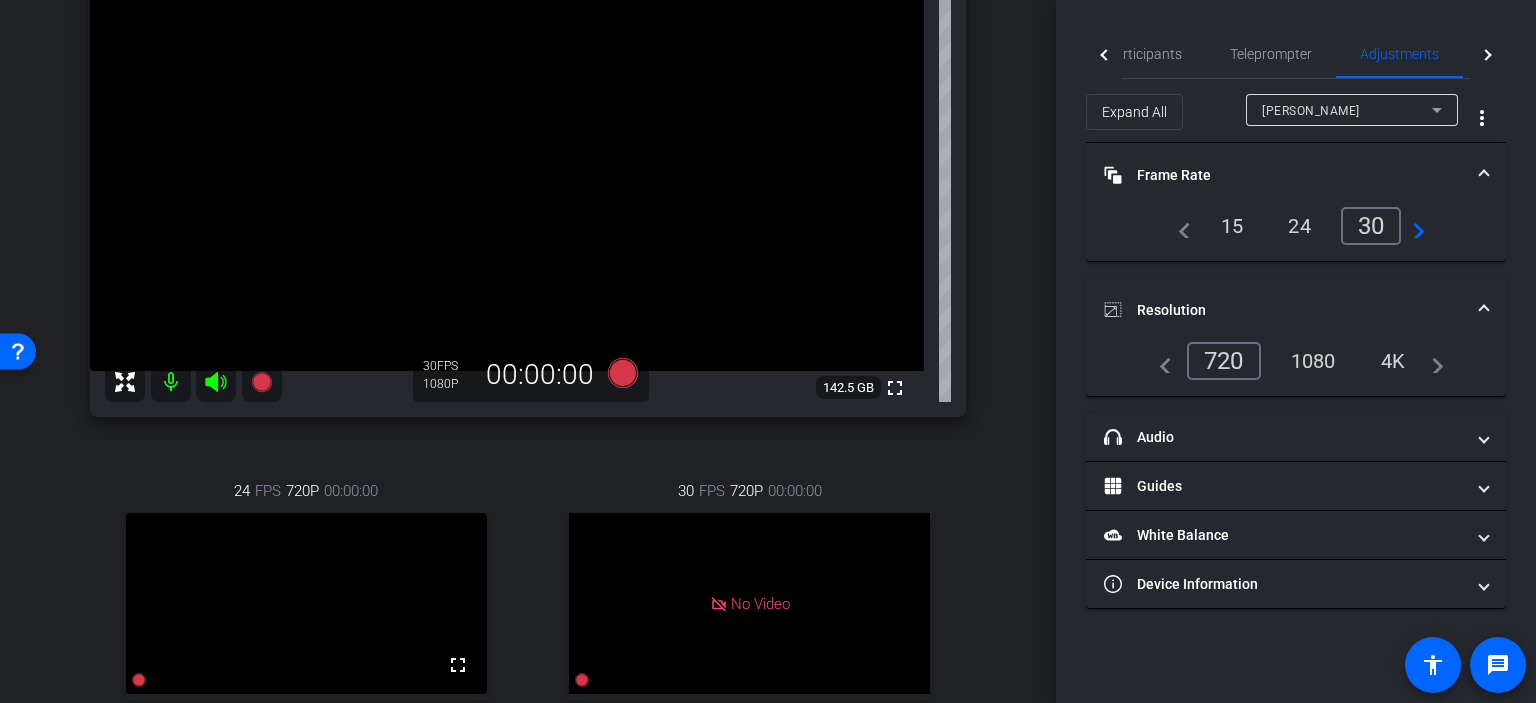click on "1080" at bounding box center [1313, 361] 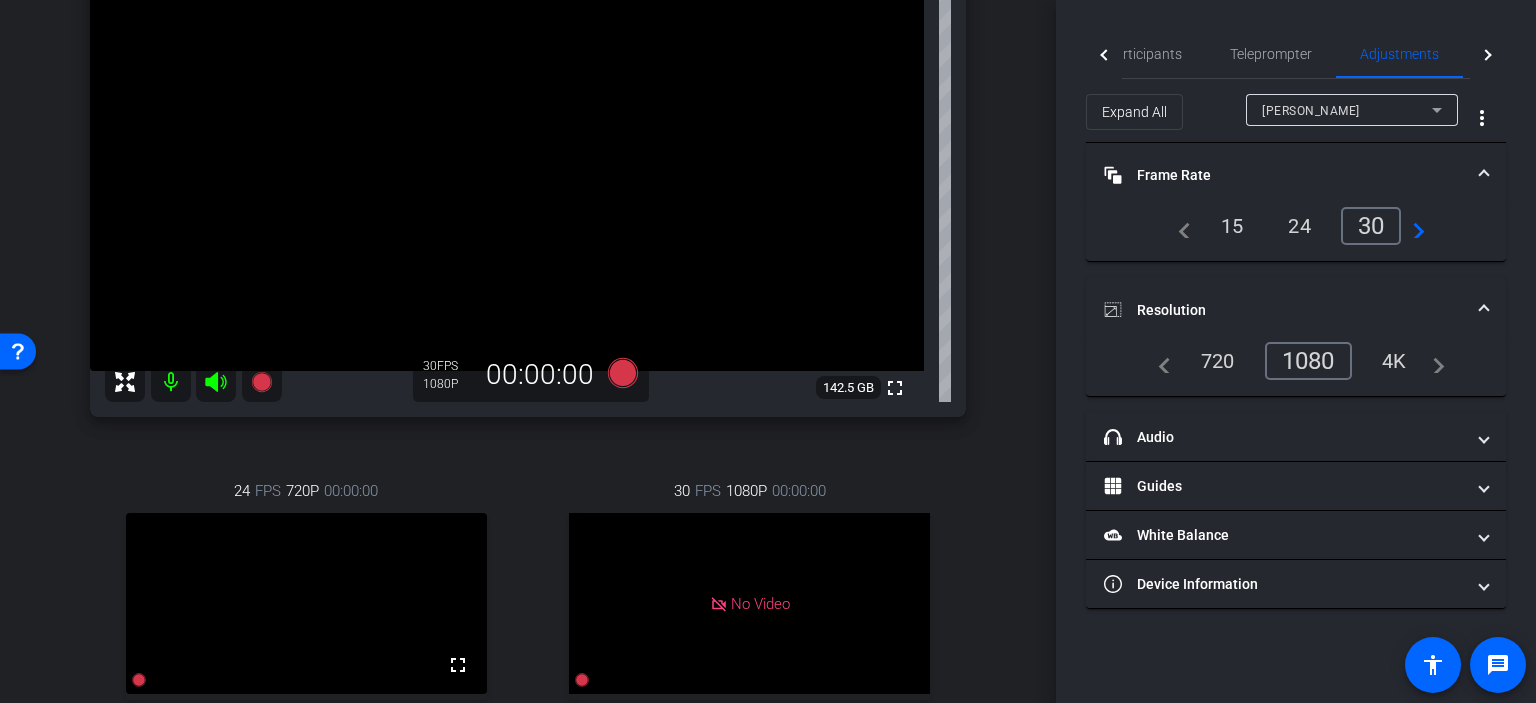 click on "arrow_back  Interviews   Back to project   Send invite  account_box grid_on settings info
Bradye Robinson Chrome info ROOM ID: 917309391 fullscreen settings  142.5 GB
30 FPS  1080P   00:00:00
24 FPS 720P  00:00:00  fullscreen
Bruce Robertson Subject   -  Chrome
settings 30 FPS 1080P  00:00:00   No Video
-" at bounding box center [528, 151] 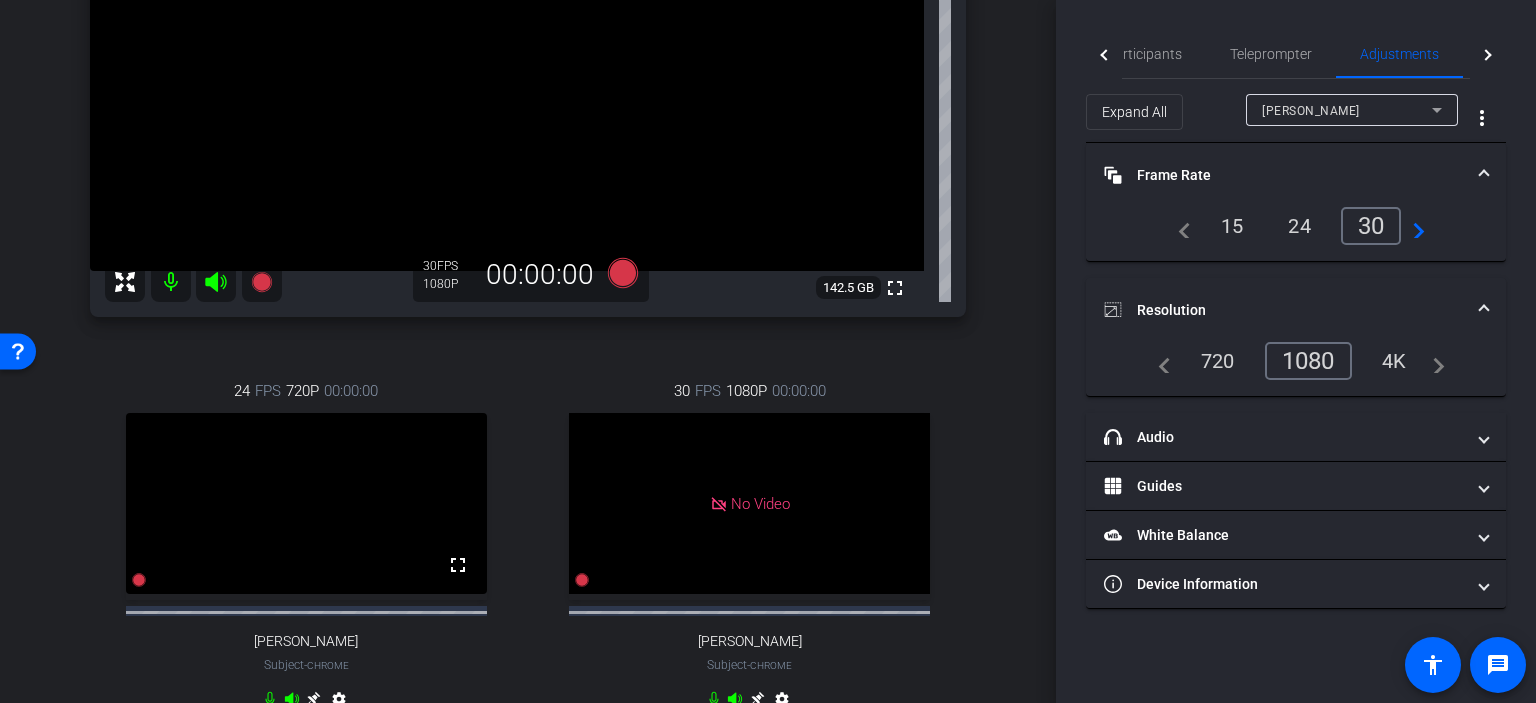 scroll, scrollTop: 400, scrollLeft: 0, axis: vertical 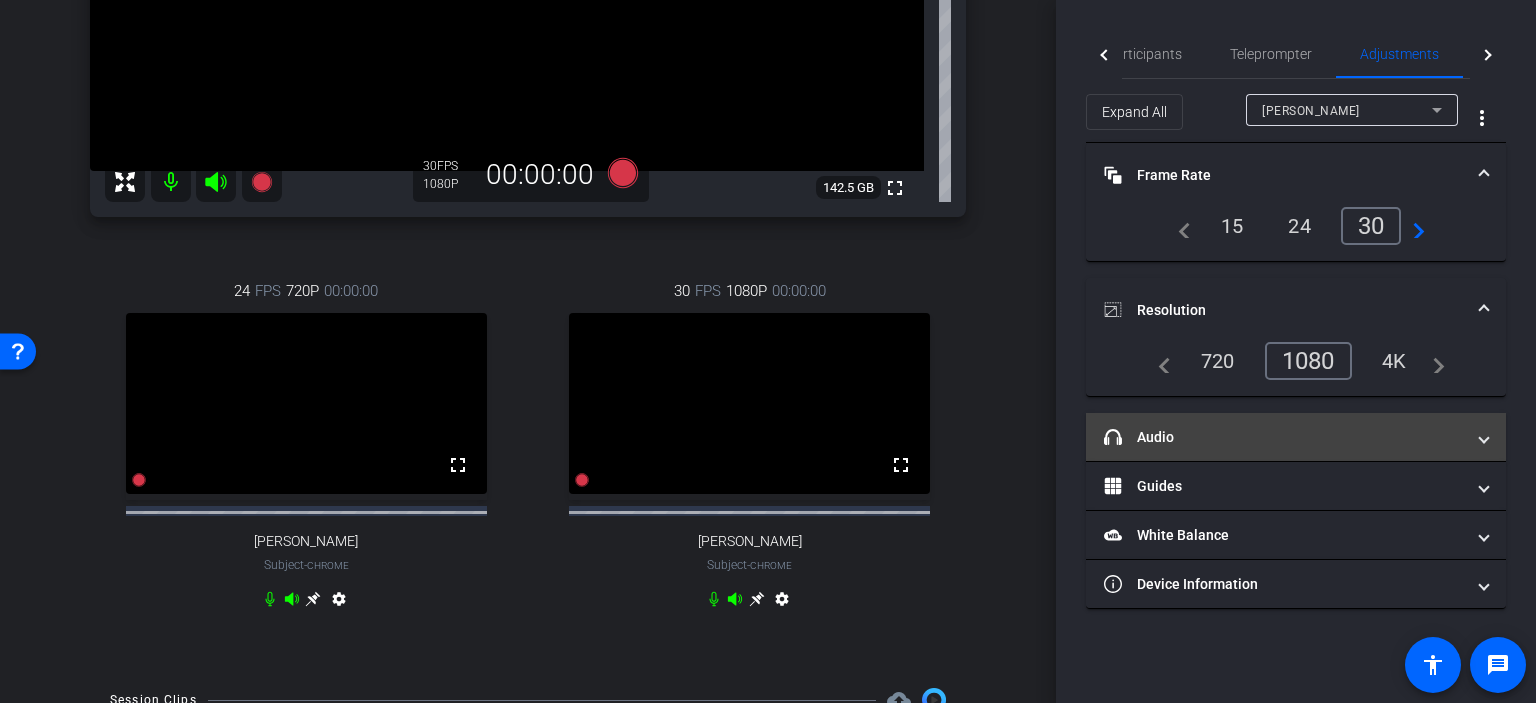 click on "headphone icon
Audio" at bounding box center (1284, 437) 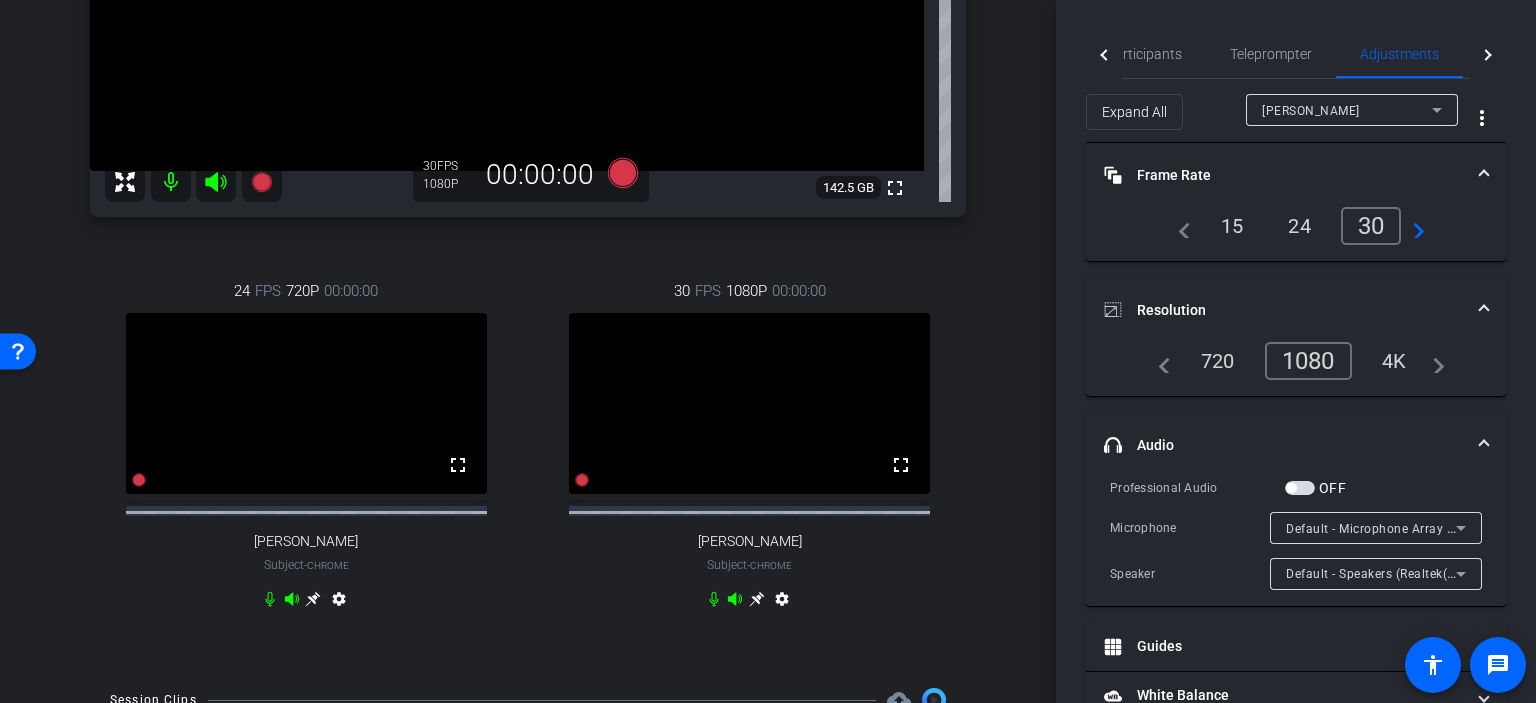 click 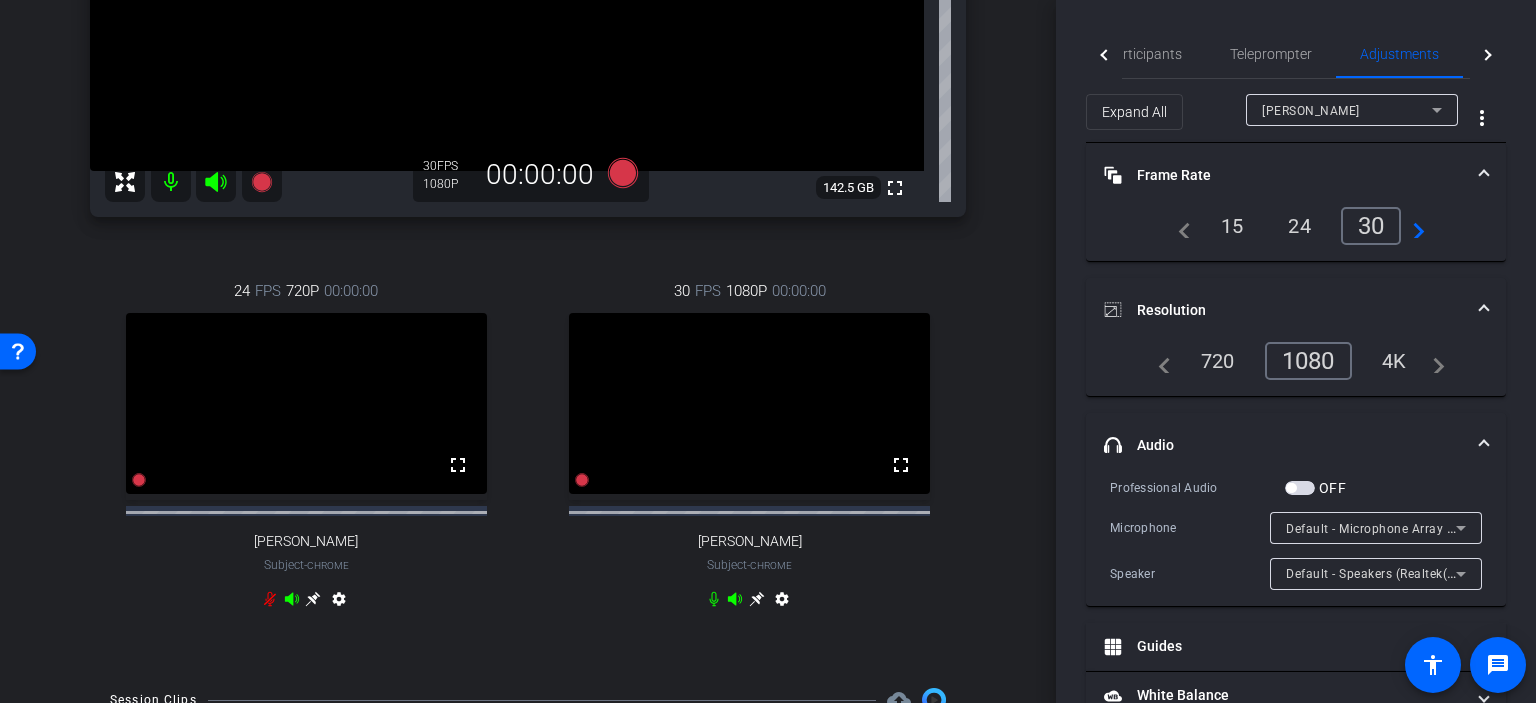 click on "Bradye Robinson Chrome info ROOM ID: 917309391 fullscreen settings  142.5 GB
30 FPS  1080P   00:00:00
24 FPS 720P  00:00:00  fullscreen
Bruce Robertson Subject   -  Chrome
settings 30 FPS 1080P  00:00:00  fullscreen
Jessica Wilkins Subject   -  Chrome" at bounding box center [528, 177] 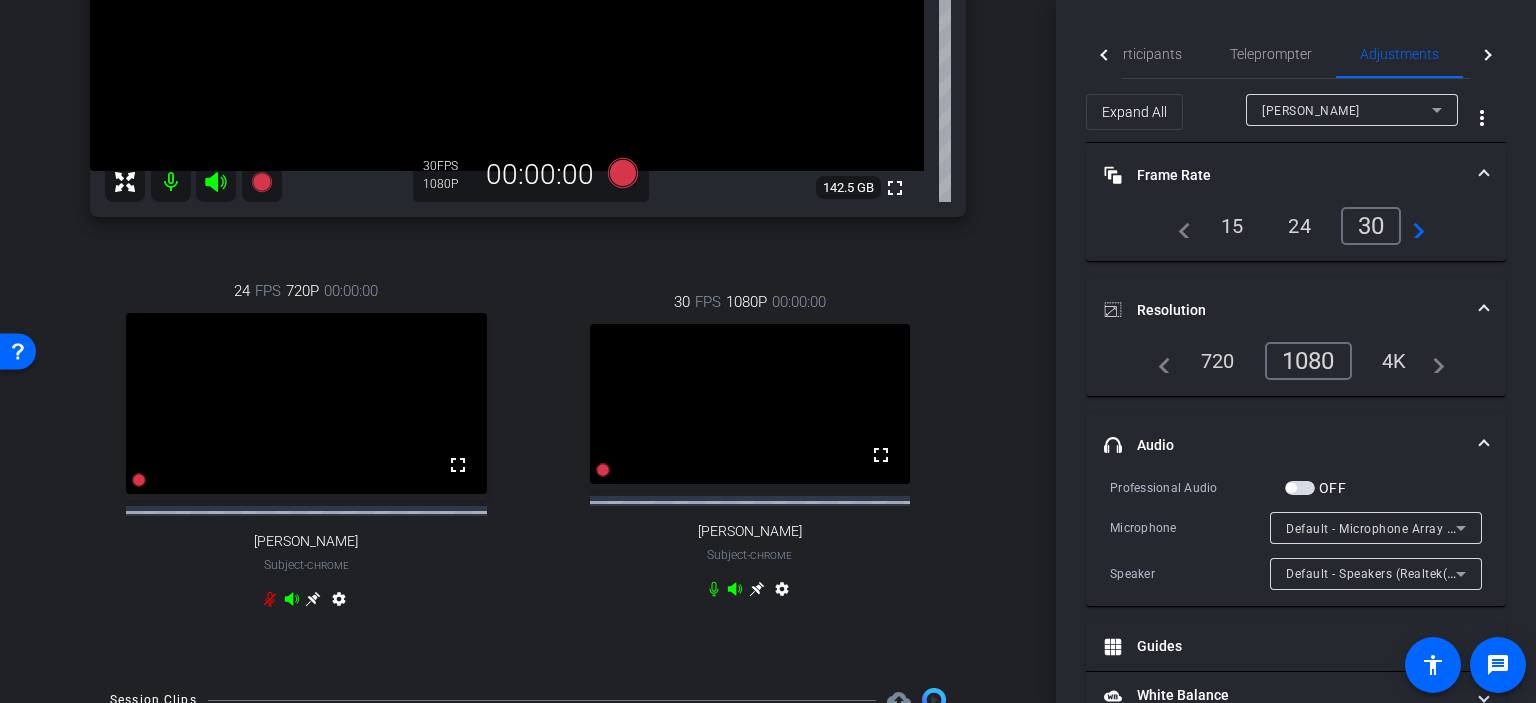click on "Jessica Wilkins Chrome info ROOM ID: 917309391 fullscreen settings  142.5 GB
30 FPS  1080P   00:00:00
24 FPS 720P  00:00:00  fullscreen
Bruce Robertson Subject   -  Chrome
settings 30 FPS 1080P  00:00:00  fullscreen
Bradye Robinson Subject   -  Chrome" at bounding box center [528, 177] 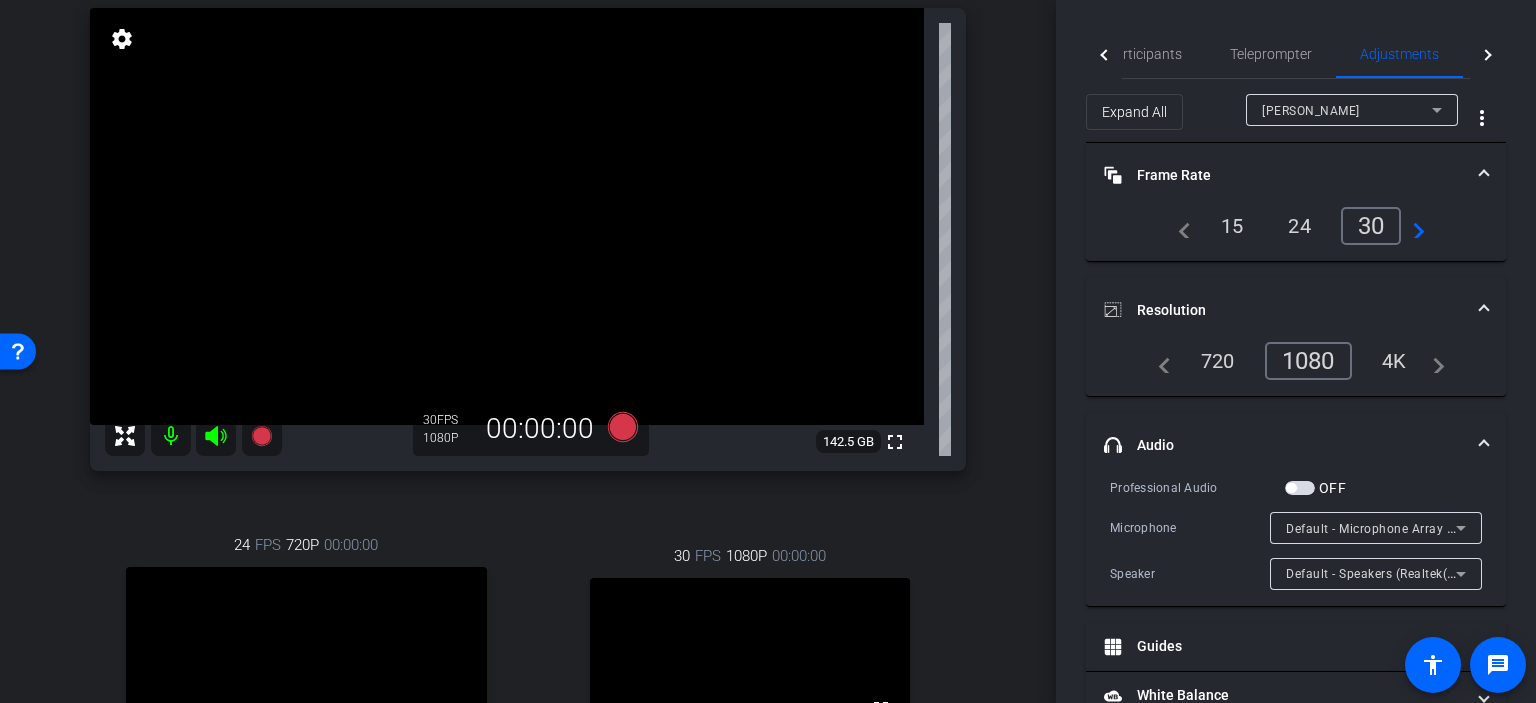 scroll, scrollTop: 100, scrollLeft: 0, axis: vertical 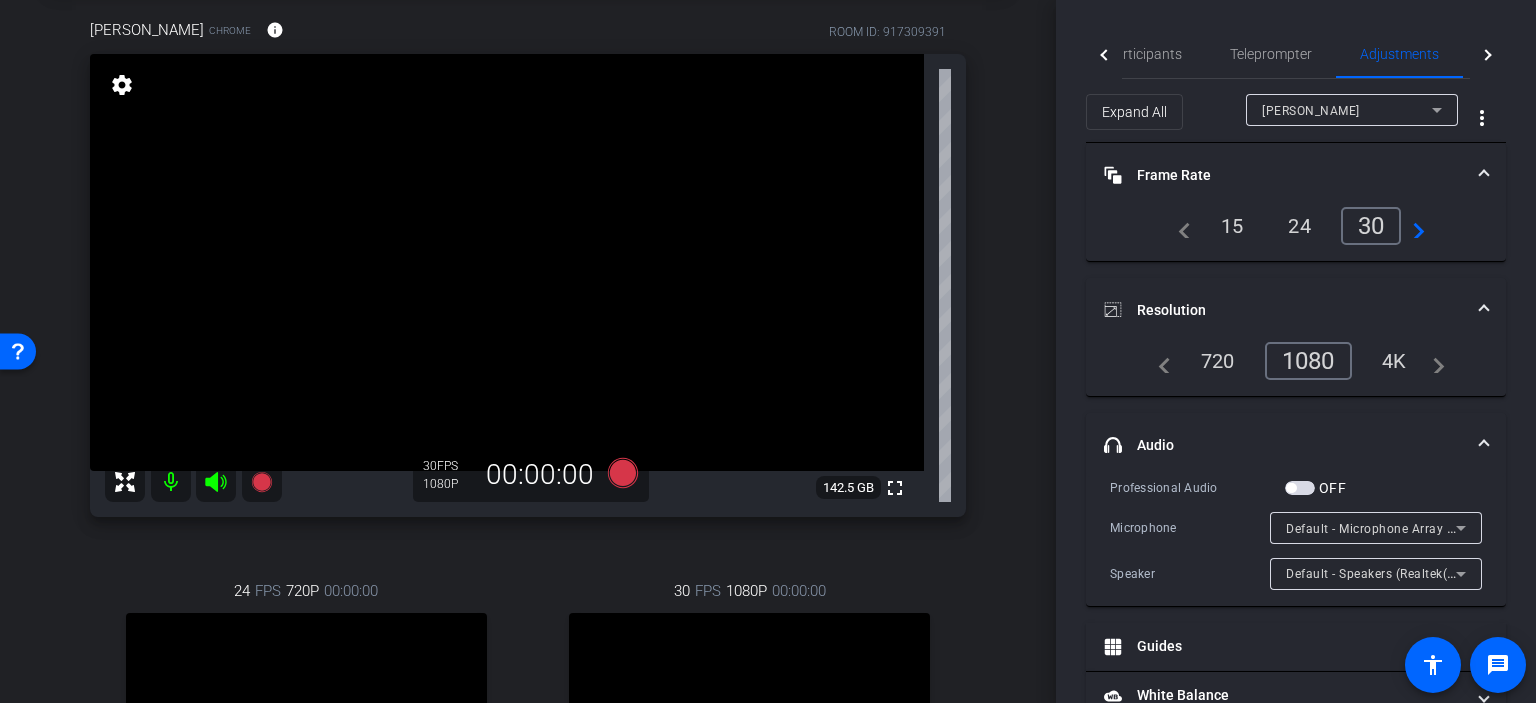 click on "arrow_back  Interviews   Back to project   Send invite  account_box grid_on settings info
Jessica Wilkins Chrome info ROOM ID: 917309391 fullscreen settings  142.5 GB
30 FPS  1080P   00:00:00
24 FPS 720P  00:00:00  fullscreen
Bruce Robertson Subject   -  Chrome
settings 30 FPS 1080P  00:00:00  fullscreen" at bounding box center [528, 251] 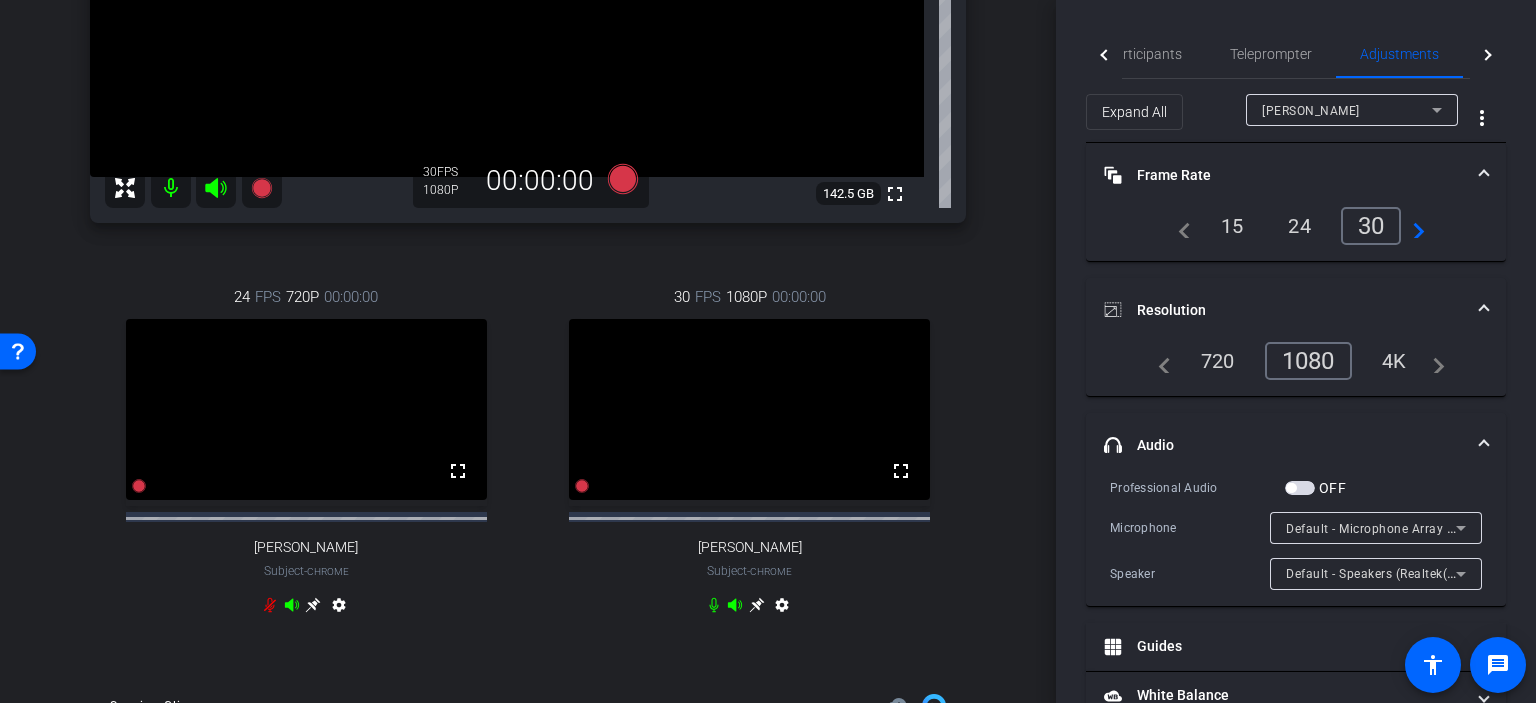 scroll, scrollTop: 400, scrollLeft: 0, axis: vertical 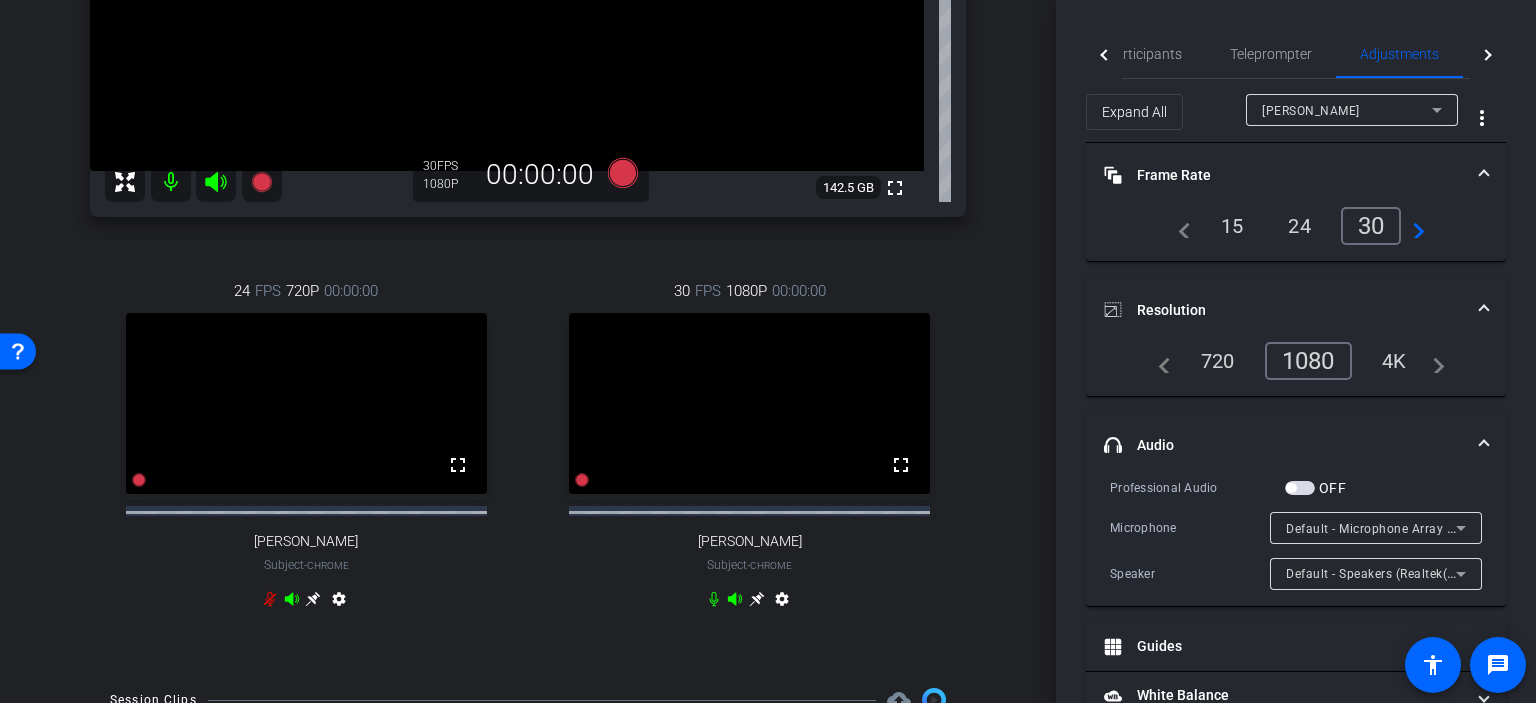 click 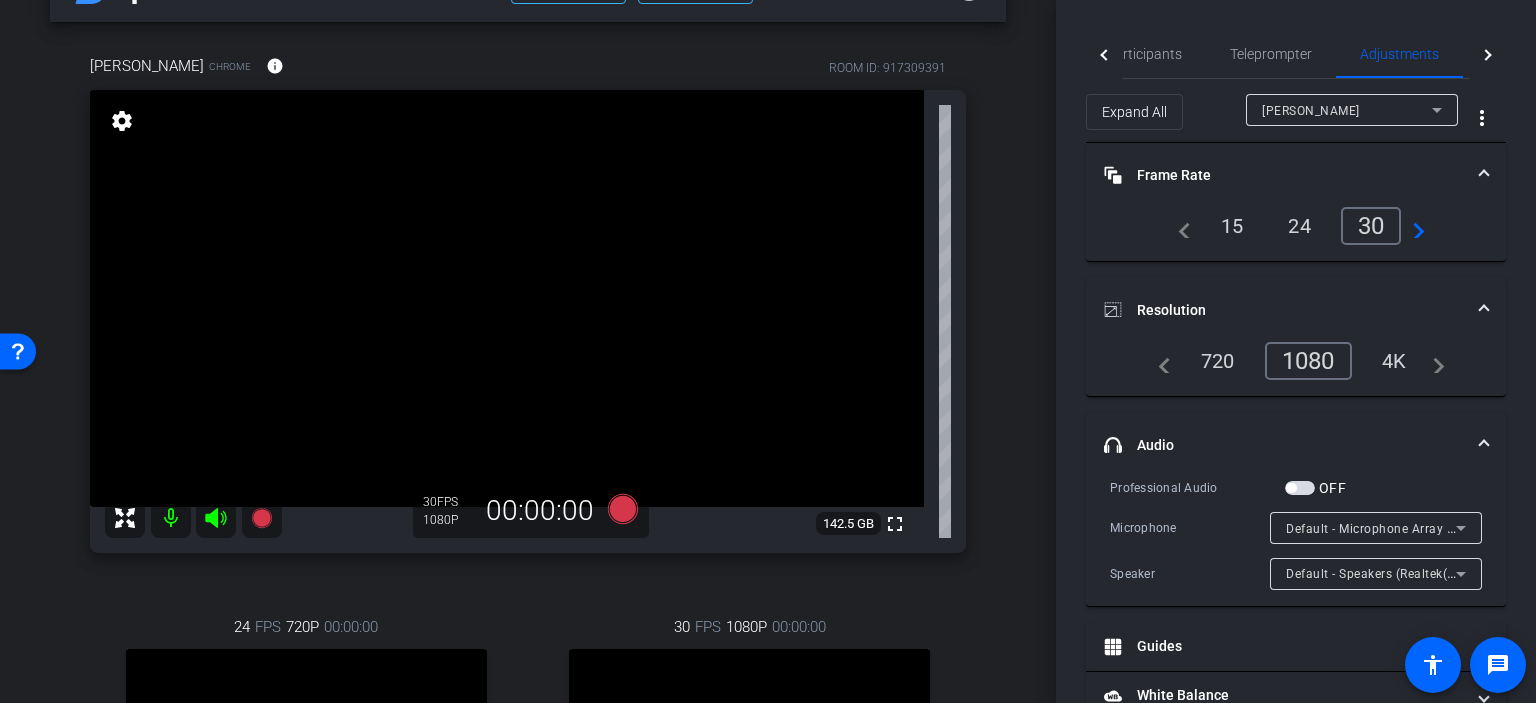scroll, scrollTop: 100, scrollLeft: 0, axis: vertical 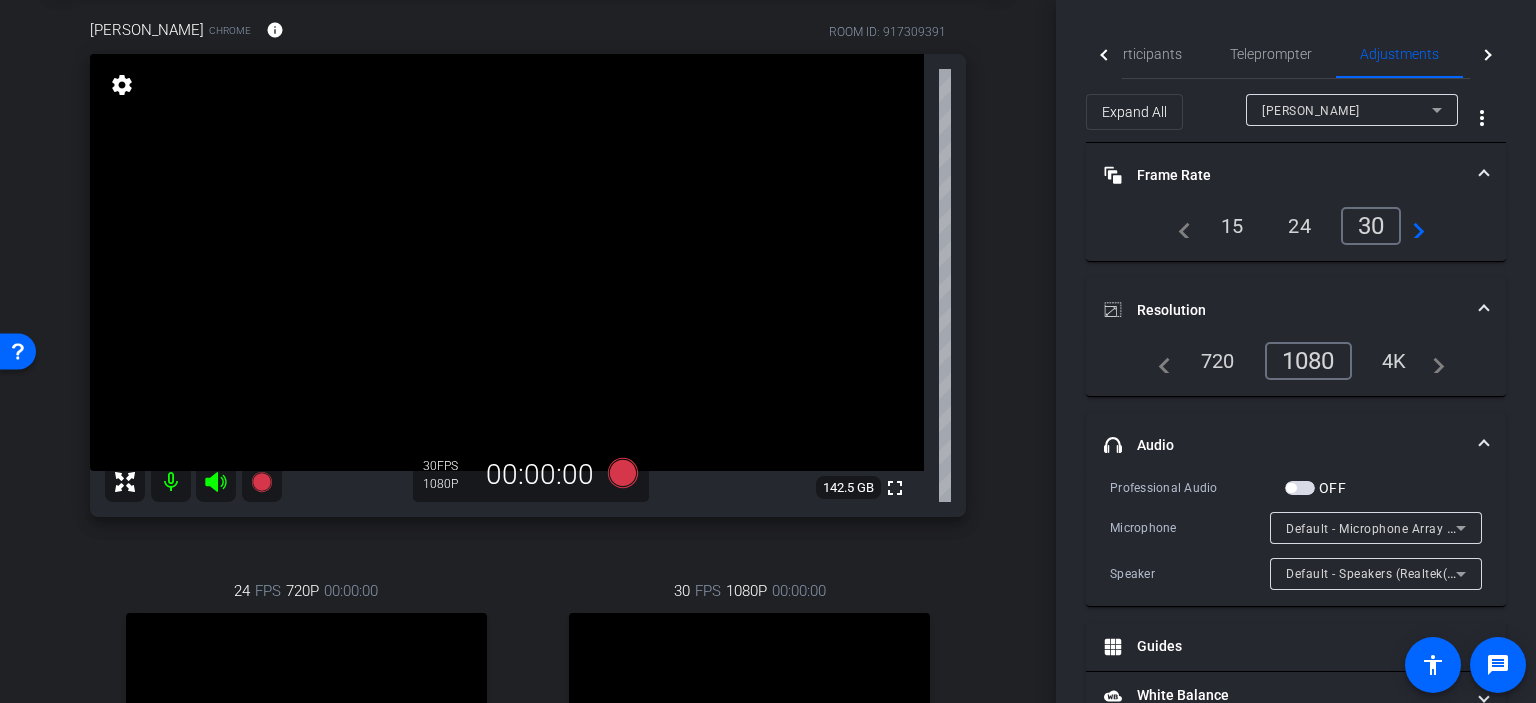 click on "arrow_back  Interviews   Back to project   Send invite  account_box grid_on settings info
Bradye Robinson Chrome info ROOM ID: 917309391 fullscreen settings  142.5 GB
30 FPS  1080P   00:00:00
24 FPS 720P  00:00:00  fullscreen
Bruce Robertson Subject   -  Chrome
settings 30 FPS 1080P  00:00:00  fullscreen" at bounding box center [528, 251] 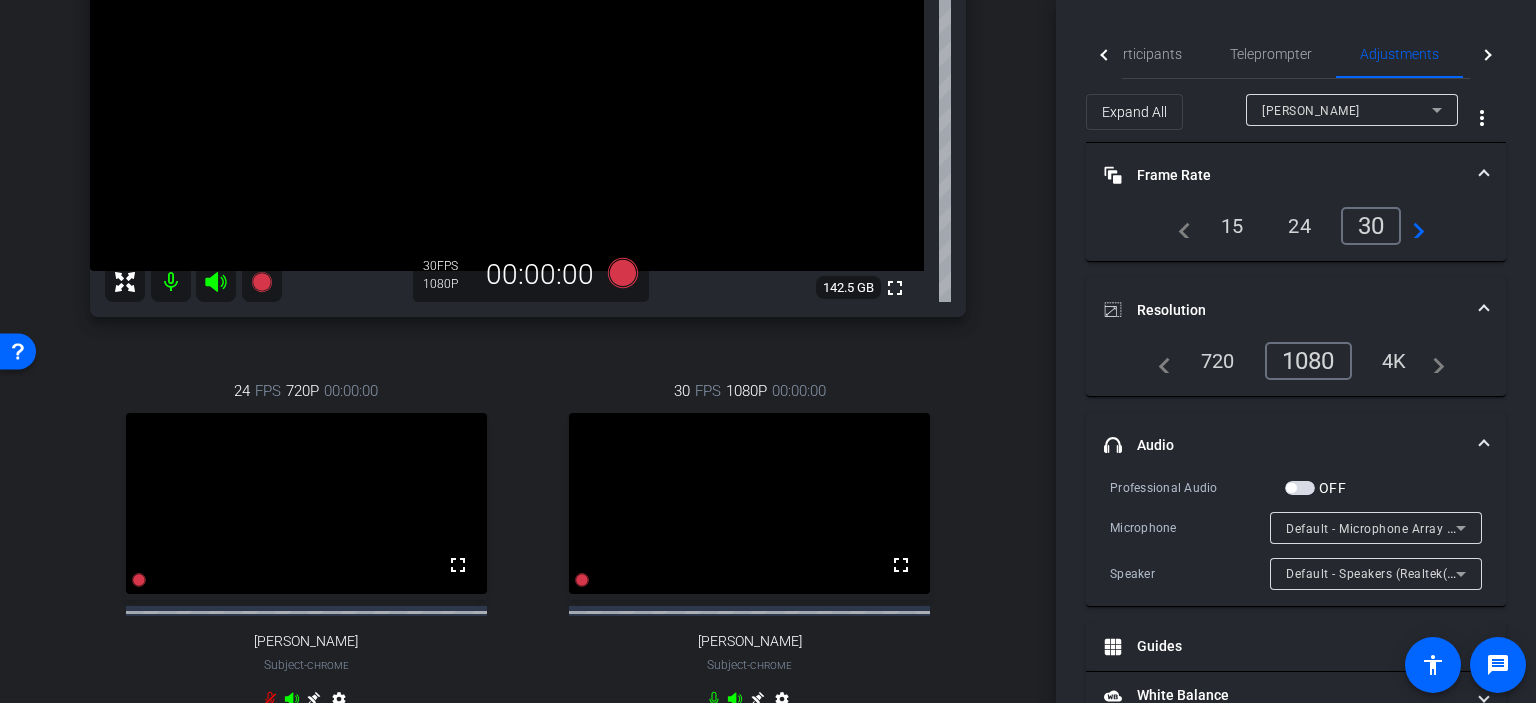 scroll, scrollTop: 200, scrollLeft: 0, axis: vertical 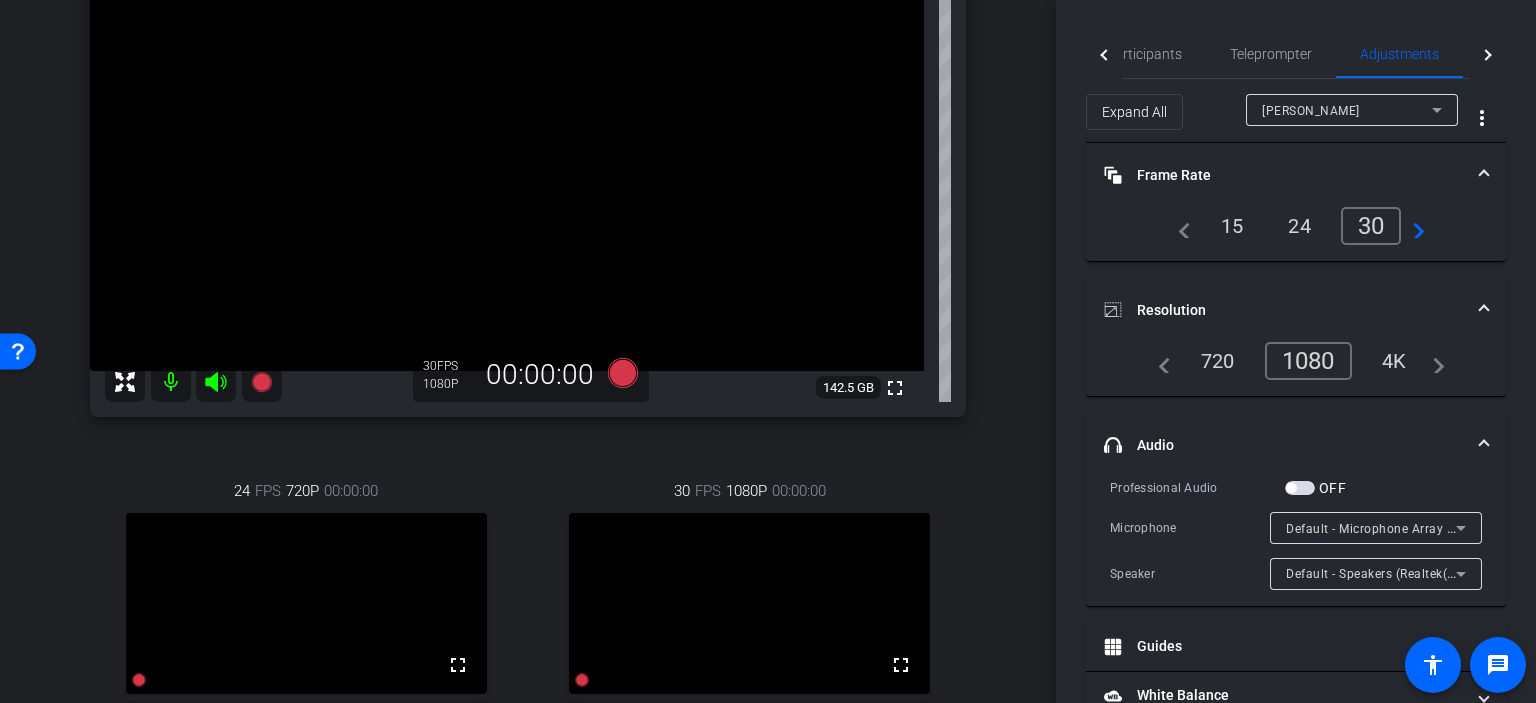click on "Bradye Robinson Chrome info ROOM ID: 917309391 fullscreen settings  142.5 GB
30 FPS  1080P   00:00:00
24 FPS 720P  00:00:00  fullscreen
Bruce Robertson Subject   -  Chrome
settings 30 FPS 1080P  00:00:00  fullscreen
Jessica Wilkins Subject   -  Chrome" at bounding box center [528, 377] 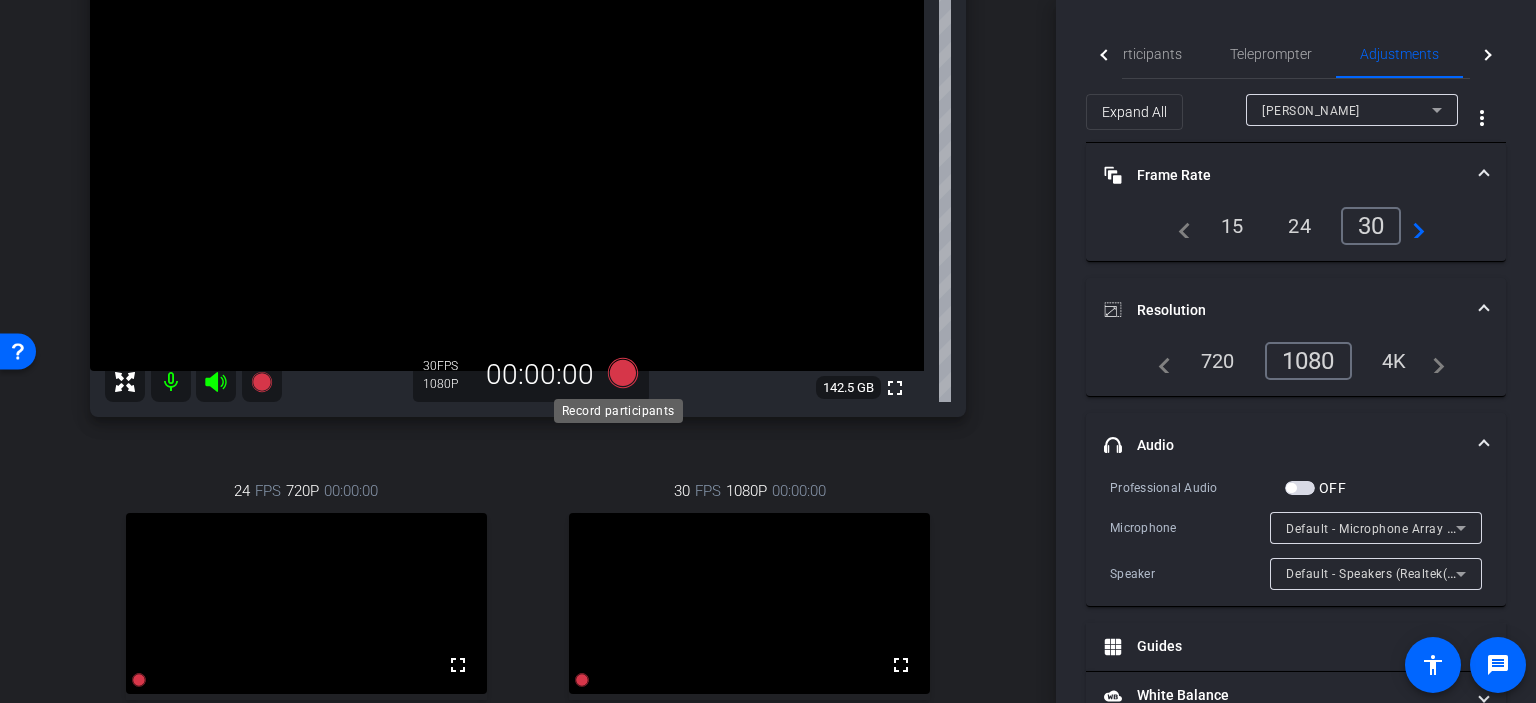 click 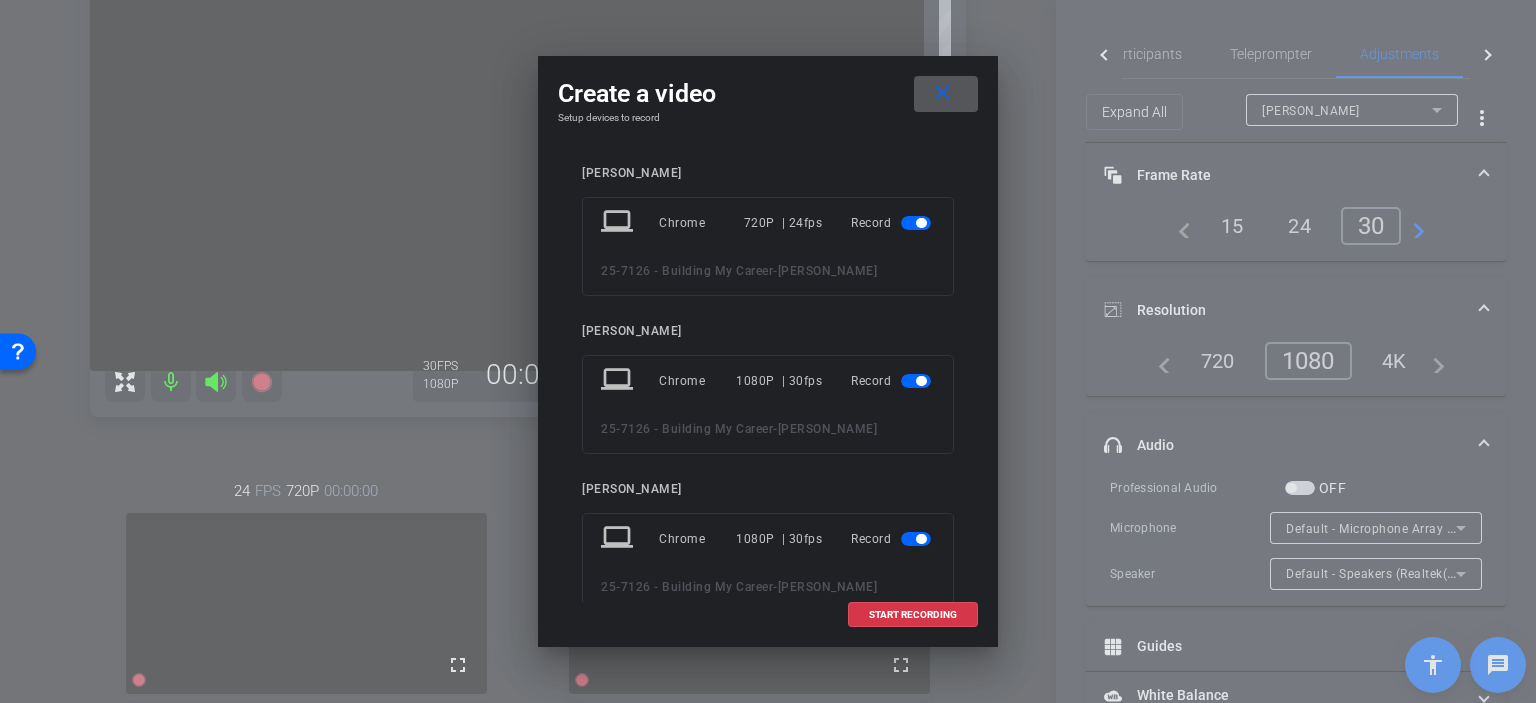 drag, startPoint x: 909, startPoint y: 223, endPoint x: 908, endPoint y: 233, distance: 10.049875 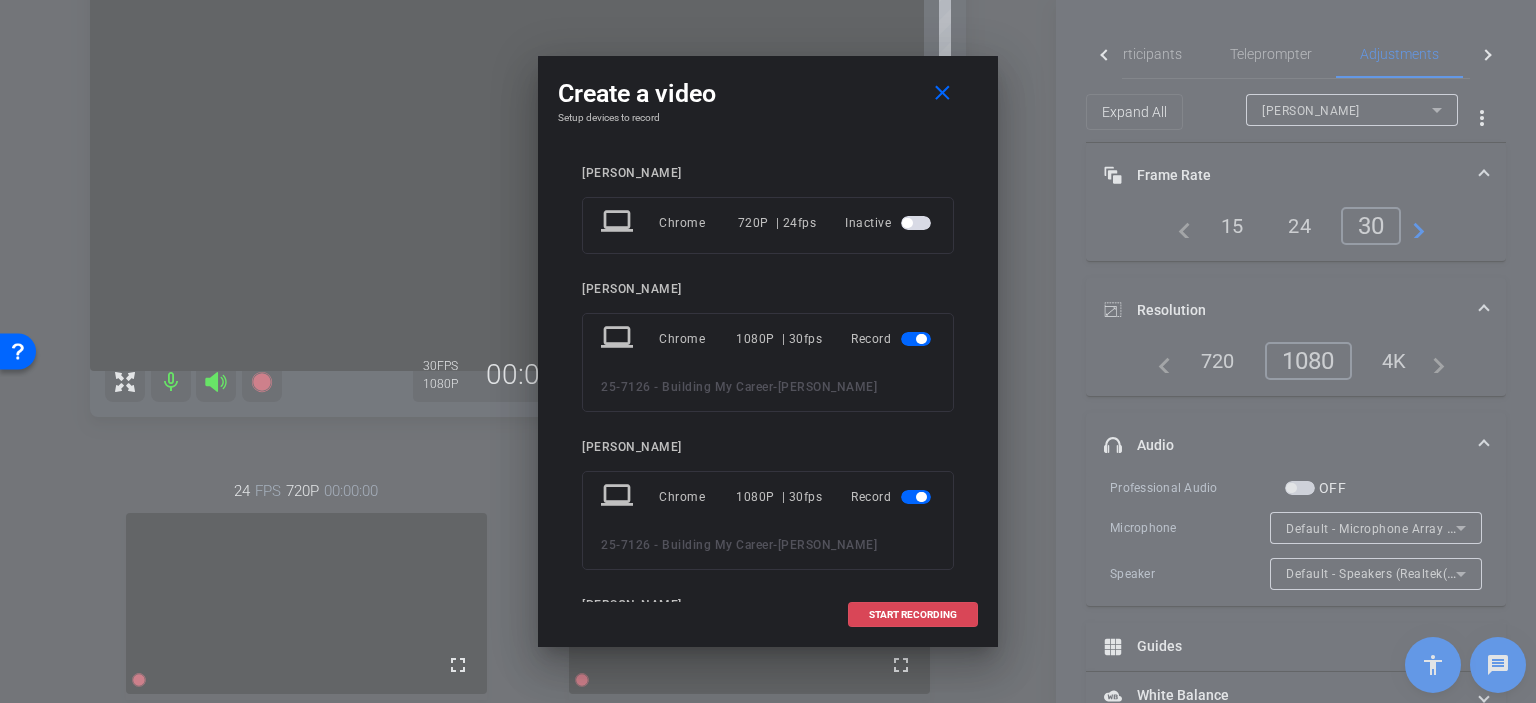 click on "START RECORDING" at bounding box center (913, 615) 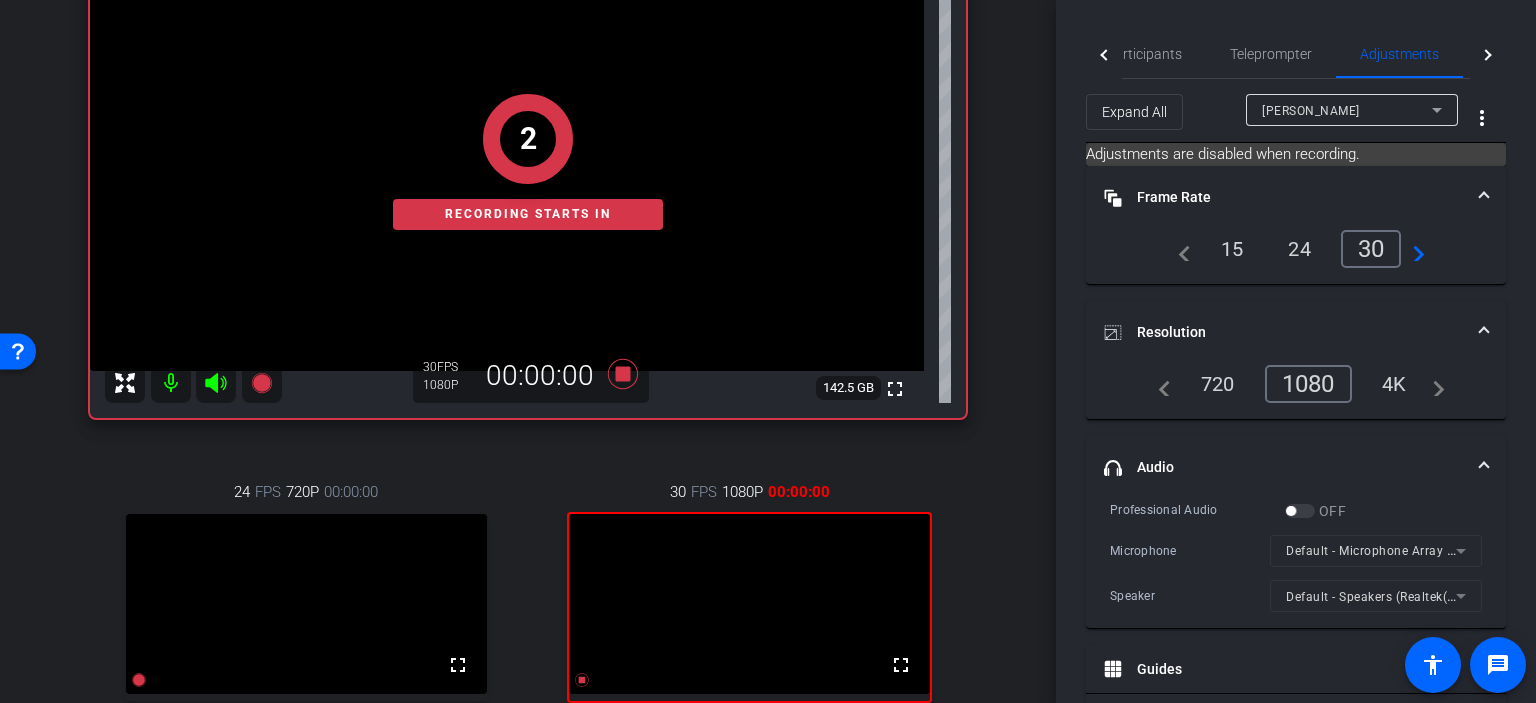 click on "arrow_back  Interviews   Back to project   Send invite  account_box grid_on settings info
Bradye Robinson Chrome info ROOM ID: 917309391 fullscreen settings  142.5 GB
30 FPS  1080P   00:00:00
2   Recording starts in  24 FPS 720P  00:00:00  fullscreen
Bruce Robertson Subject   -  Chrome
settings 30 FPS 1080P  00:00:00  fullscreen
Jessica Wilkins Subject   -  Chrome
settings  Session Clips" at bounding box center (528, 151) 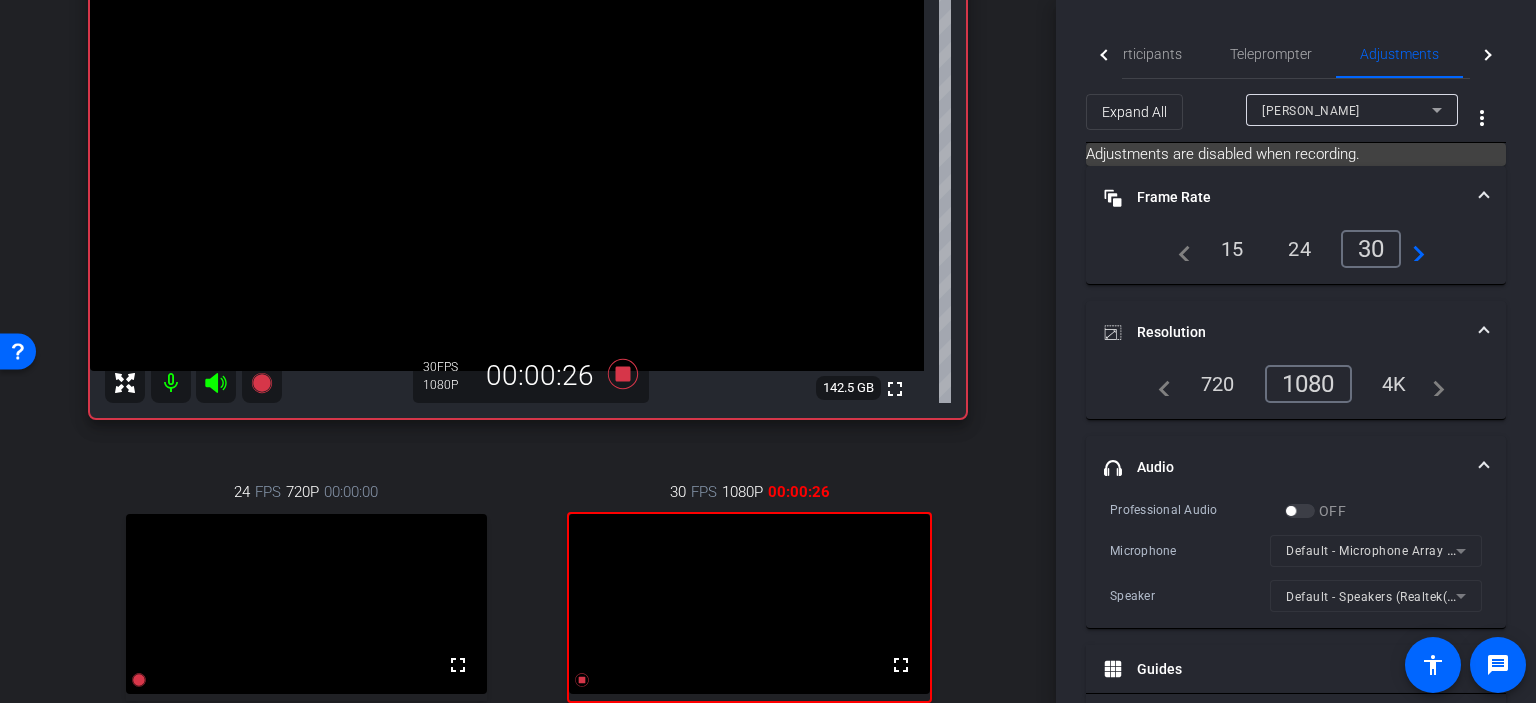 click on "arrow_back  Interviews   Back to project   Send invite  account_box grid_on settings info
Bradye Robinson Chrome info ROOM ID: 917309391 fullscreen settings  142.5 GB
30 FPS  1080P   00:00:26
24 FPS 720P  00:00:00  fullscreen
Bruce Robertson Subject   -  Chrome
settings 30 FPS 1080P  00:00:26  fullscreen
Jessica Wilkins Subject   -  Chrome
settings  Session Clips   cloud_upload" at bounding box center [528, 151] 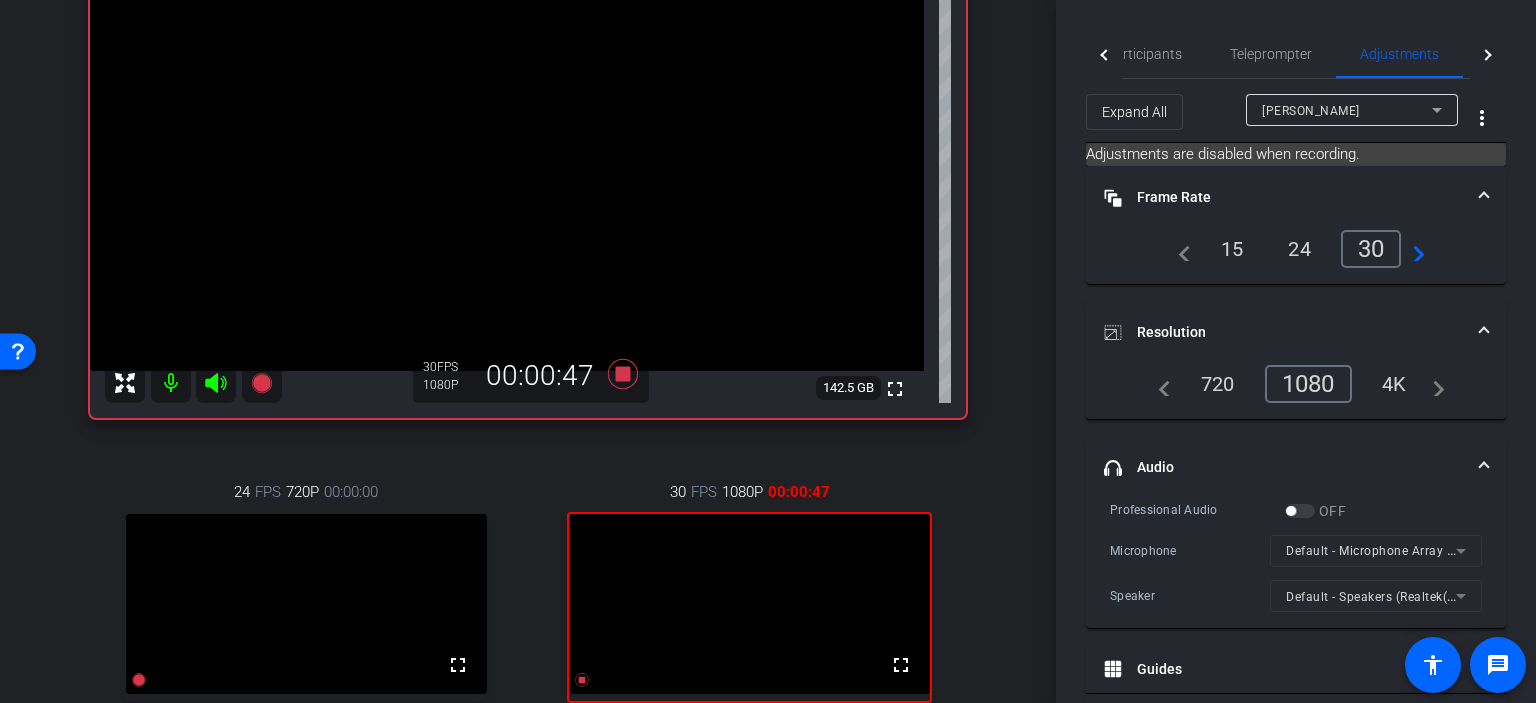 click on "Jessica Wilkins" at bounding box center [1311, 111] 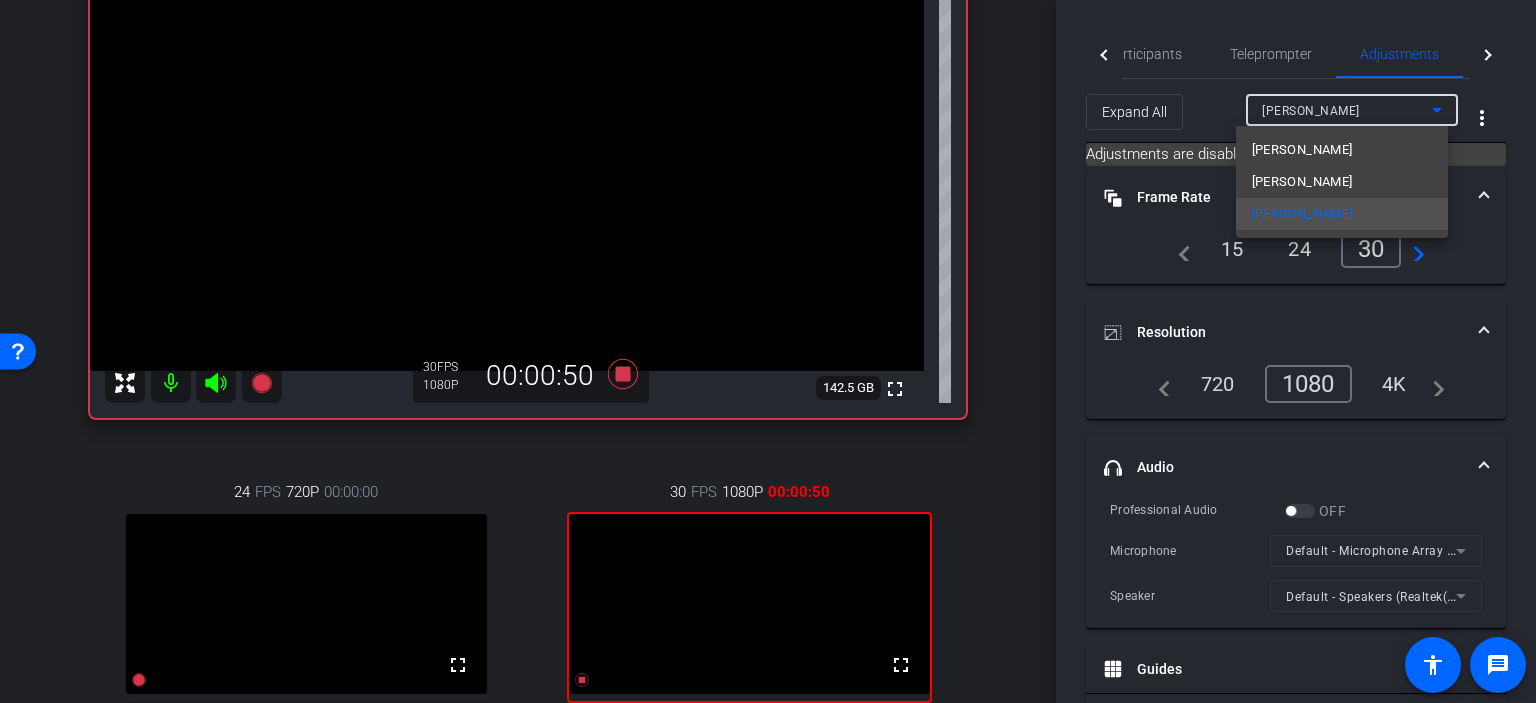 click at bounding box center (768, 351) 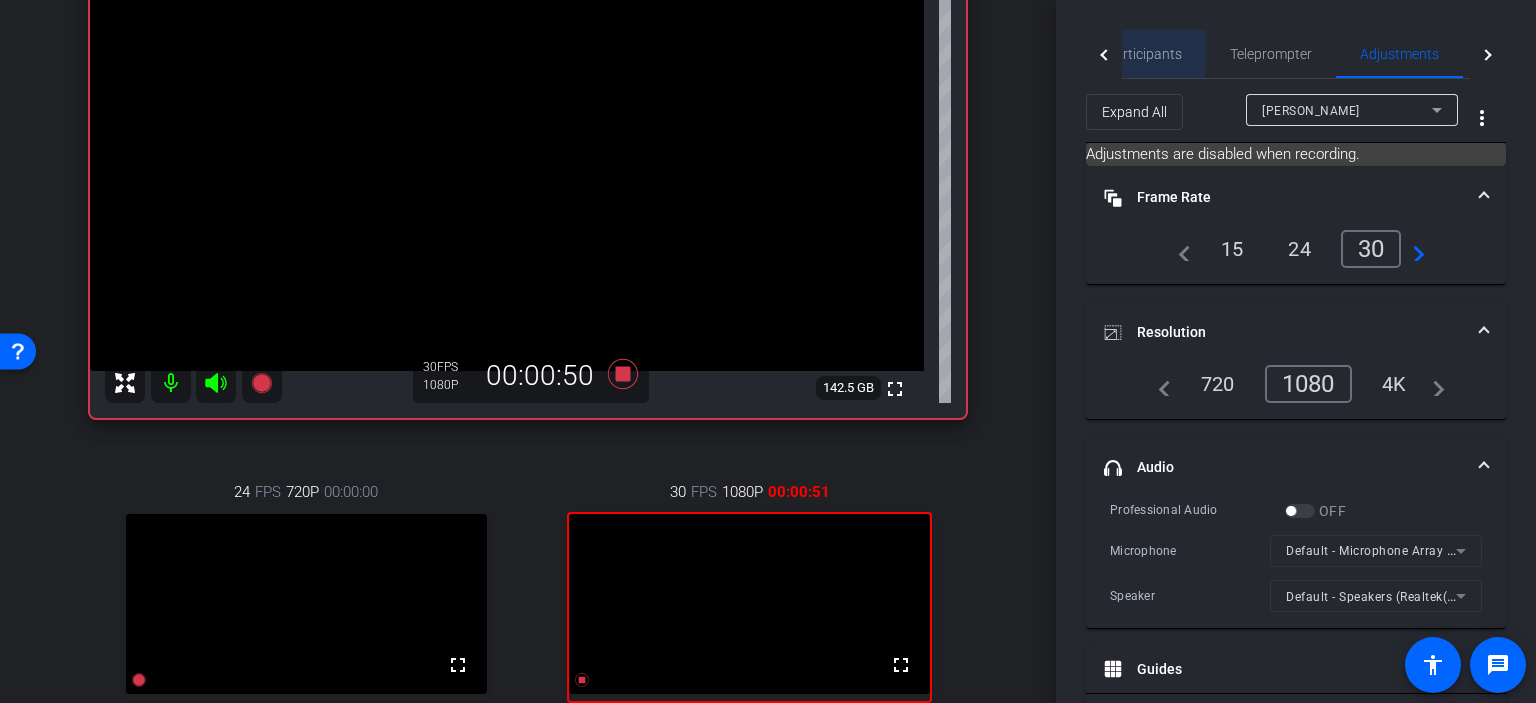 click on "Participants" at bounding box center (1144, 54) 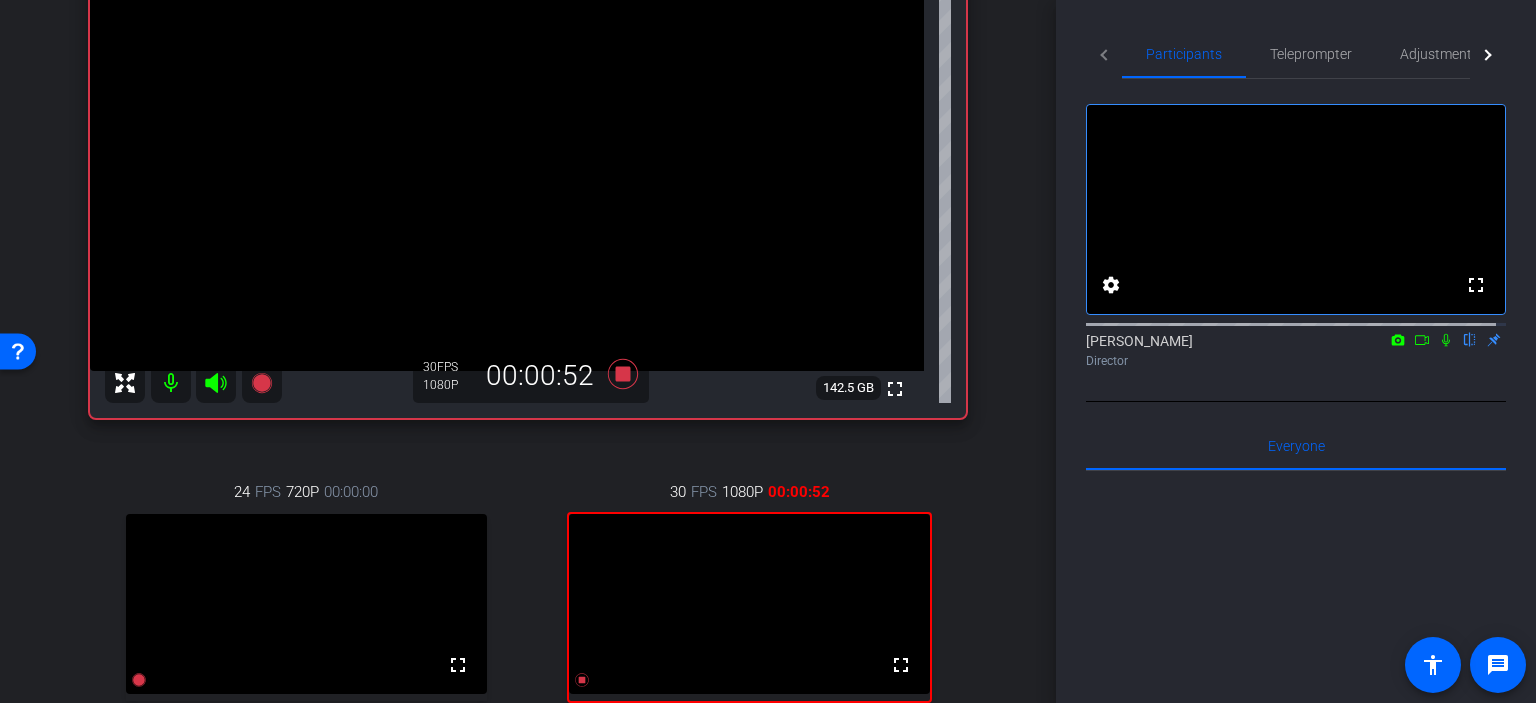 click 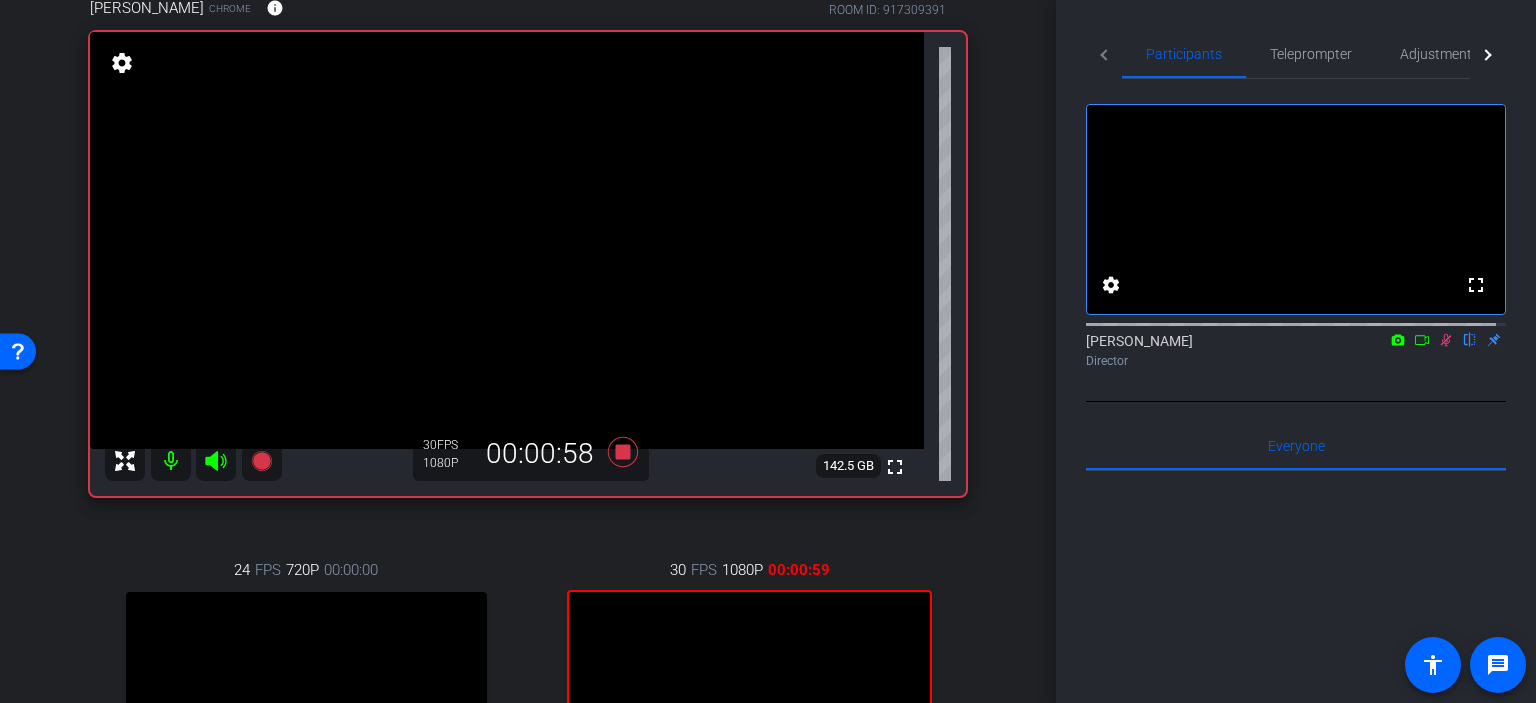 scroll, scrollTop: 100, scrollLeft: 0, axis: vertical 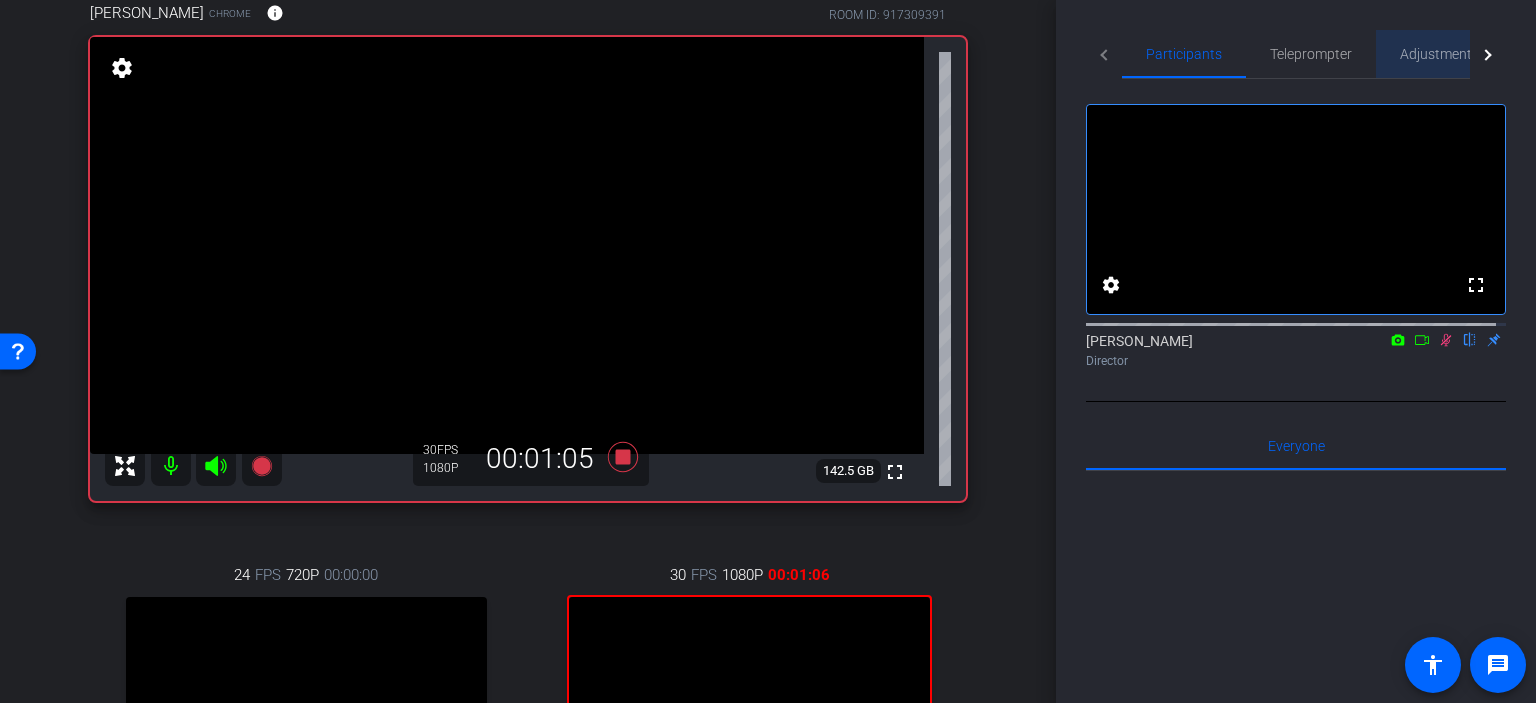 click on "Adjustments" at bounding box center [1439, 54] 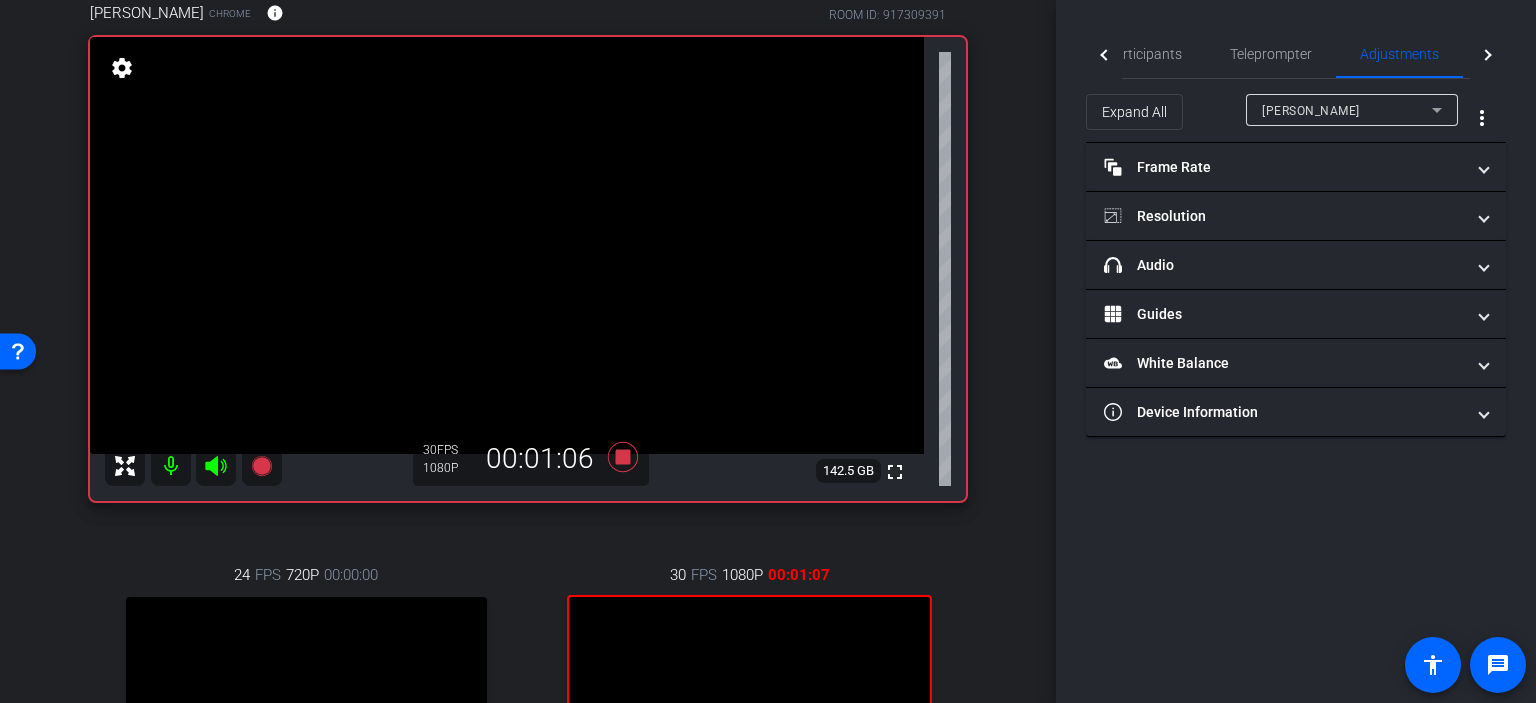 click on "Bruce Robertson" at bounding box center (1311, 111) 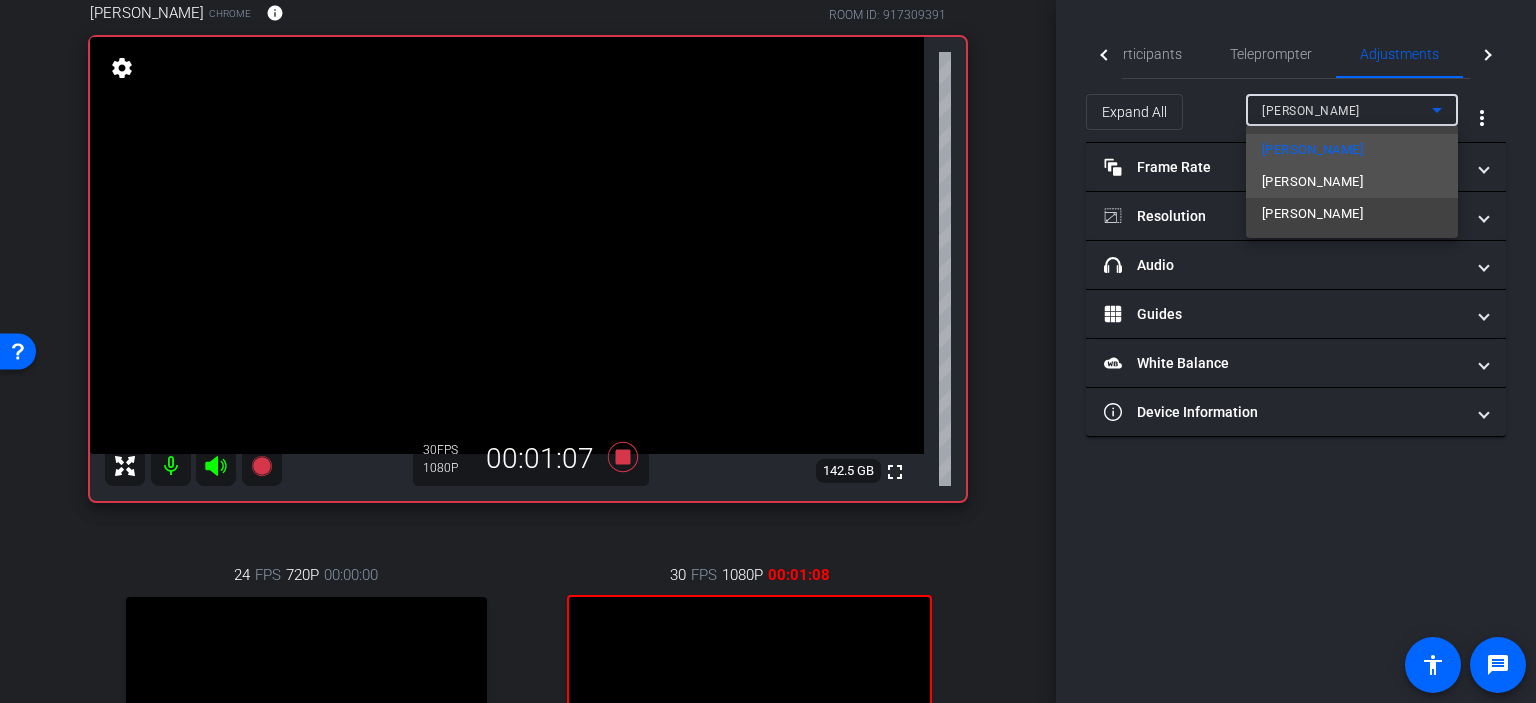 click on "Bradye Robinson" at bounding box center (1312, 182) 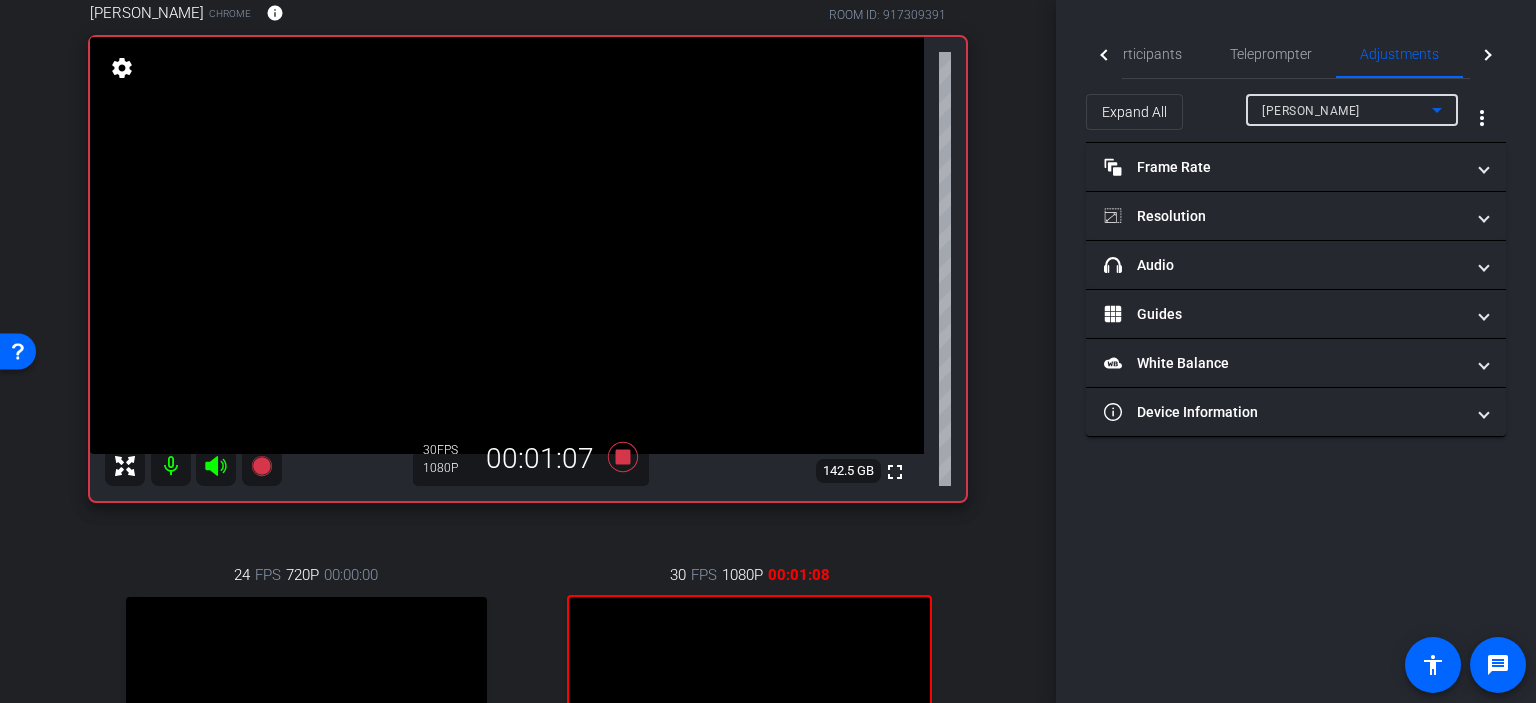 type on "11000" 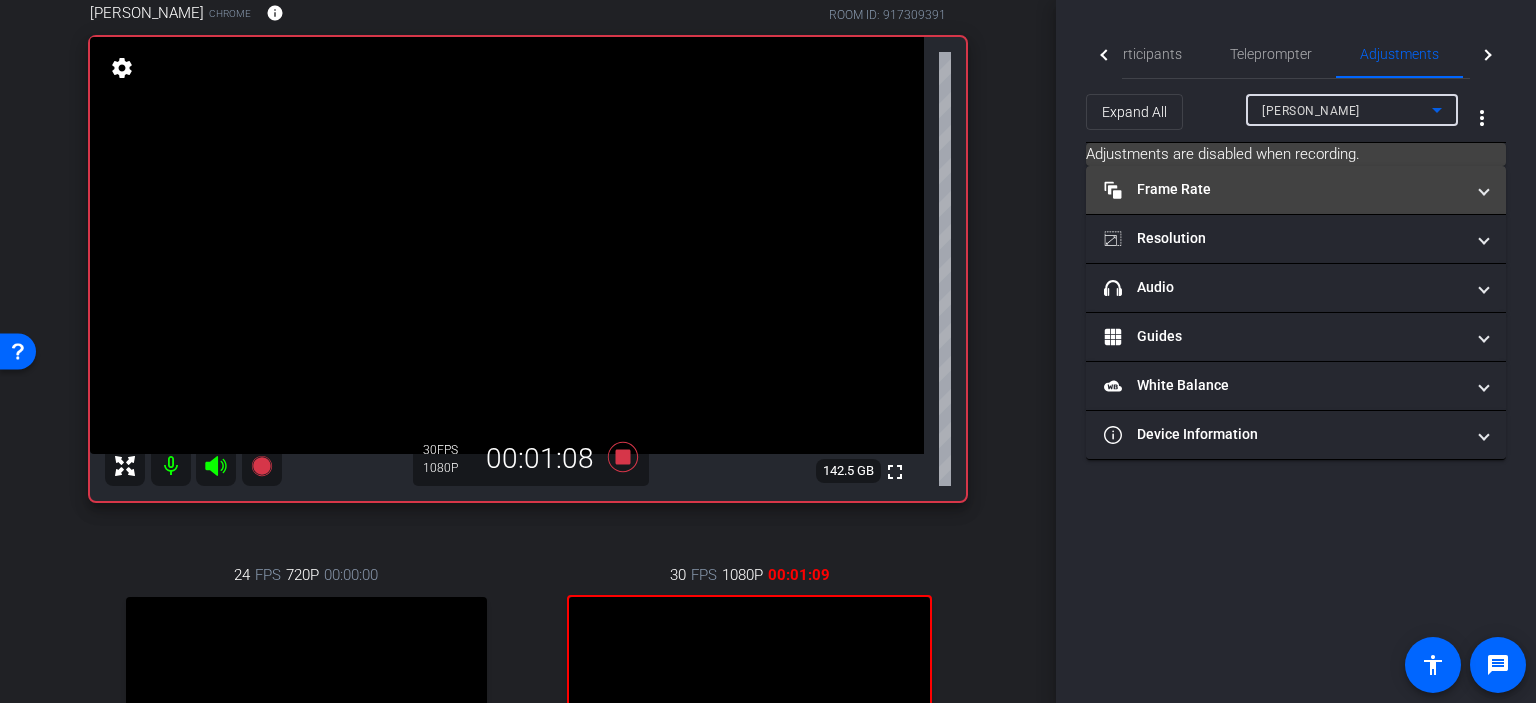click on "Frame Rate
Frame Rate" at bounding box center (1284, 189) 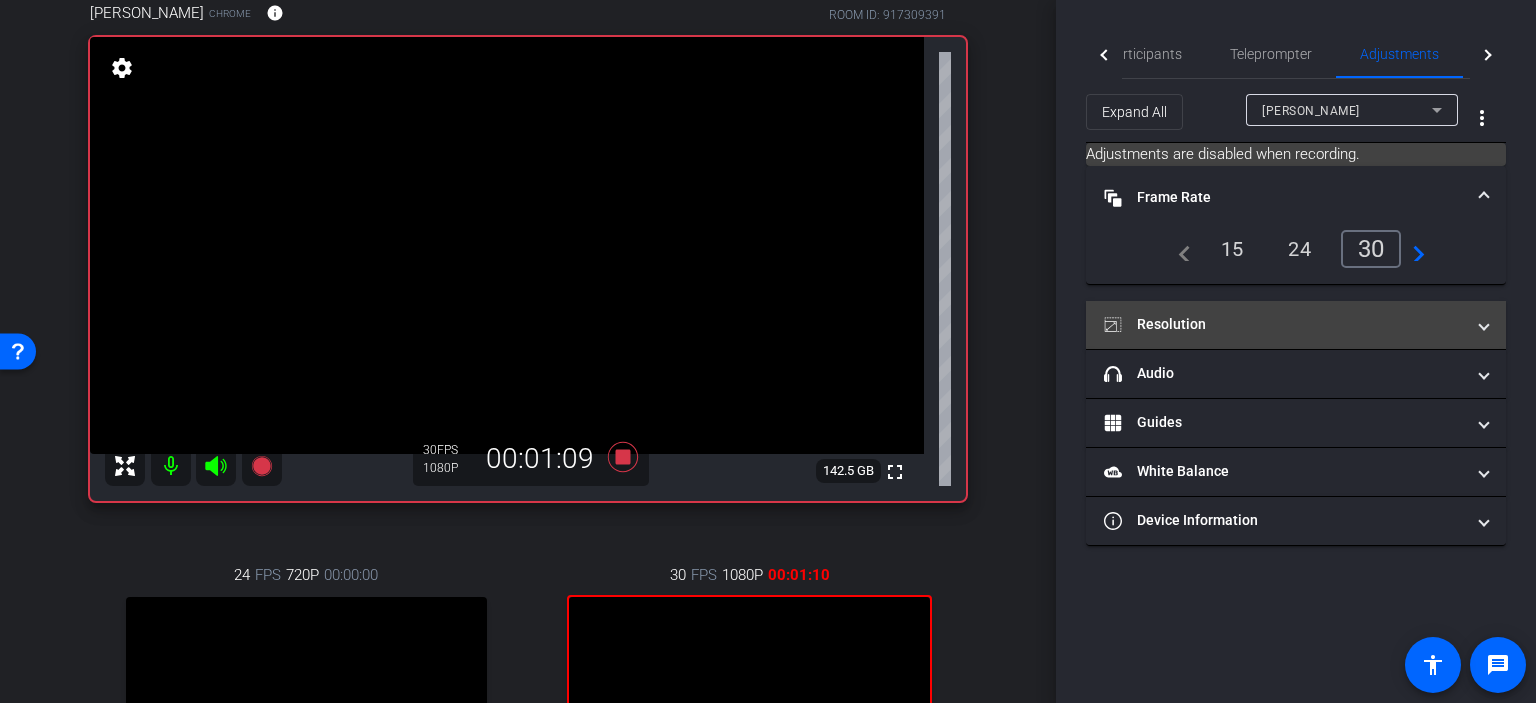 click on "Resolution" at bounding box center [1284, 324] 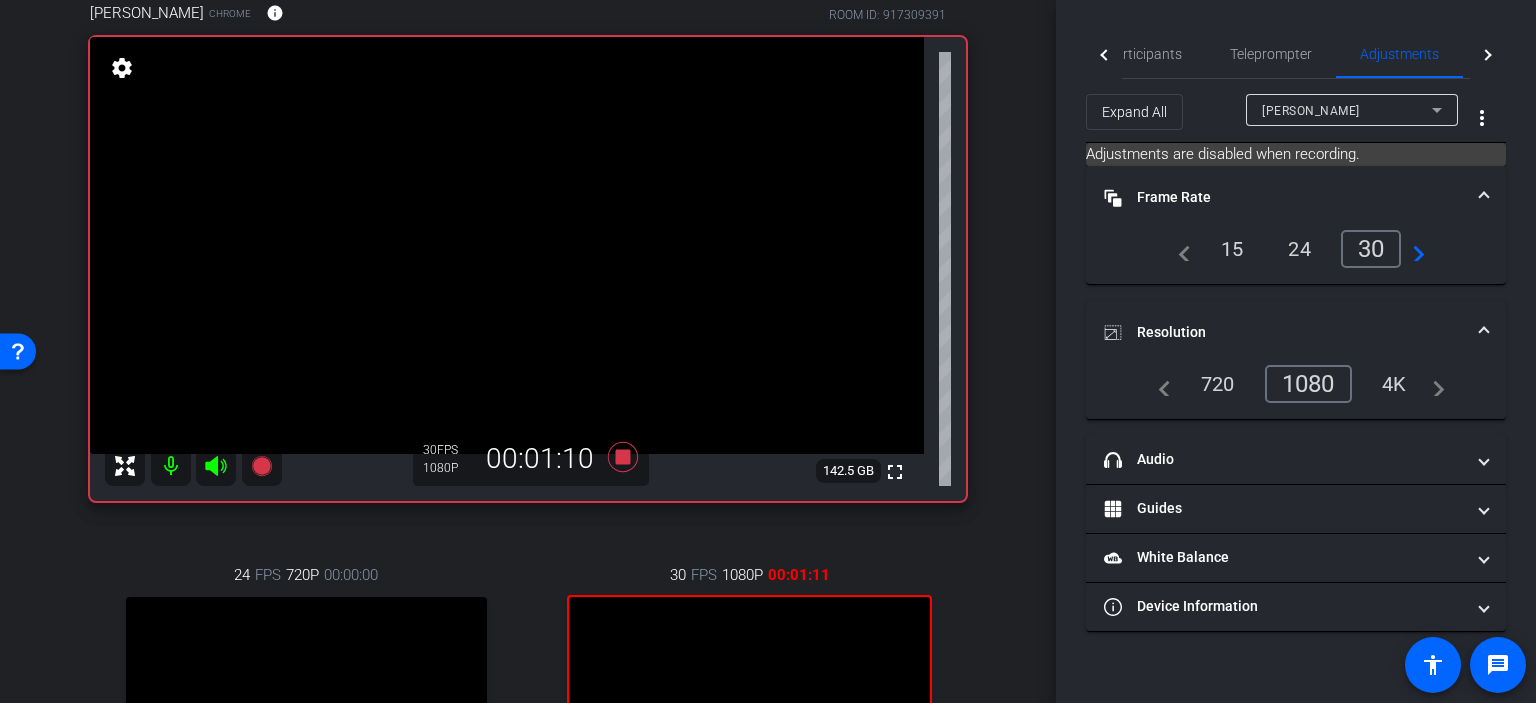 click on "Bradye Robinson" at bounding box center [1347, 110] 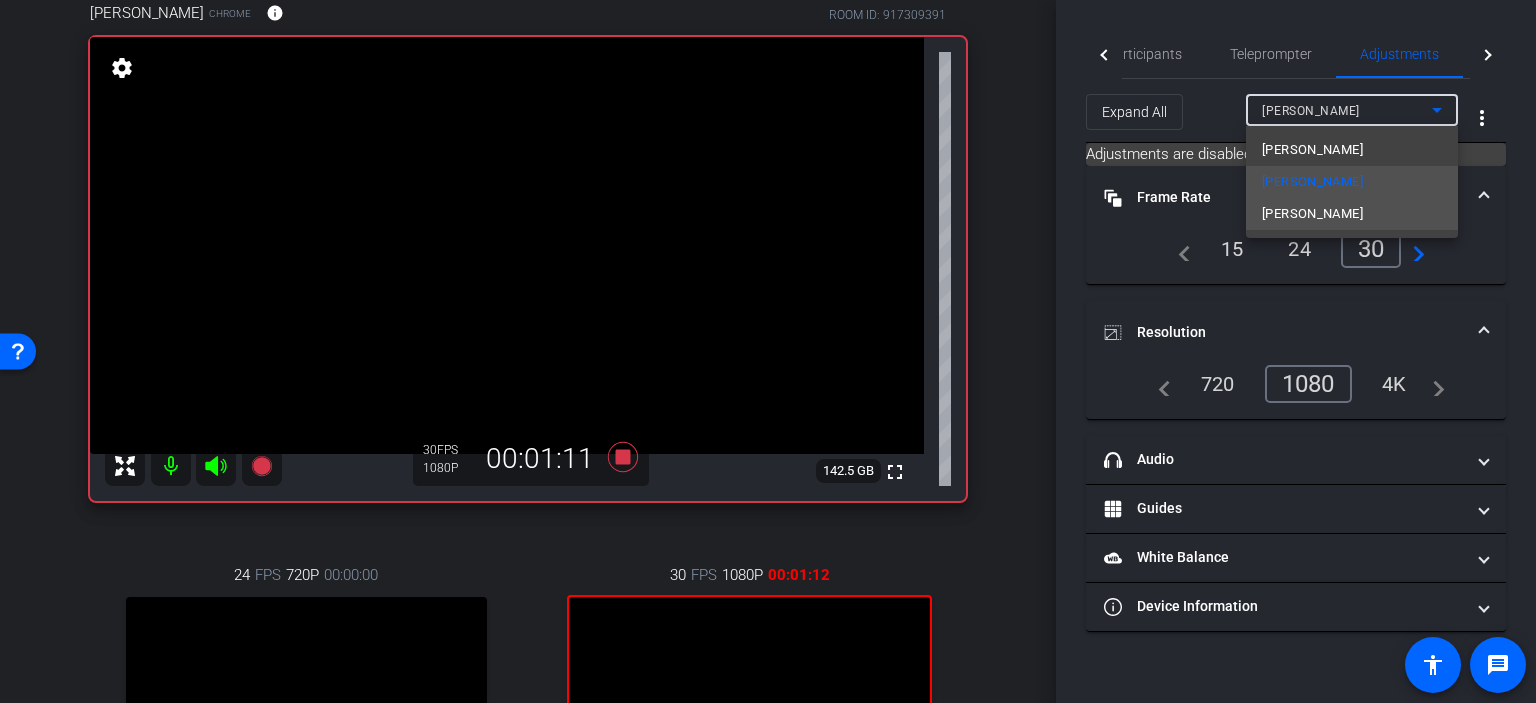 click on "Jessica Wilkins" at bounding box center [1312, 214] 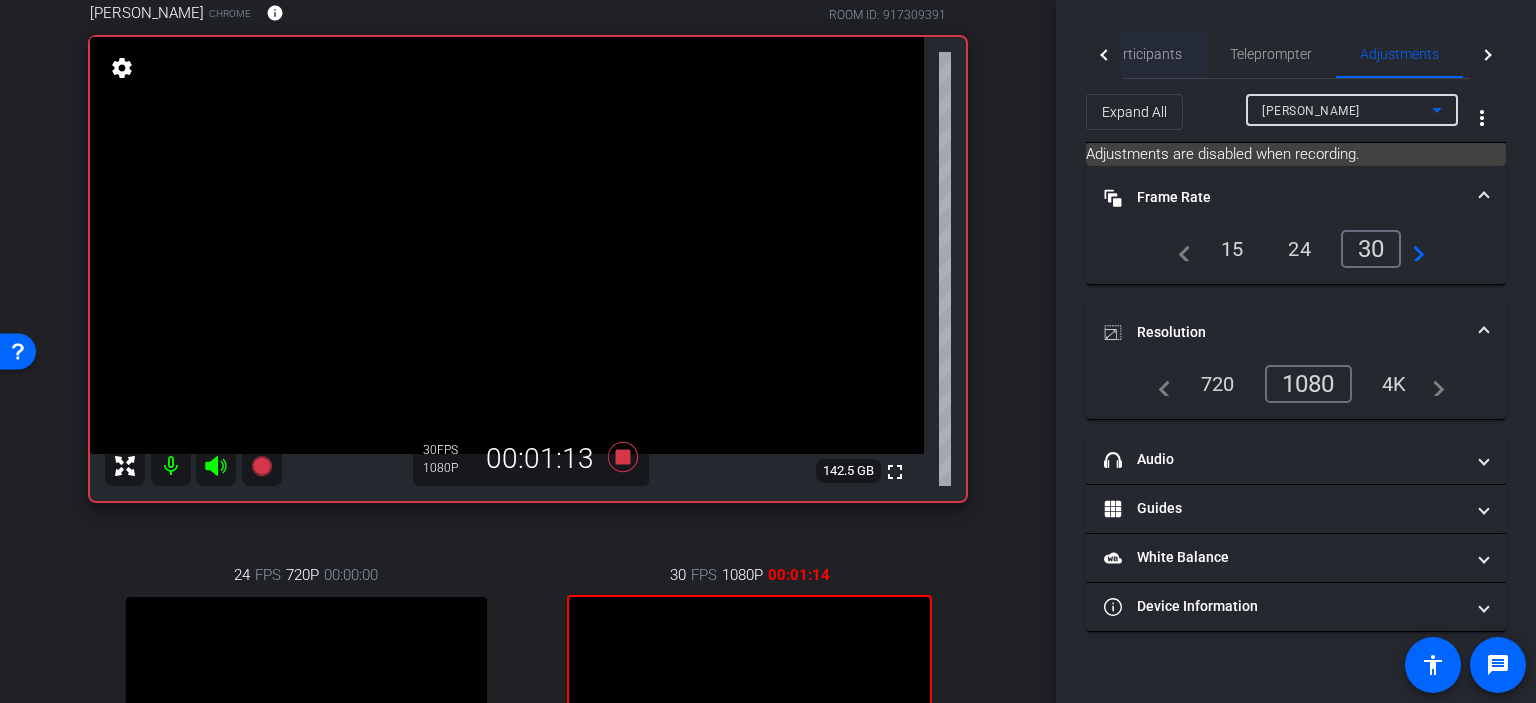 click on "Participants" at bounding box center [1144, 54] 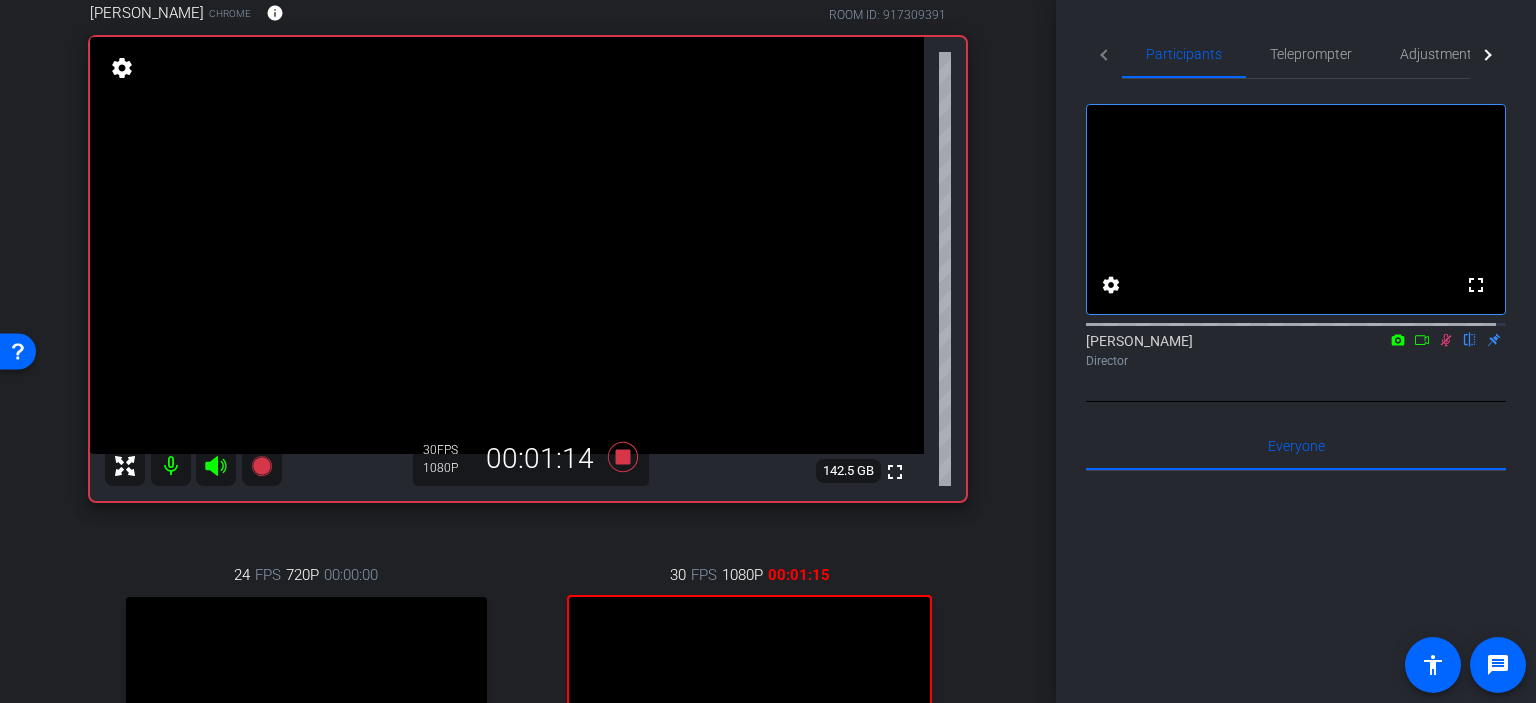 click 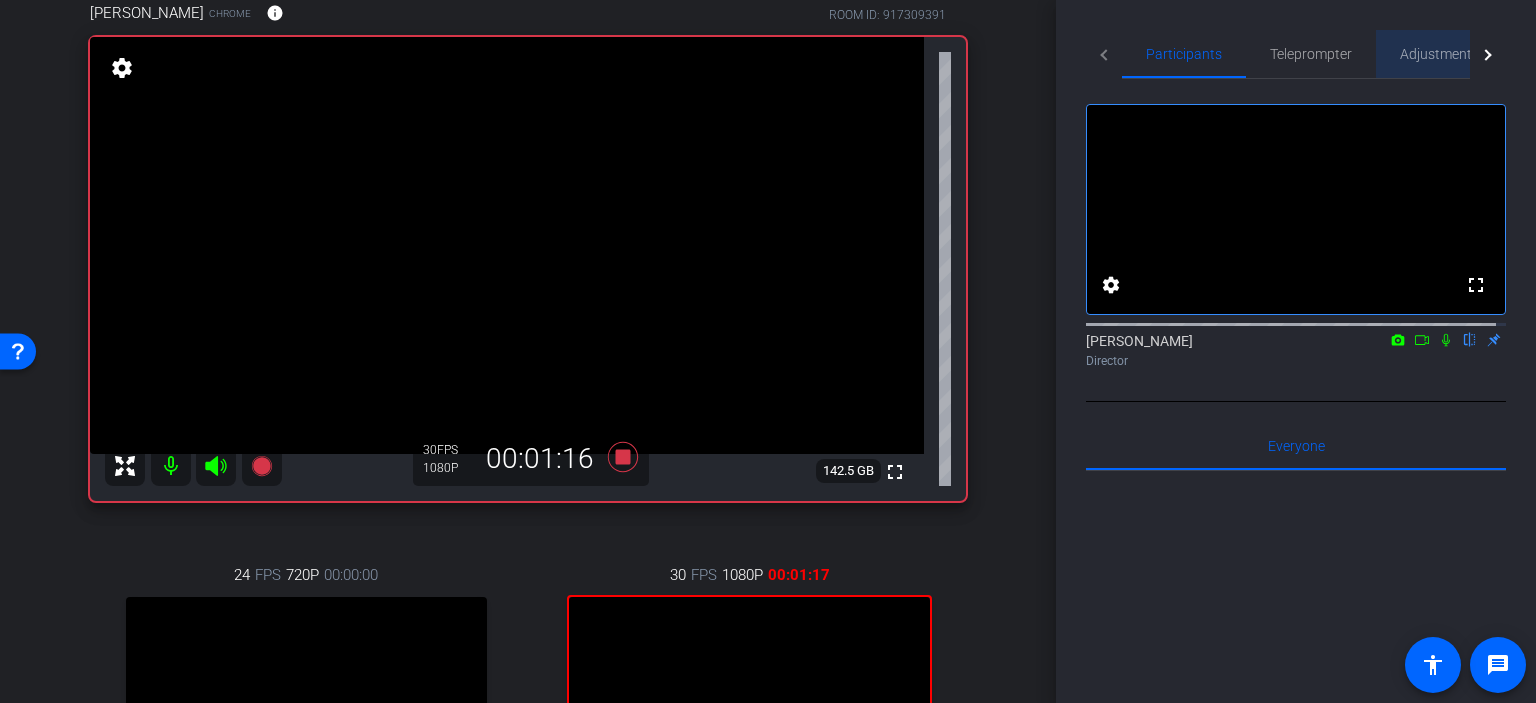 click on "Adjustments" at bounding box center (1439, 54) 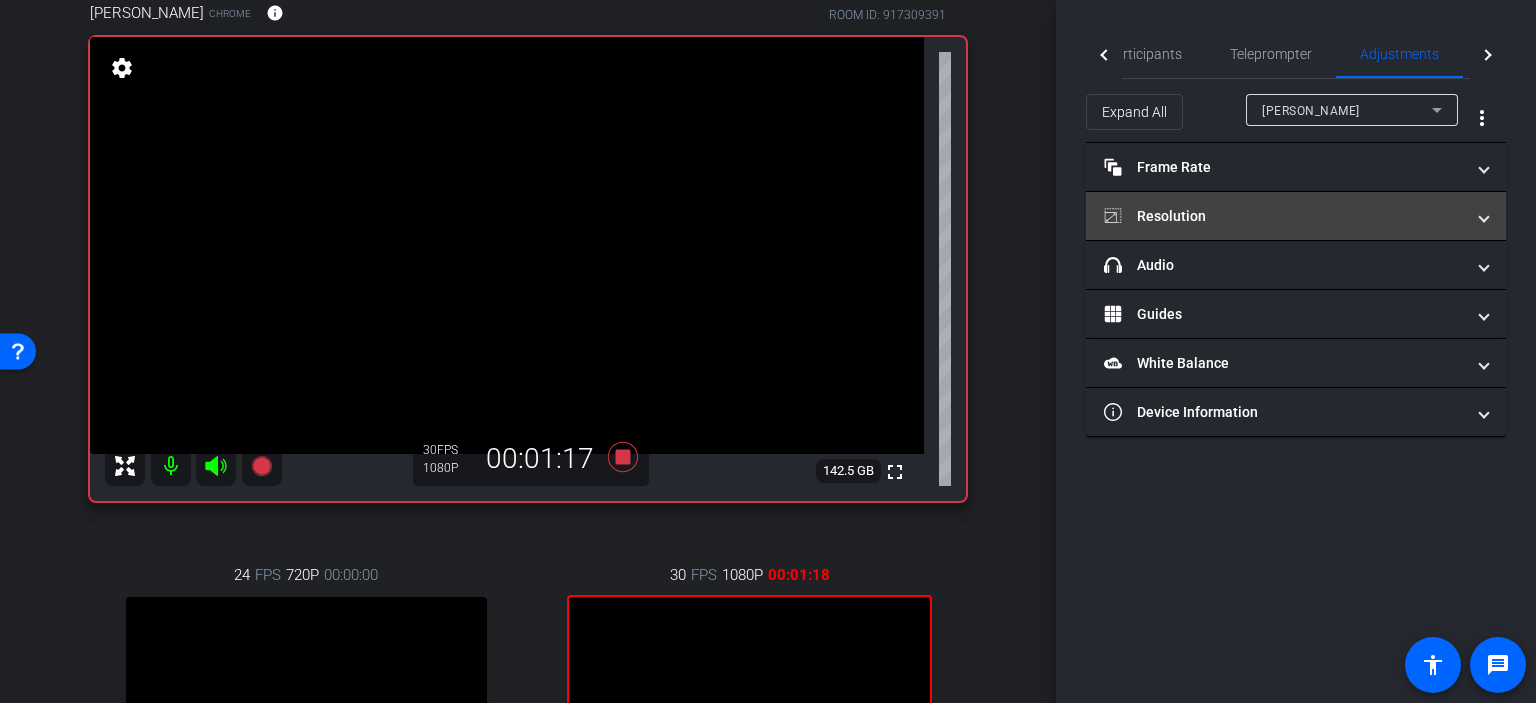 click on "Resolution" at bounding box center [1284, 216] 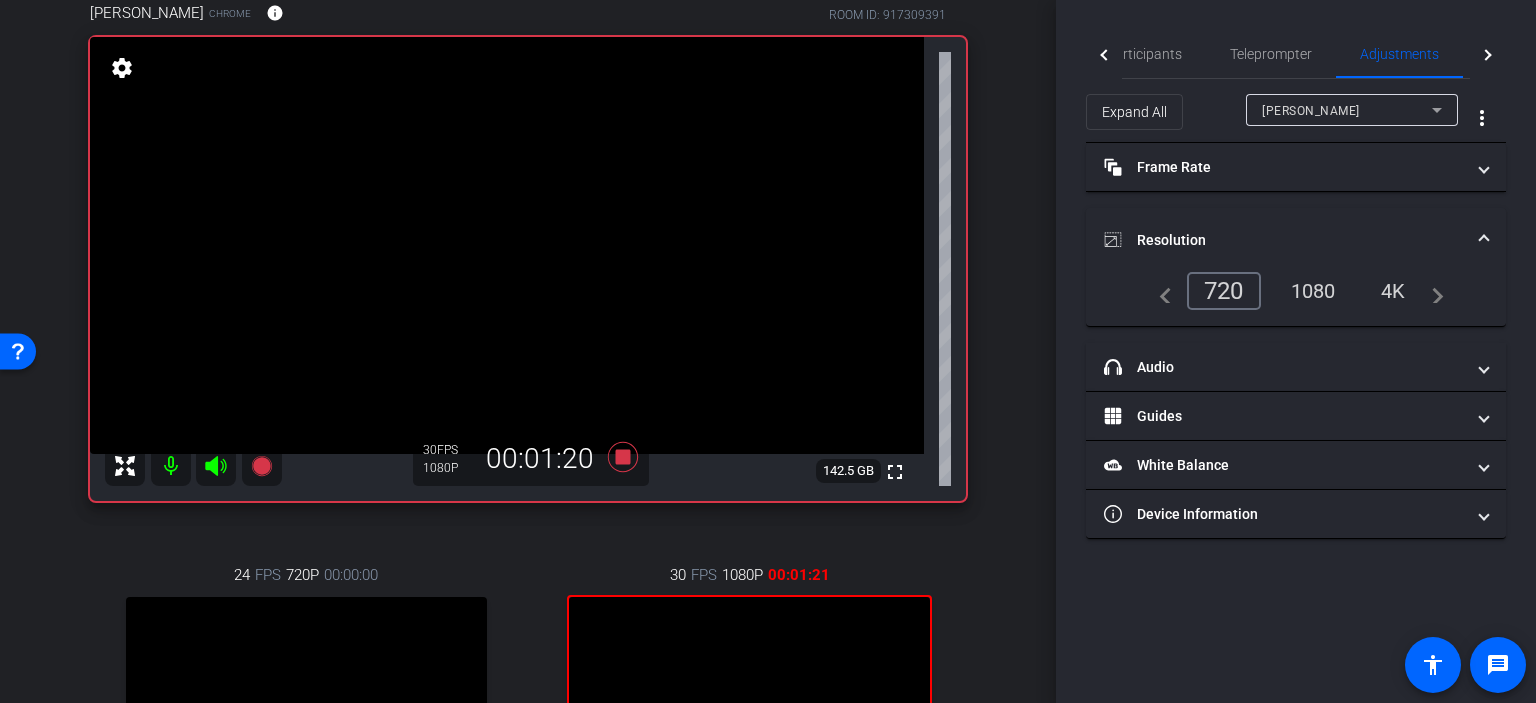 click on "Bruce Robertson" at bounding box center [1347, 110] 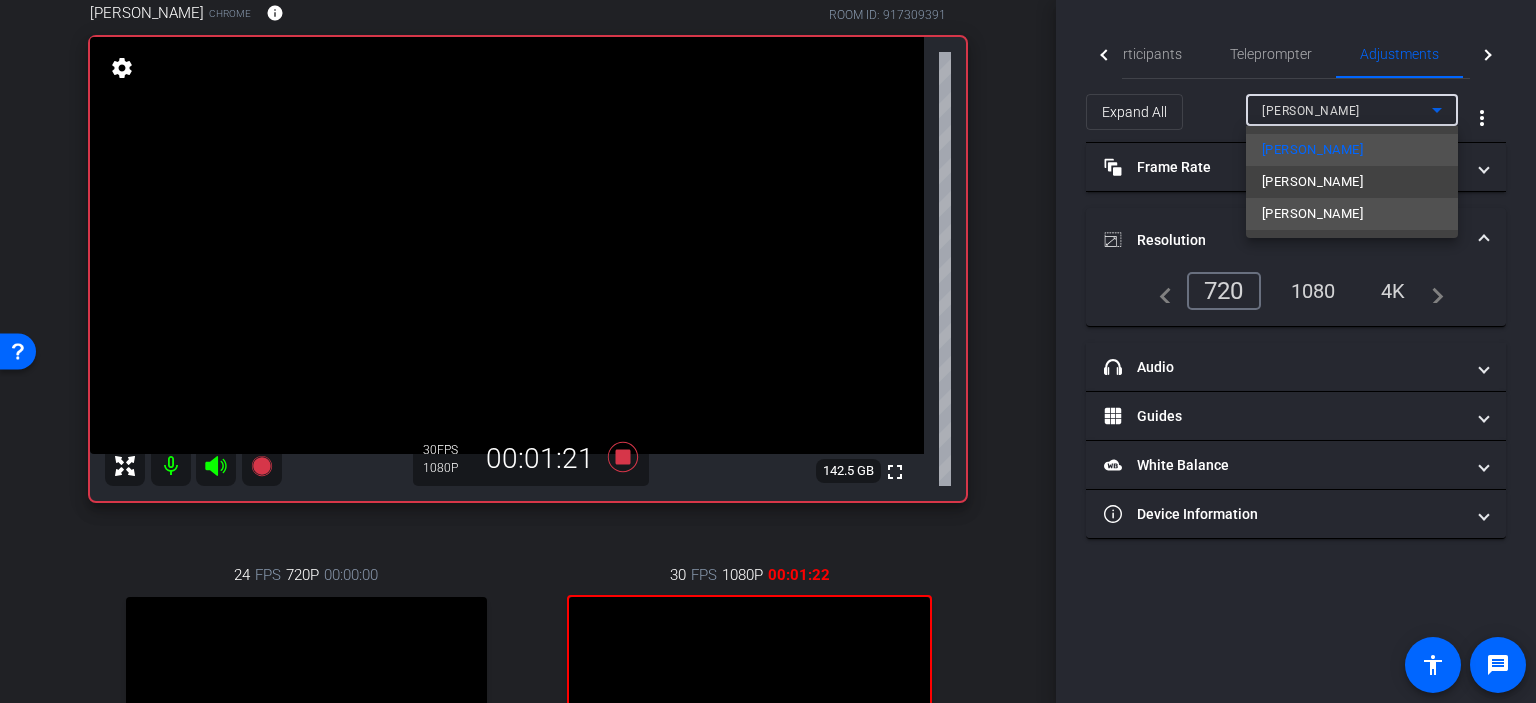 click on "Jessica Wilkins" at bounding box center (1352, 214) 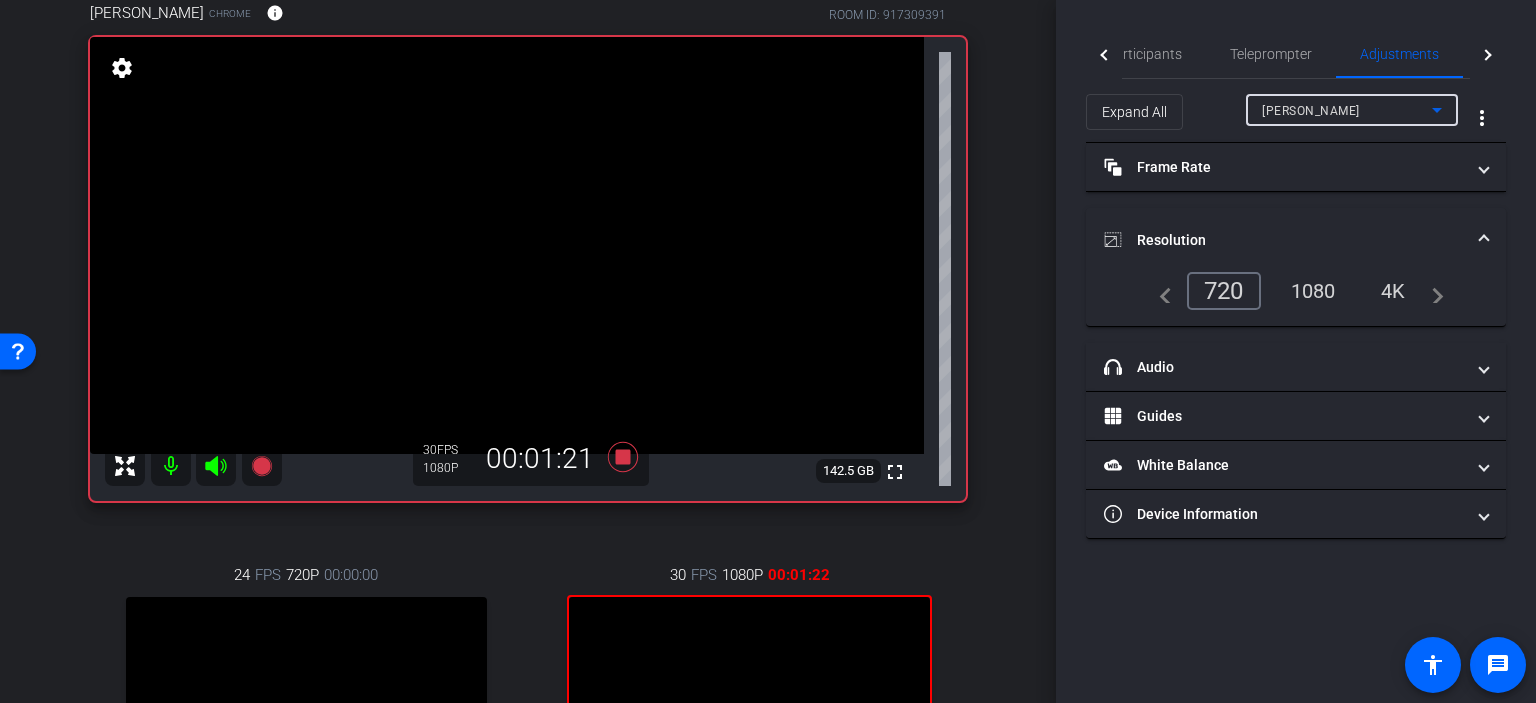 type on "11000" 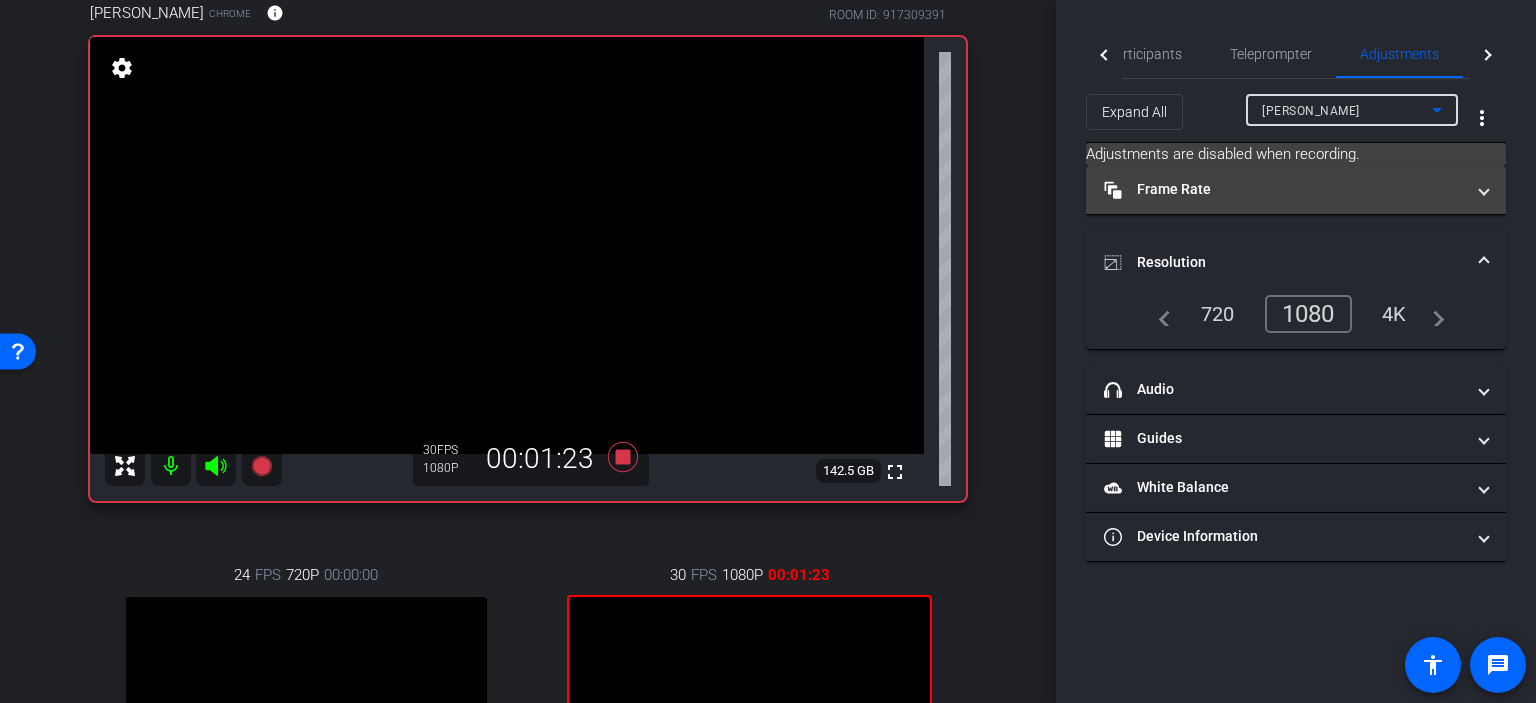 click on "Frame Rate
Frame Rate" at bounding box center [1284, 189] 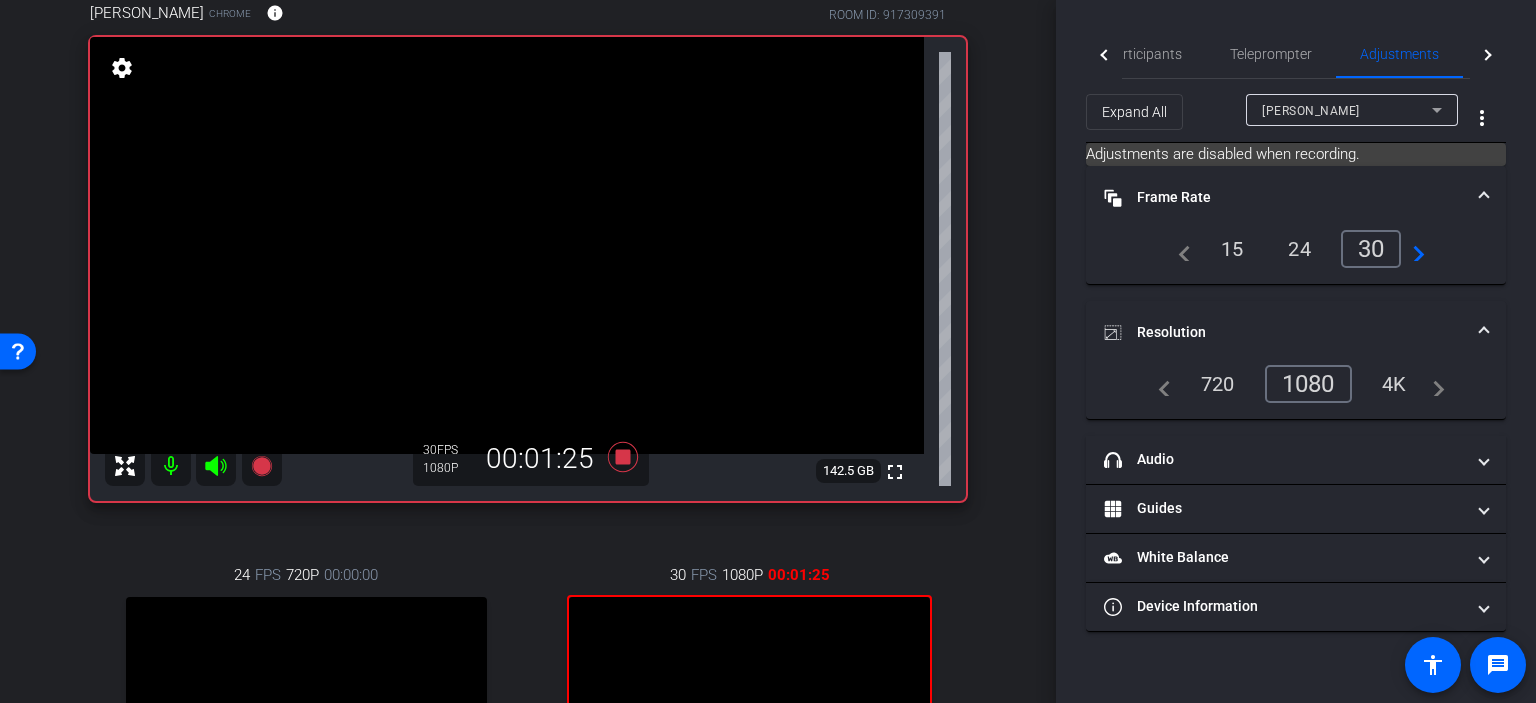 click on "arrow_back  Interviews   Back to project   Send invite  account_box grid_on settings info
Bradye Robinson Chrome info ROOM ID: 917309391 fullscreen settings  142.5 GB
30 FPS  1080P   00:01:25
24 FPS 720P  00:00:00  fullscreen
Bruce Robertson Subject   -  Chrome
settings 30 FPS 1080P  00:01:25  fullscreen
Jessica Wilkins Subject   -  Chrome
settings  Session Clips   cloud_upload" at bounding box center (528, 234) 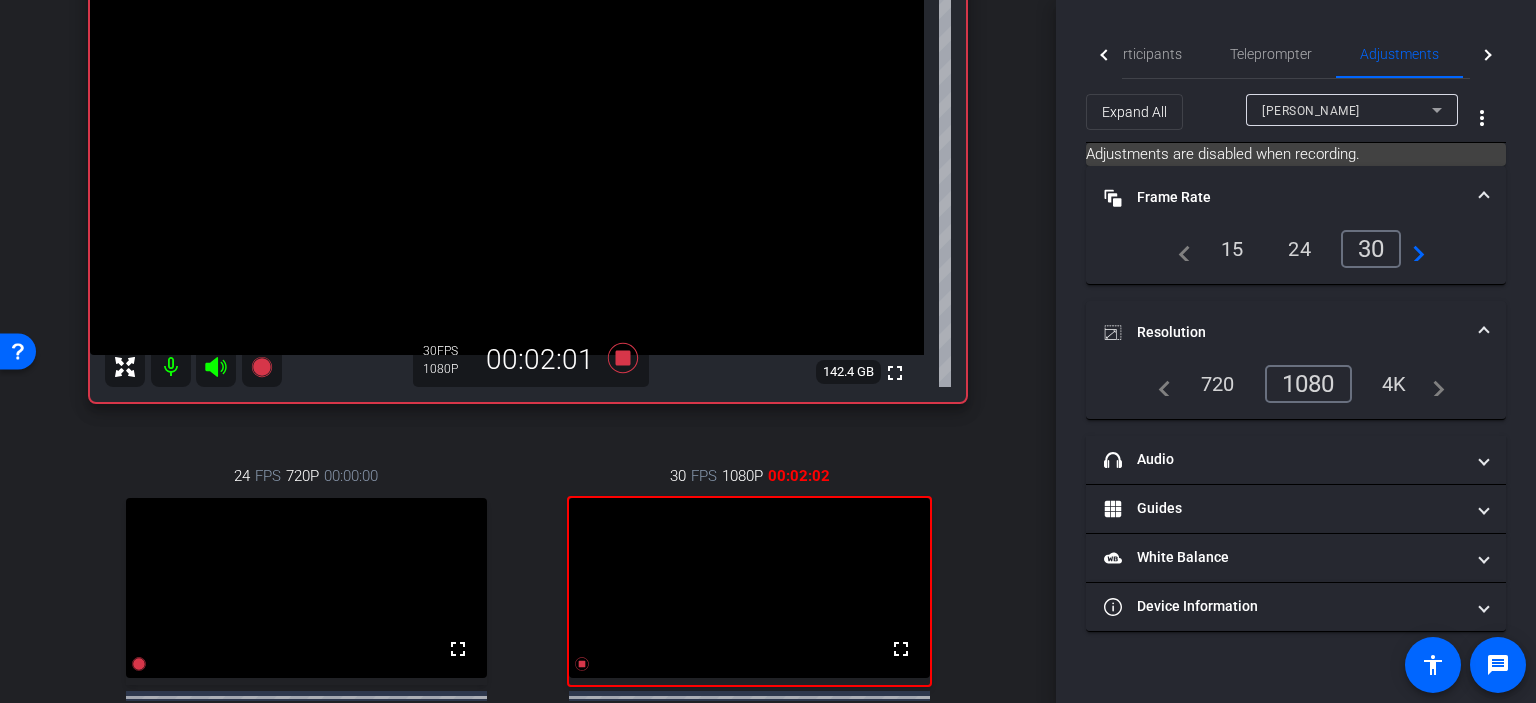 scroll, scrollTop: 210, scrollLeft: 0, axis: vertical 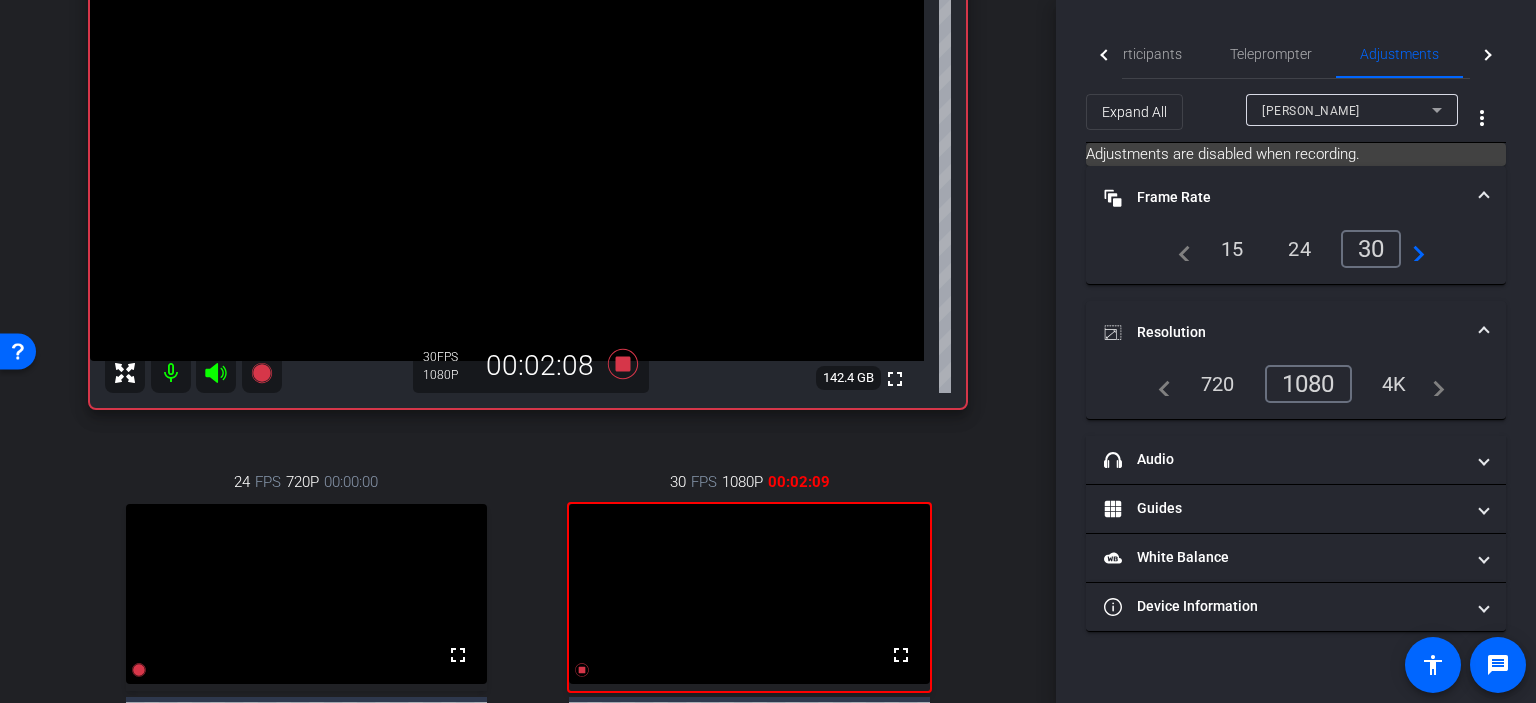click on "Bradye Robinson Chrome info ROOM ID: 917309391 fullscreen settings  142.4 GB
30 FPS  1080P   00:02:08
24 FPS 720P  00:00:00  fullscreen
Bruce Robertson Subject   -  Chrome
settings 30 FPS 1080P  00:02:09  fullscreen
Jessica Wilkins Subject   -  Chrome
settings" at bounding box center [528, 367] 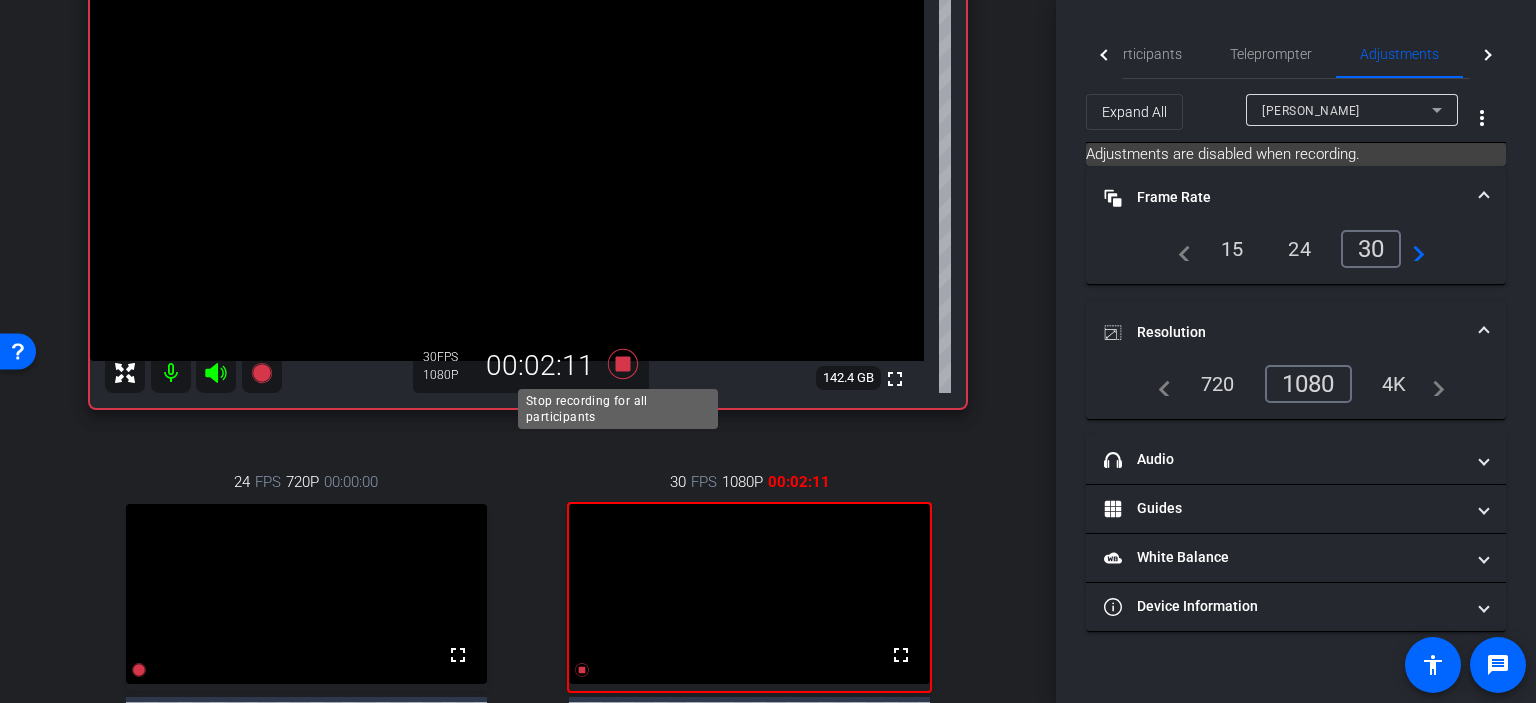 click 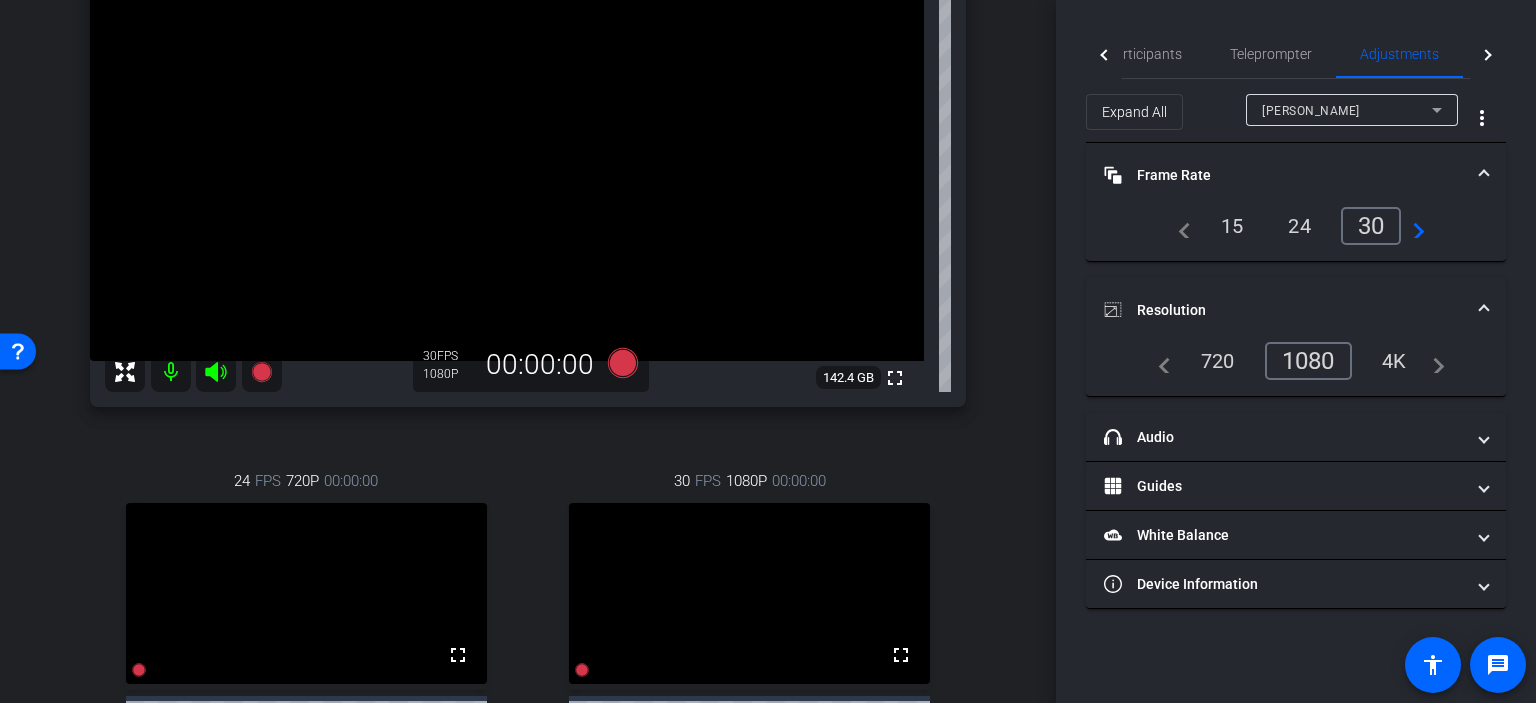 click on "arrow_back  Interviews   Back to project   Send invite  account_box grid_on settings info
Bradye Robinson Chrome info ROOM ID: 917309391 fullscreen settings  142.4 GB
30 FPS  1080P   00:00:00
24 FPS 720P  00:00:00  fullscreen
Bruce Robertson Subject   -  Chrome
settings 30 FPS 1080P  00:00:00  fullscreen" at bounding box center (528, 141) 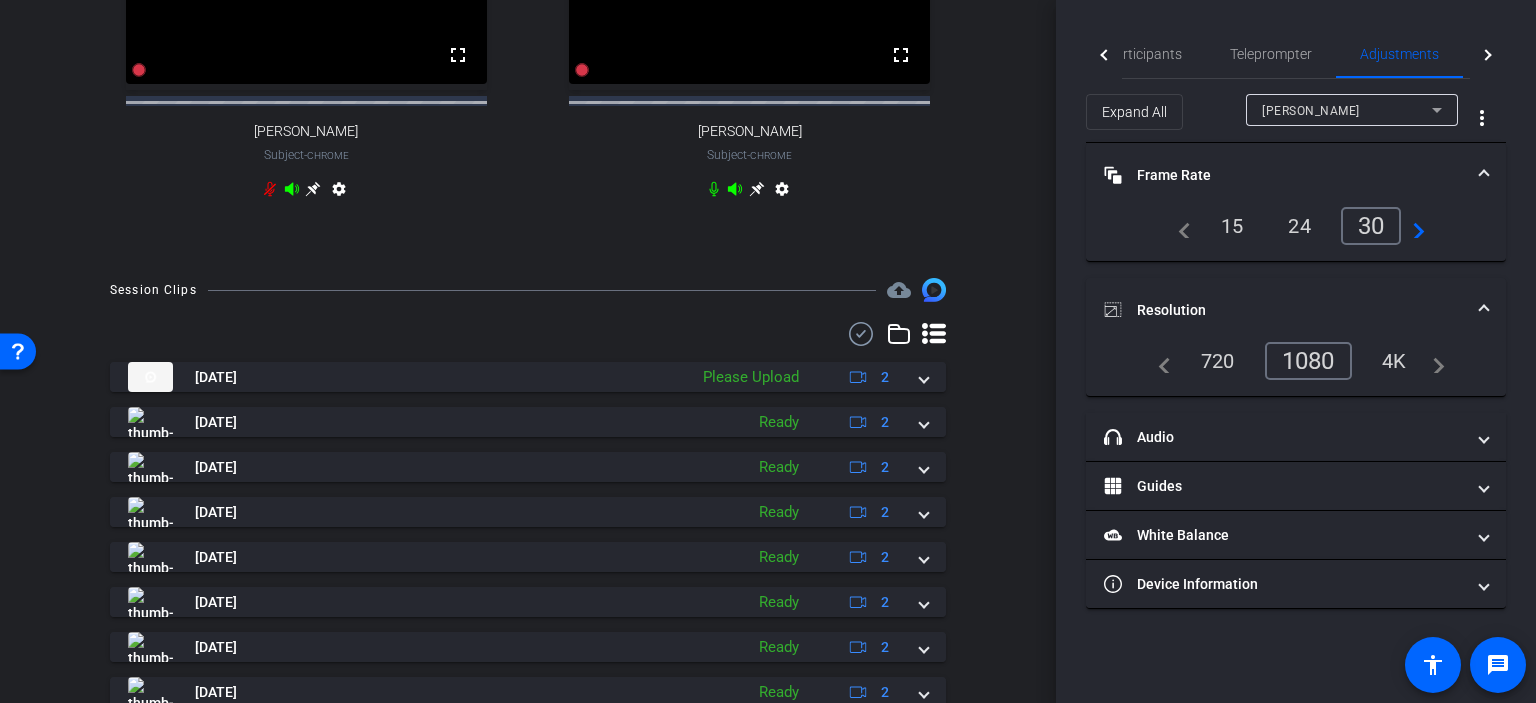 scroll, scrollTop: 710, scrollLeft: 0, axis: vertical 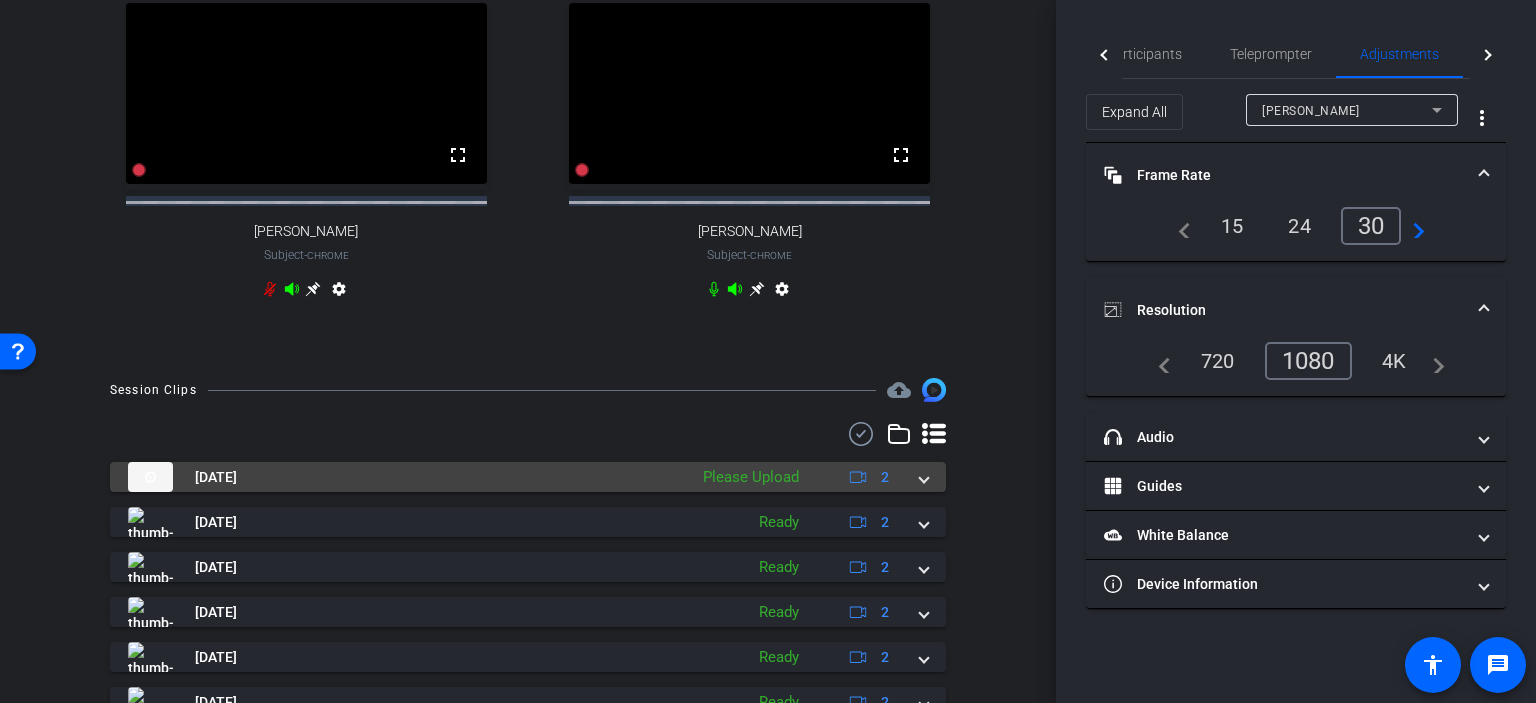 click at bounding box center [924, 477] 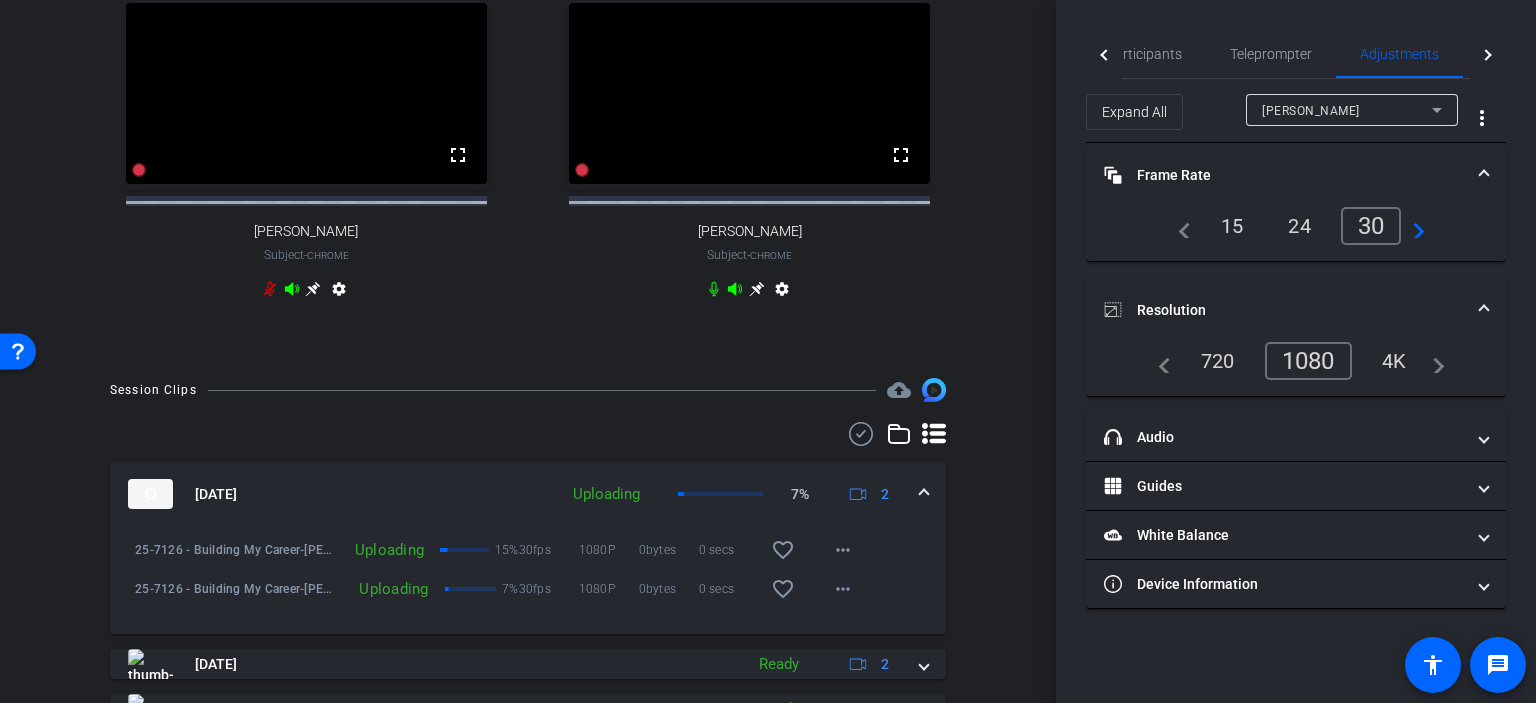 click on "Session Clips   cloud_upload
Jul 10, 2025  Uploading  7%
2 25-7126 - Building My Career-Jessica Wilkins-2025-07-10-15-03-32-581-2  Uploading  15%  30fps 1080P 0bytes 0 secs favorite_border more_horiz 25-7126 - Building My Career-Bradye Robinson-2025-07-10-15-03-32-581-1  Uploading  7%  30fps 1080P 0bytes 0 secs favorite_border more_horiz   Jul 10, 2025   Ready
2   Jul 10, 2025   Ready
2   Jul 10, 2025   Ready
2   Jul 10, 2025   Ready
2   Jul 10, 2025   Ready
2   Jul 10, 2025   Ready
2   Jul 10, 2025   Ready
2  Ready" at bounding box center [528, 744] 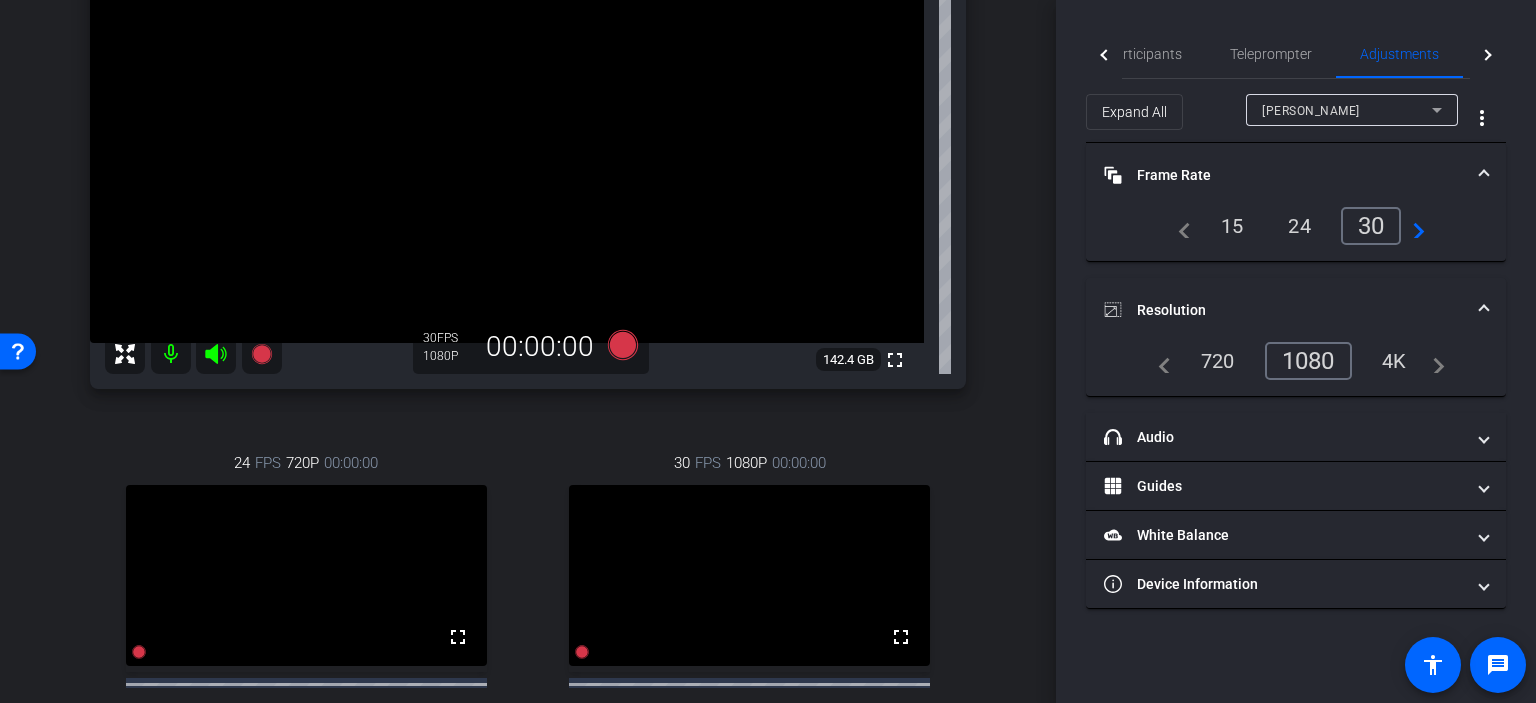 scroll, scrollTop: 110, scrollLeft: 0, axis: vertical 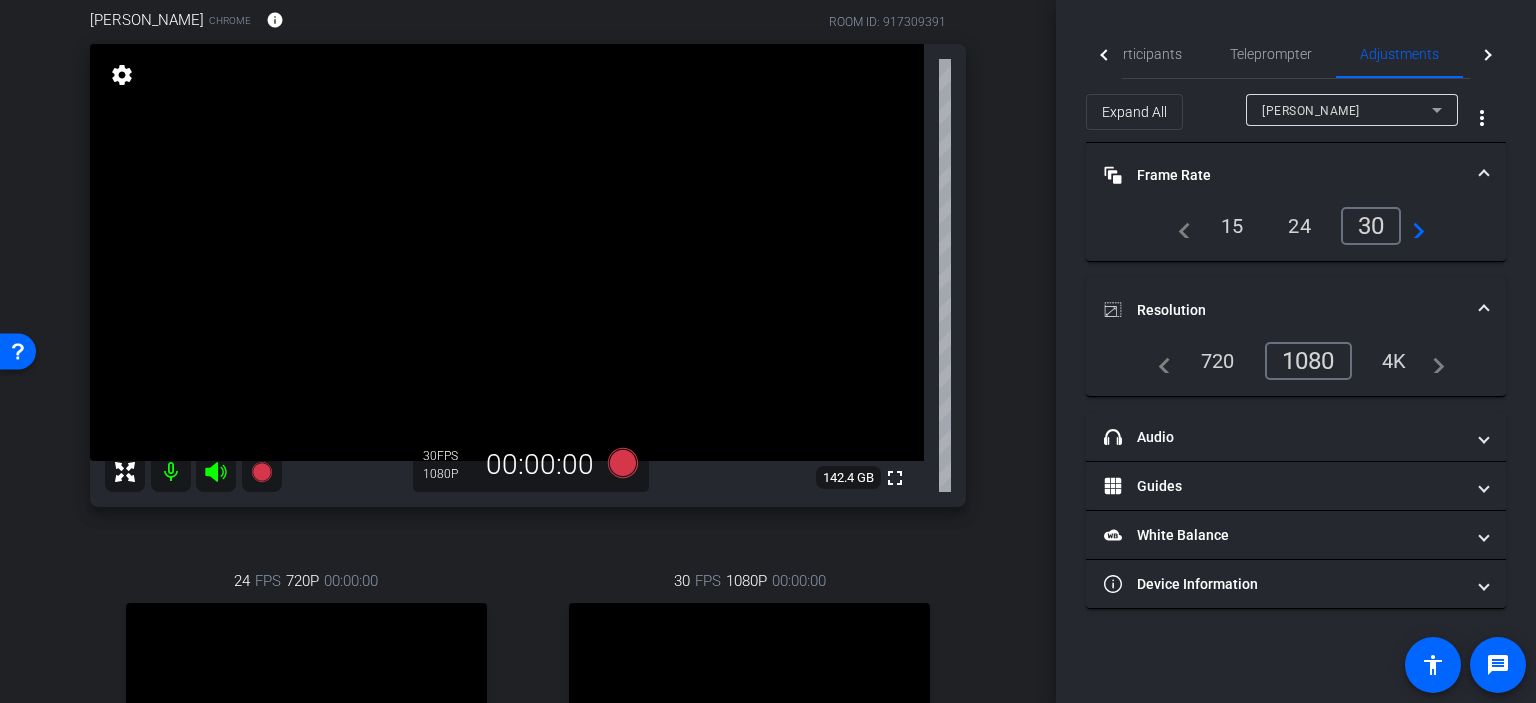 click on "Bradye Robinson Chrome info ROOM ID: 917309391 fullscreen settings  142.4 GB
30 FPS  1080P   00:00:00
24 FPS 720P  00:00:00  fullscreen
Bruce Robertson Subject   -  Chrome
settings 30 FPS 1080P  00:00:00  fullscreen
Jessica Wilkins Subject   -  Chrome" at bounding box center [528, 467] 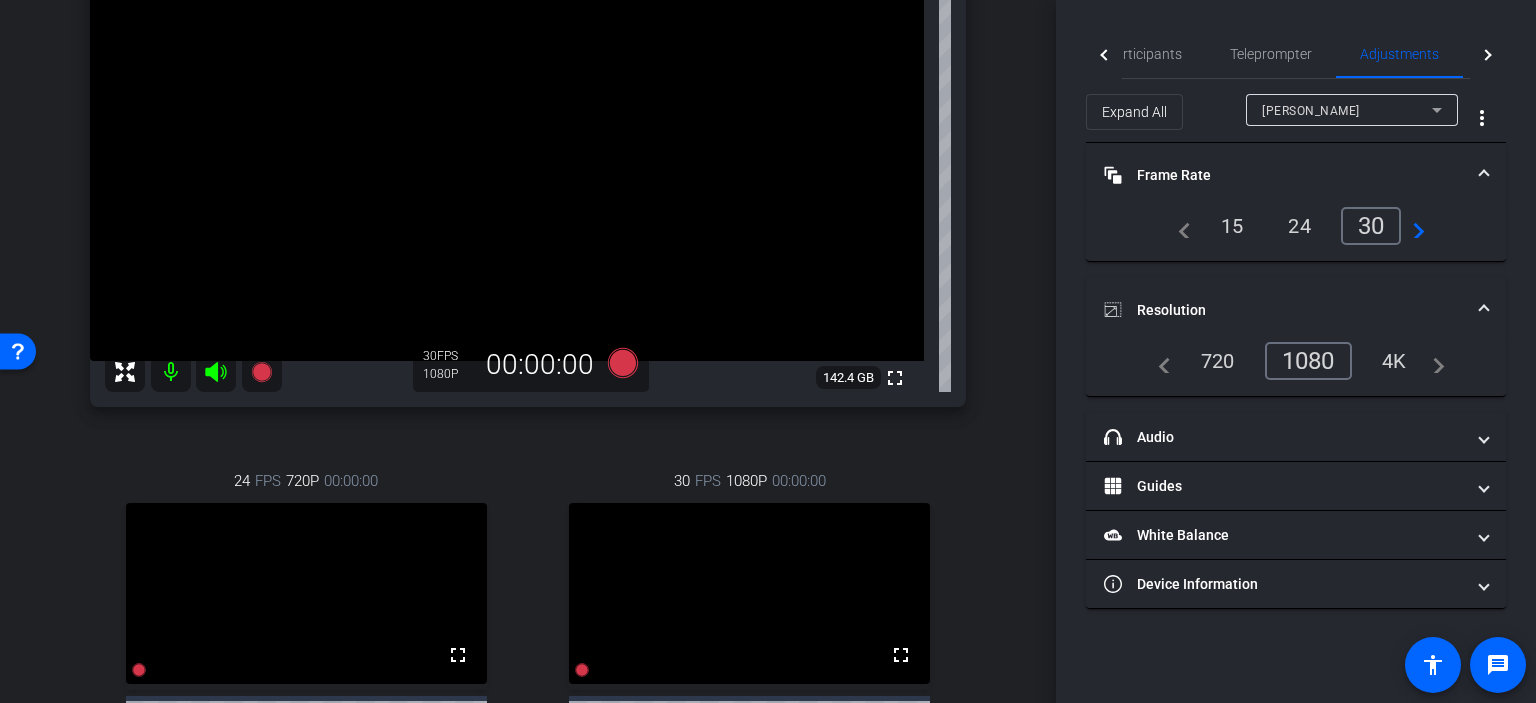 click on "Bradye Robinson Chrome info ROOM ID: 917309391 fullscreen settings  142.4 GB
30 FPS  1080P   00:00:00
24 FPS 720P  00:00:00  fullscreen
Bruce Robertson Subject   -  Chrome
settings 30 FPS 1080P  00:00:00  fullscreen
Jessica Wilkins Subject   -  Chrome" at bounding box center [528, 367] 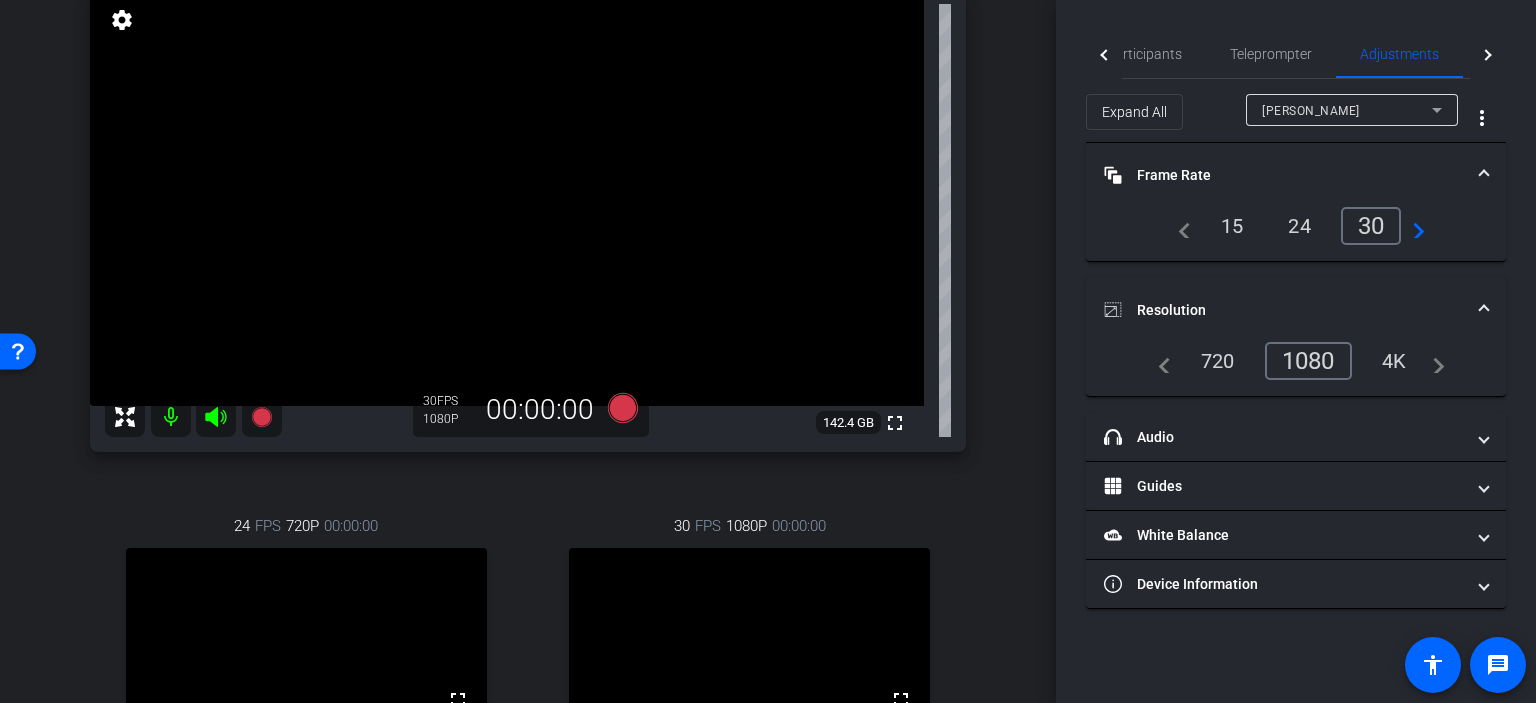 scroll, scrollTop: 110, scrollLeft: 0, axis: vertical 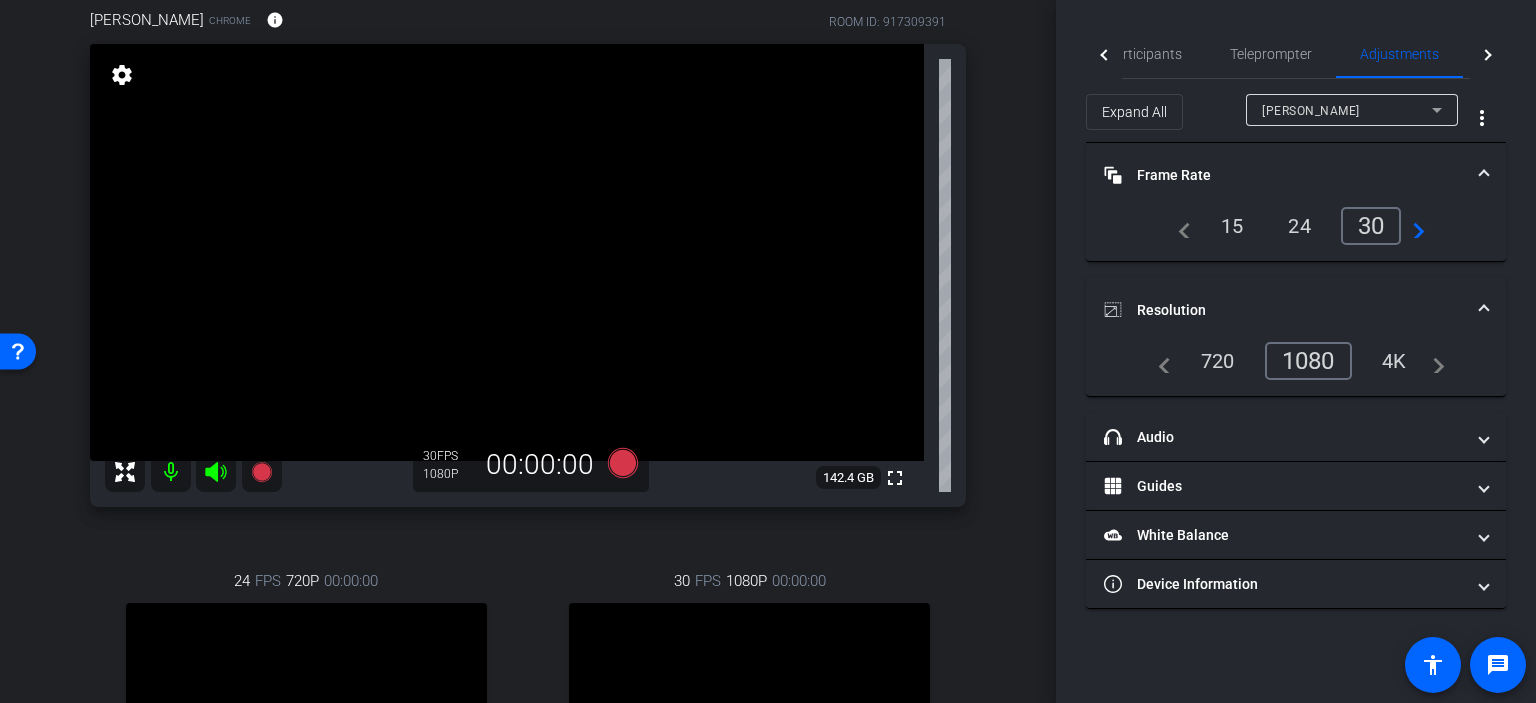 click on "arrow_back  Interviews   Back to project   Send invite  account_box grid_on settings info
Bradye Robinson Chrome info ROOM ID: 917309391 fullscreen settings  142.4 GB
30 FPS  1080P   00:00:00
24 FPS 720P  00:00:00  fullscreen
Bruce Robertson Subject   -  Chrome
settings 30 FPS 1080P  00:00:00  fullscreen" at bounding box center [528, 241] 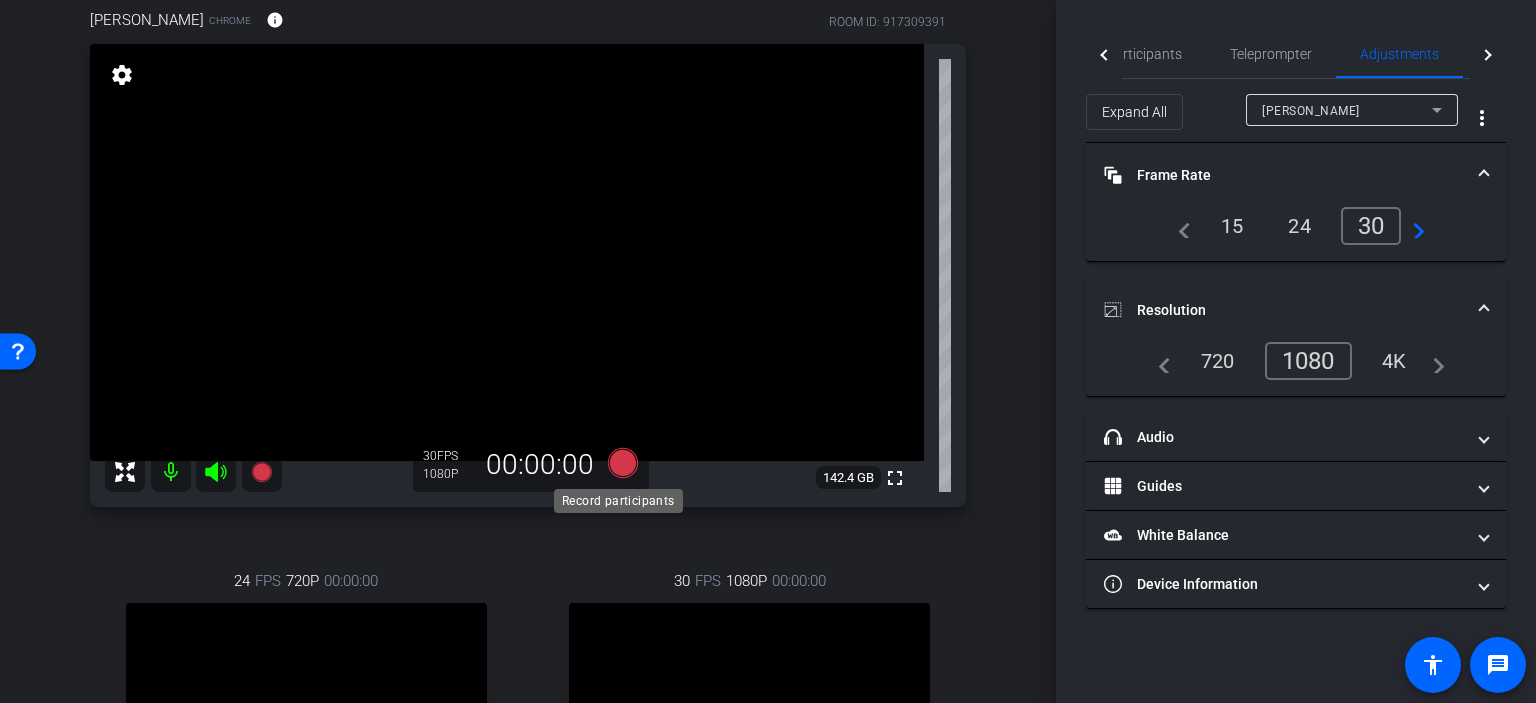 click 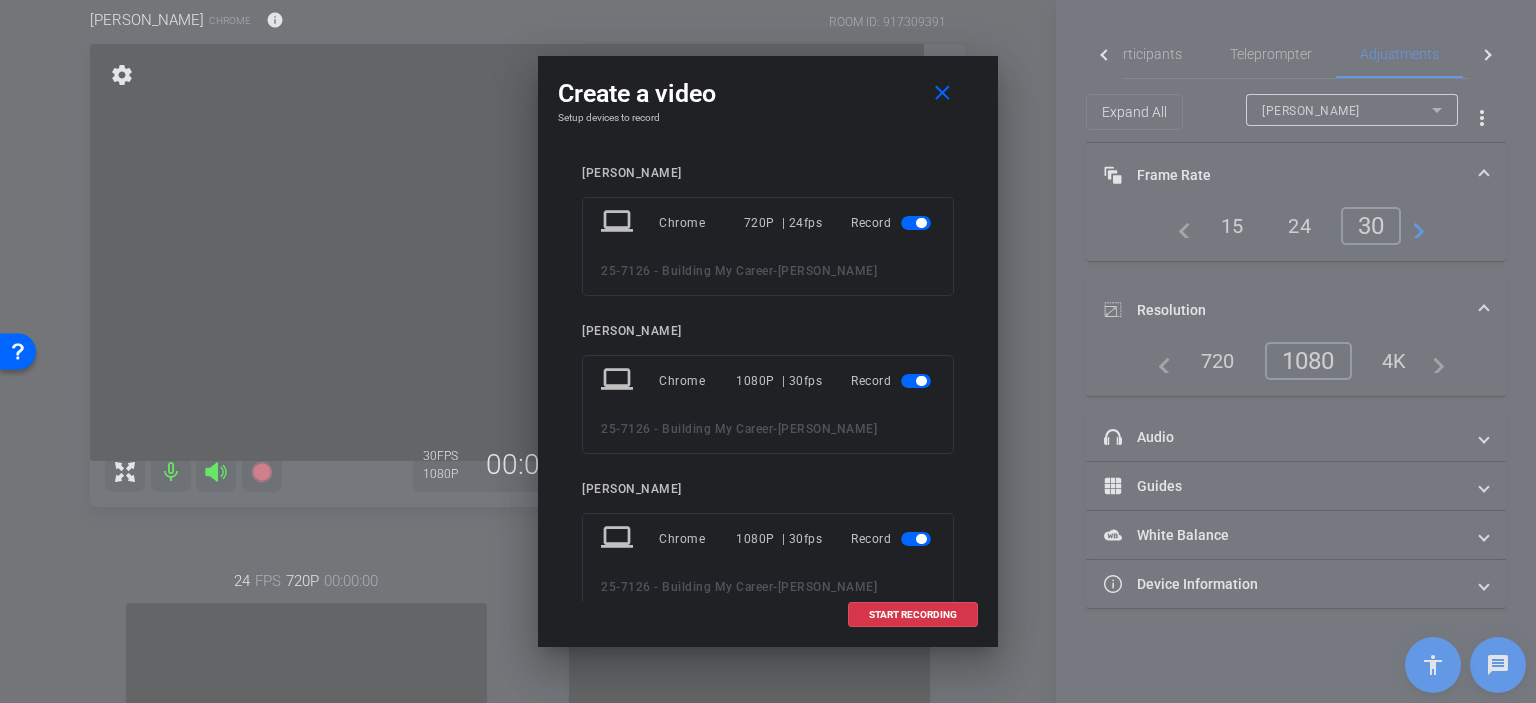 click at bounding box center [921, 223] 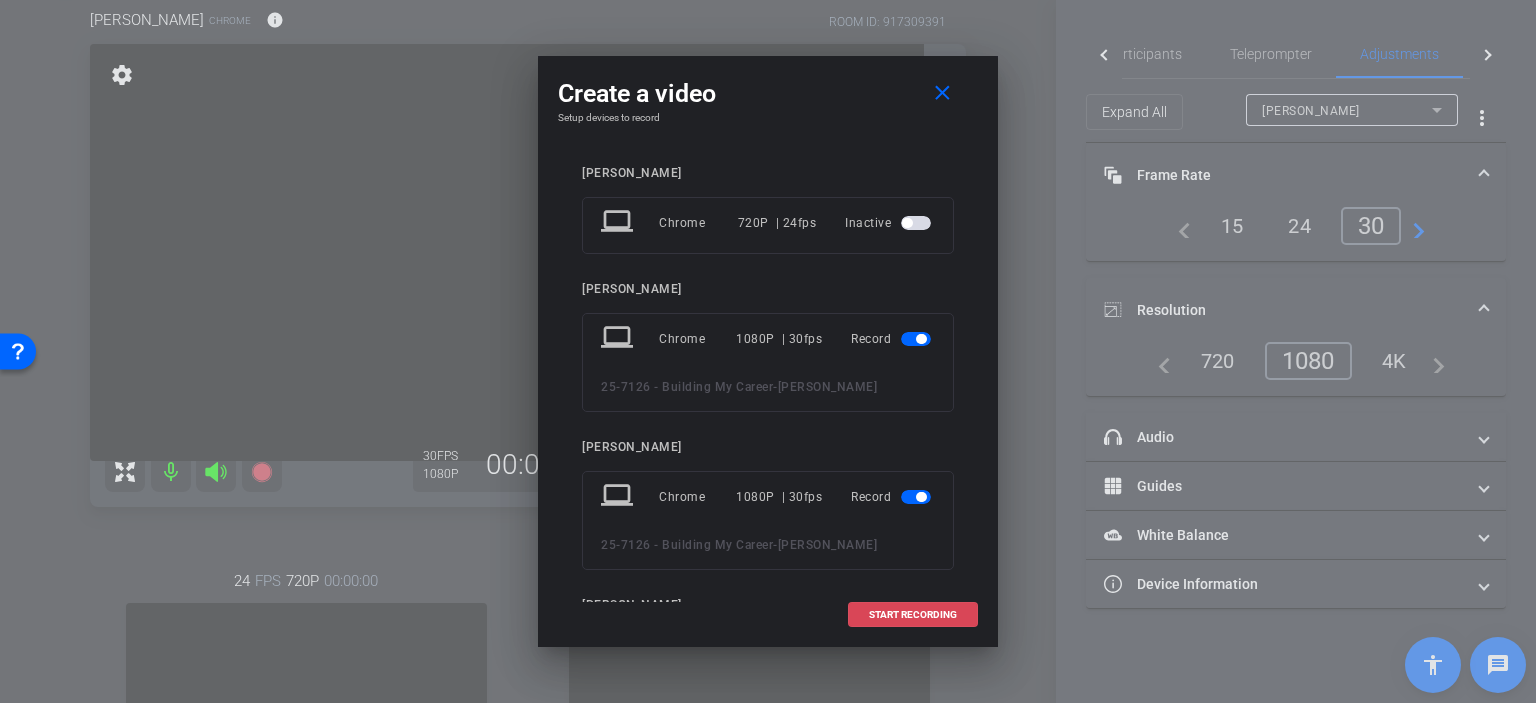 click on "START RECORDING" at bounding box center [913, 615] 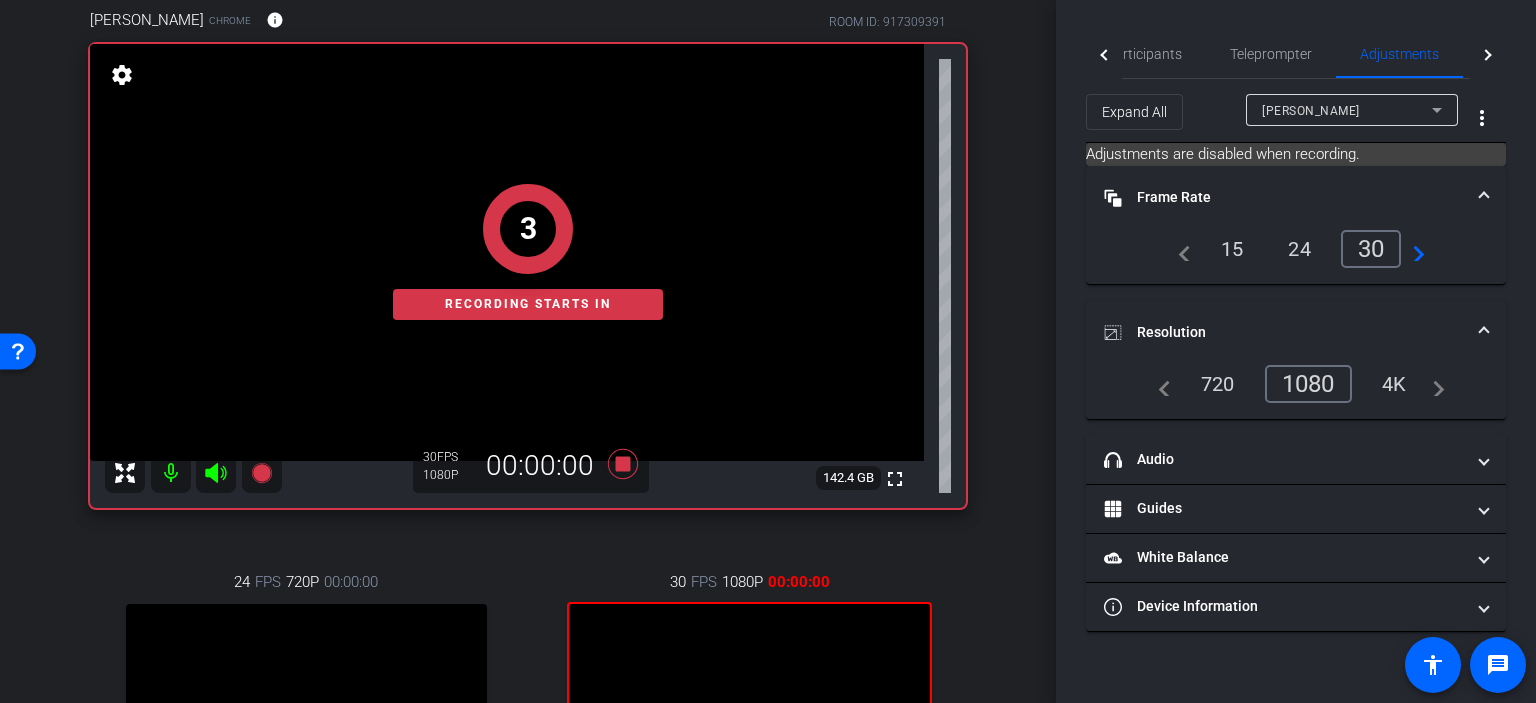 click on "Bradye Robinson Chrome info ROOM ID: 917309391 fullscreen settings  142.4 GB
30 FPS  1080P   00:00:00
3   Recording starts in  24 FPS 720P  00:00:00  fullscreen
Bruce Robertson Subject   -  Chrome
settings 30 FPS 1080P  00:00:00  fullscreen
Jessica Wilkins Subject   -  Chrome
settings" at bounding box center [528, 467] 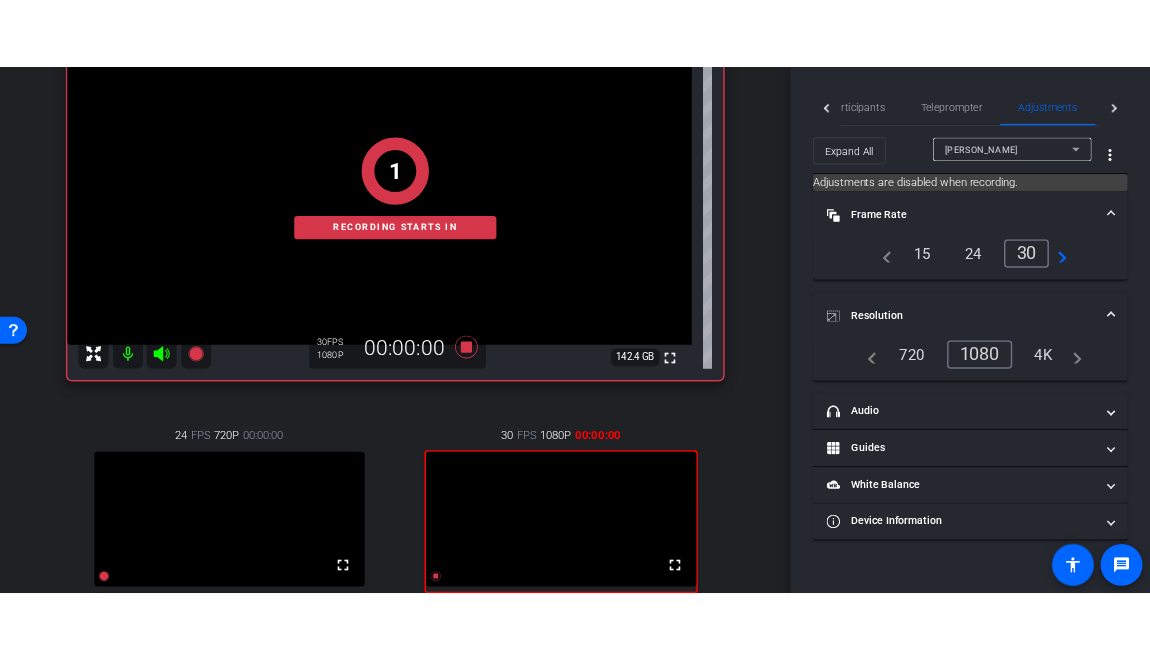 scroll, scrollTop: 210, scrollLeft: 0, axis: vertical 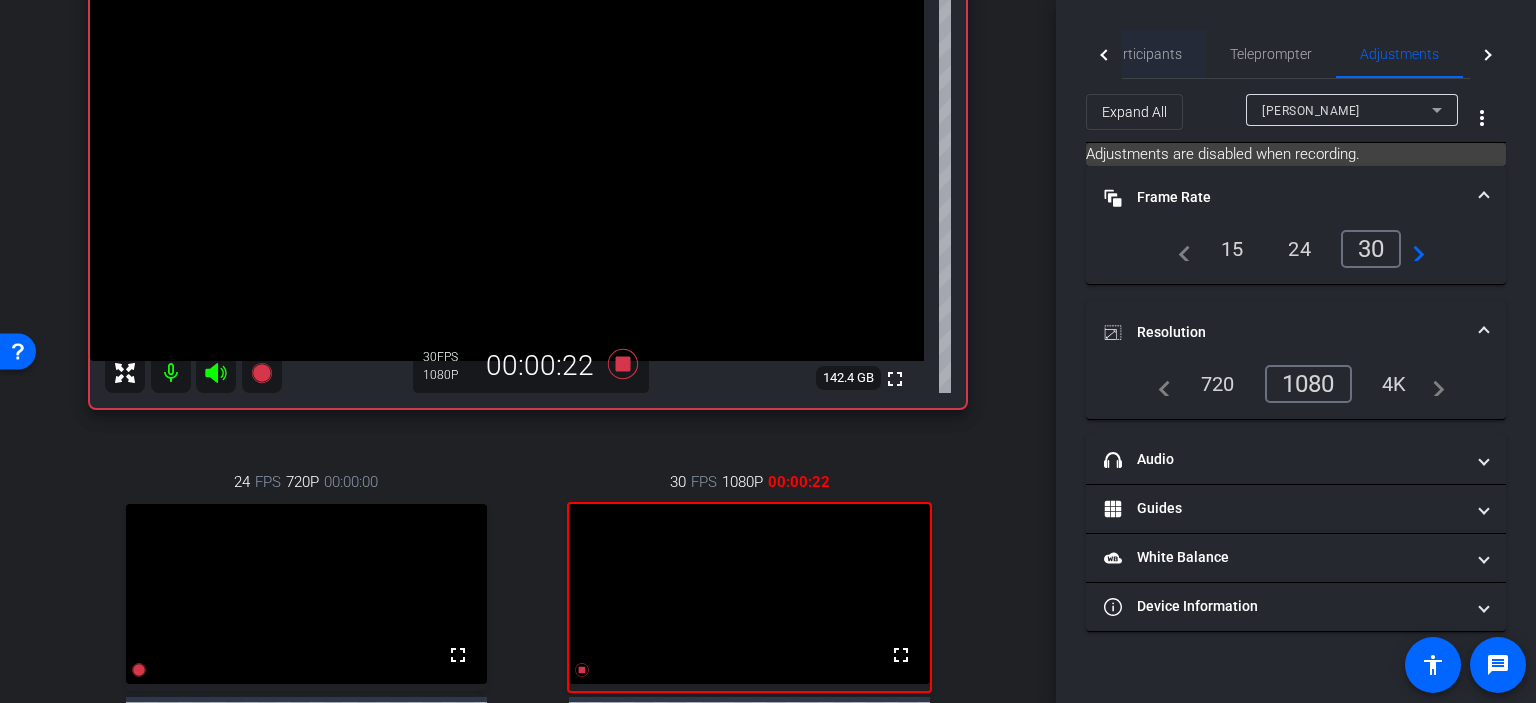 click on "Participants" at bounding box center [1144, 54] 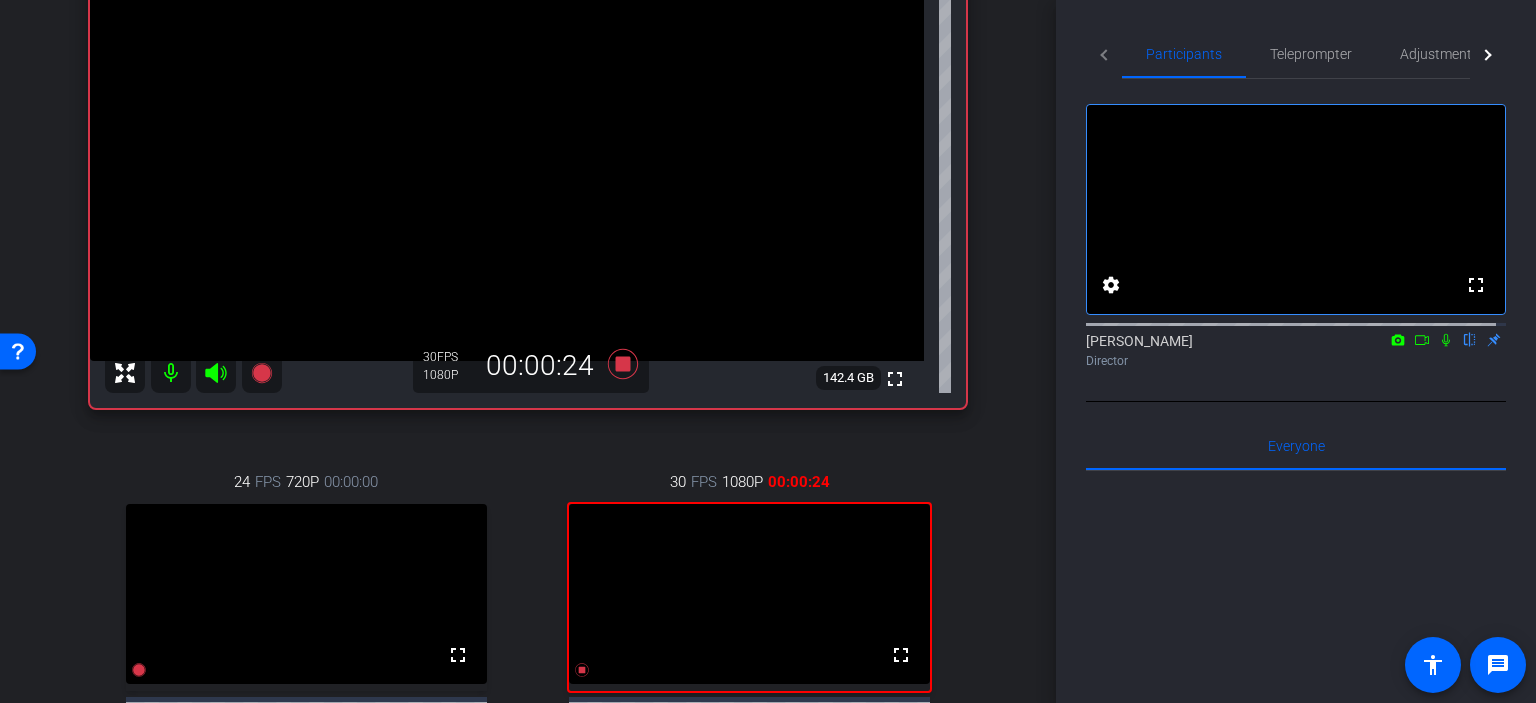click 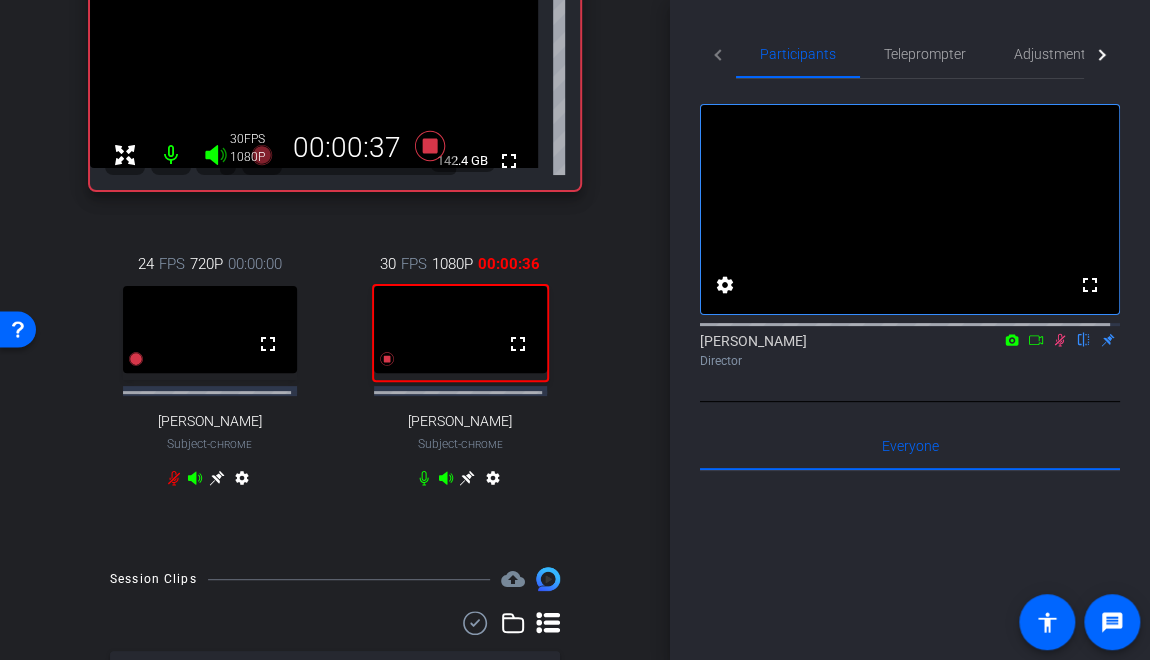 drag, startPoint x: 912, startPoint y: 23, endPoint x: 576, endPoint y: 207, distance: 383.08224 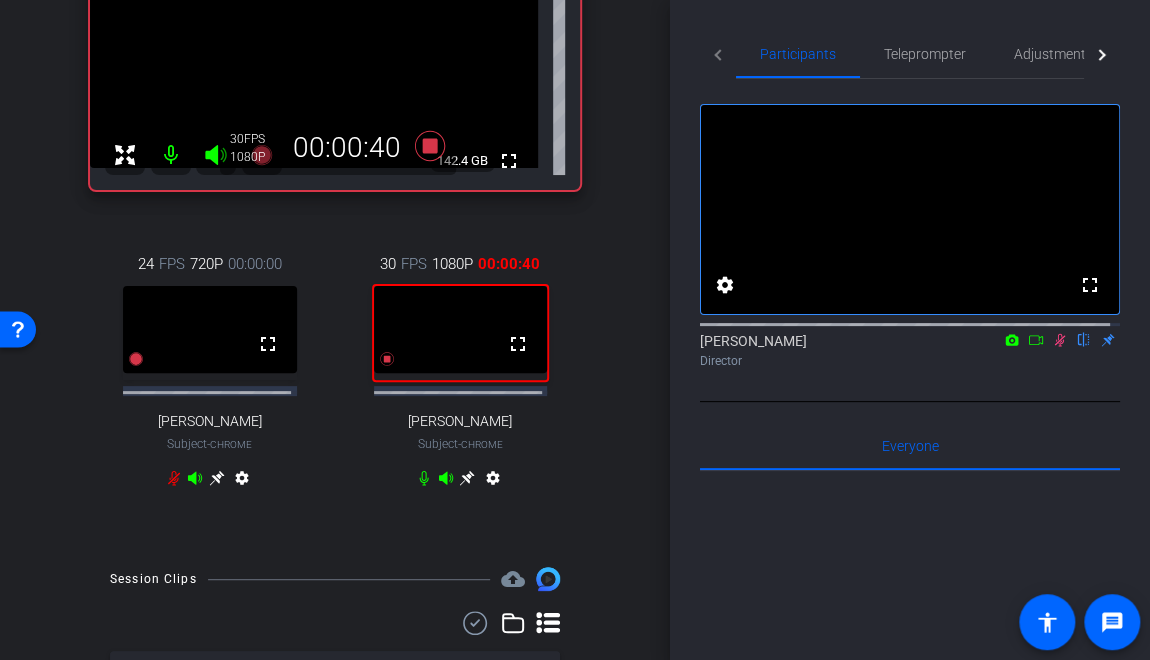 click 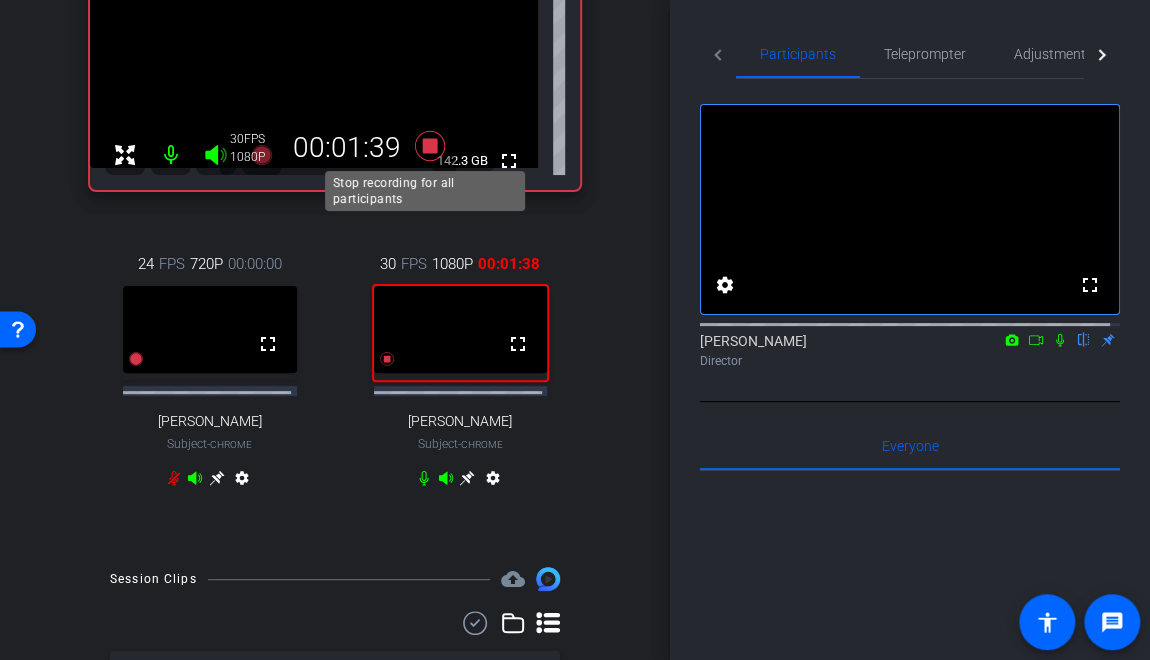 click 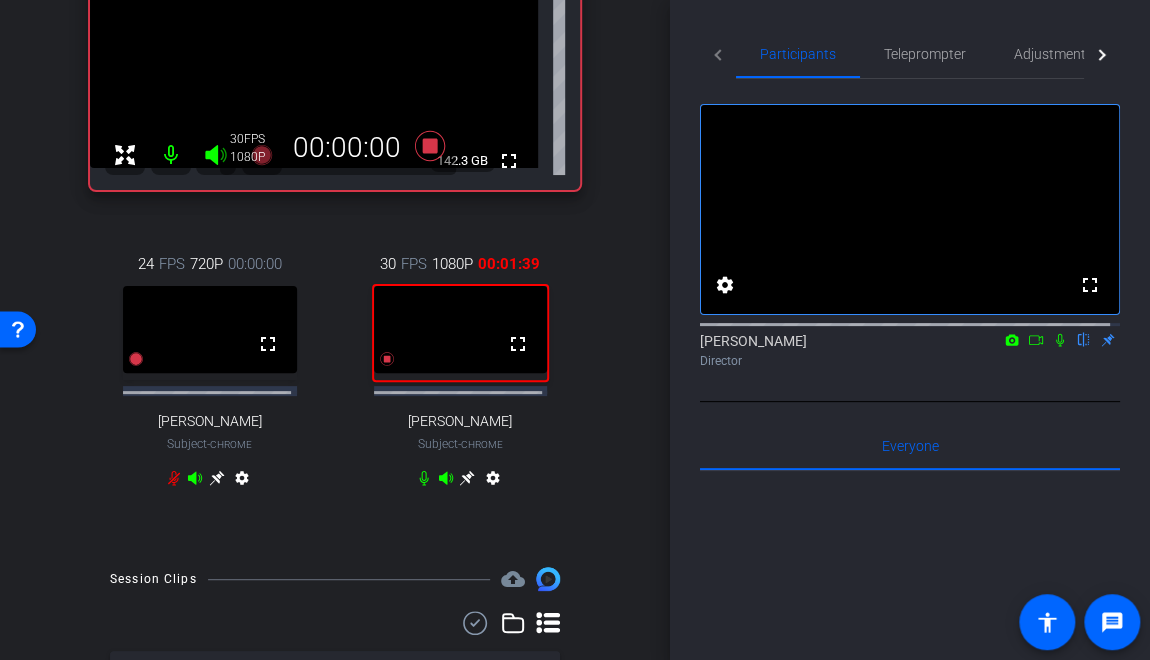 click on "Bradye Robinson Chrome info ROOM ID: 917309391 fullscreen settings  142.3 GB
30 FPS  1080P   00:00:00
24 FPS 720P  00:00:00  fullscreen
Bruce Robertson Subject   -  Chrome
settings 30 FPS 1080P  00:01:39  fullscreen
Jessica Wilkins Subject   -  Chrome
settings" at bounding box center (335, 211) 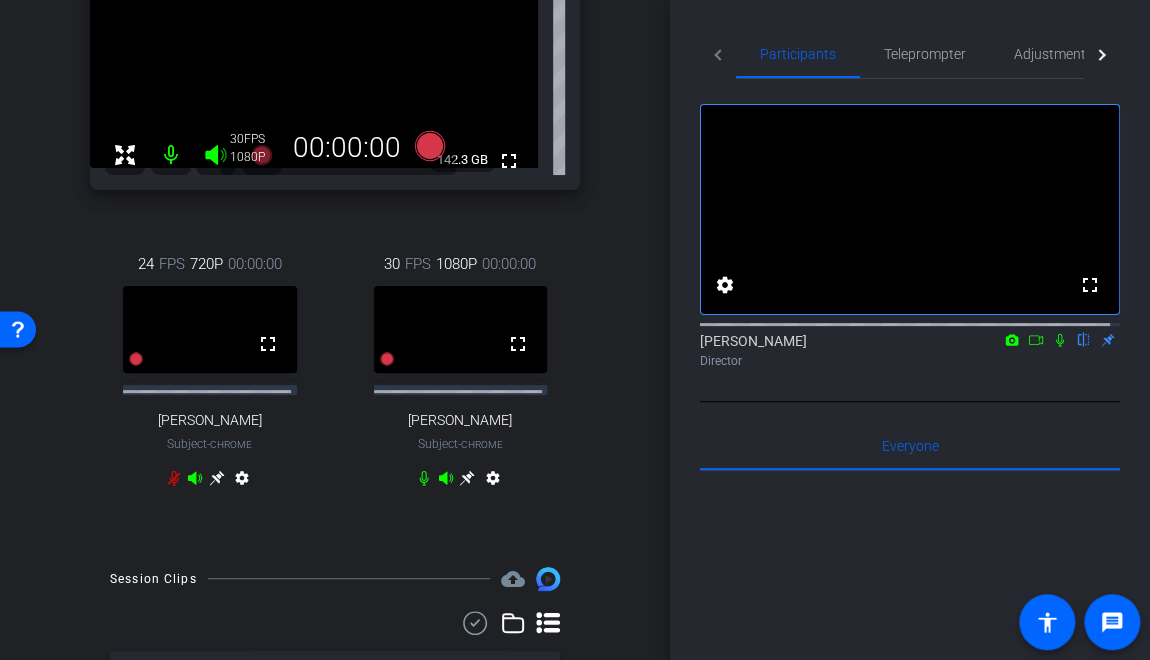click on "arrow_back  Interviews   Back to project   Send invite  account_box grid_on settings info
Bradye Robinson Chrome info ROOM ID: 917309391 fullscreen settings  142.3 GB
30 FPS  1080P   00:00:00
24 FPS 720P  00:00:00  fullscreen
Bruce Robertson Subject   -  Chrome
settings 30 FPS 1080P  00:00:00  fullscreen" at bounding box center (335, 120) 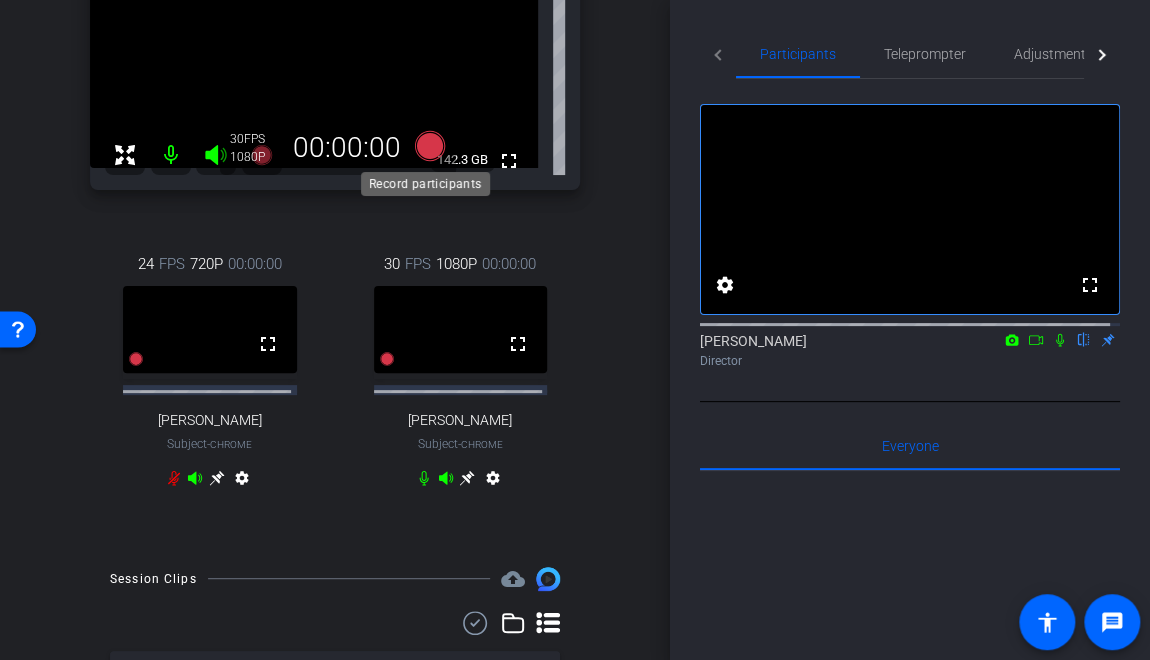 click 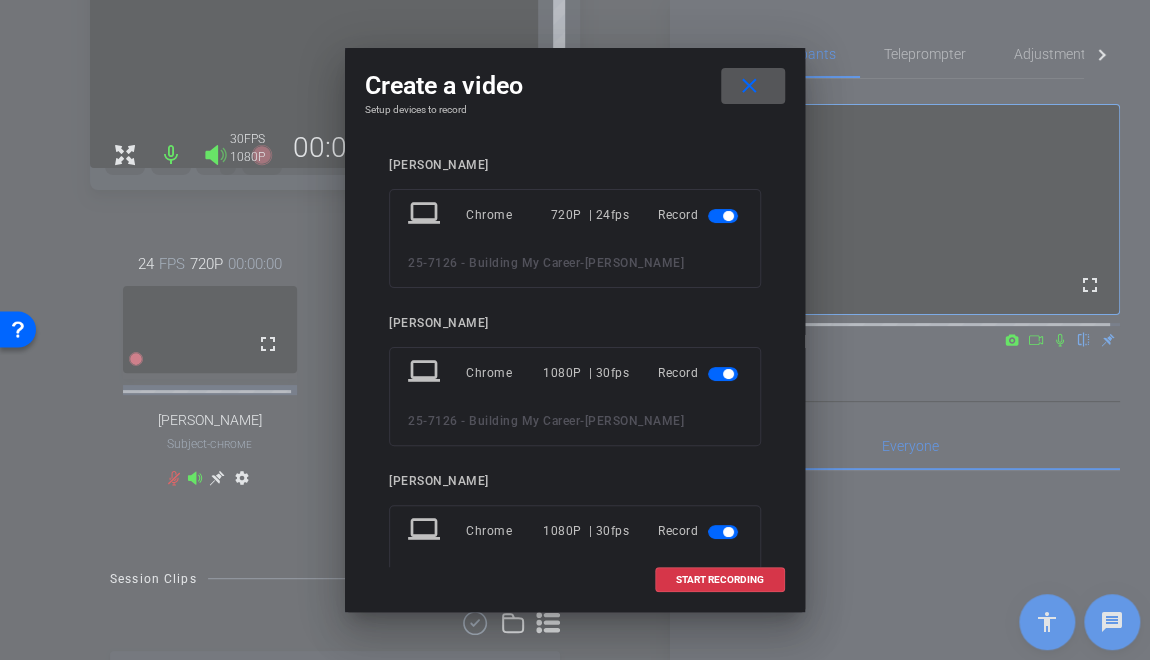 click at bounding box center (723, 216) 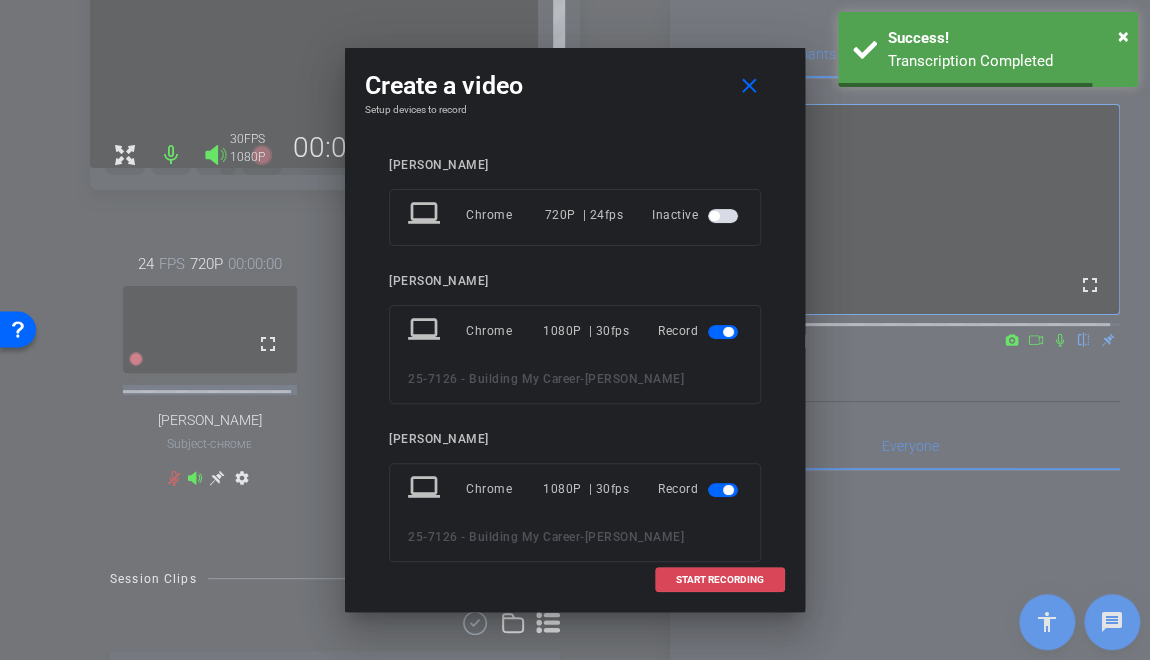 click on "START RECORDING" at bounding box center [720, 580] 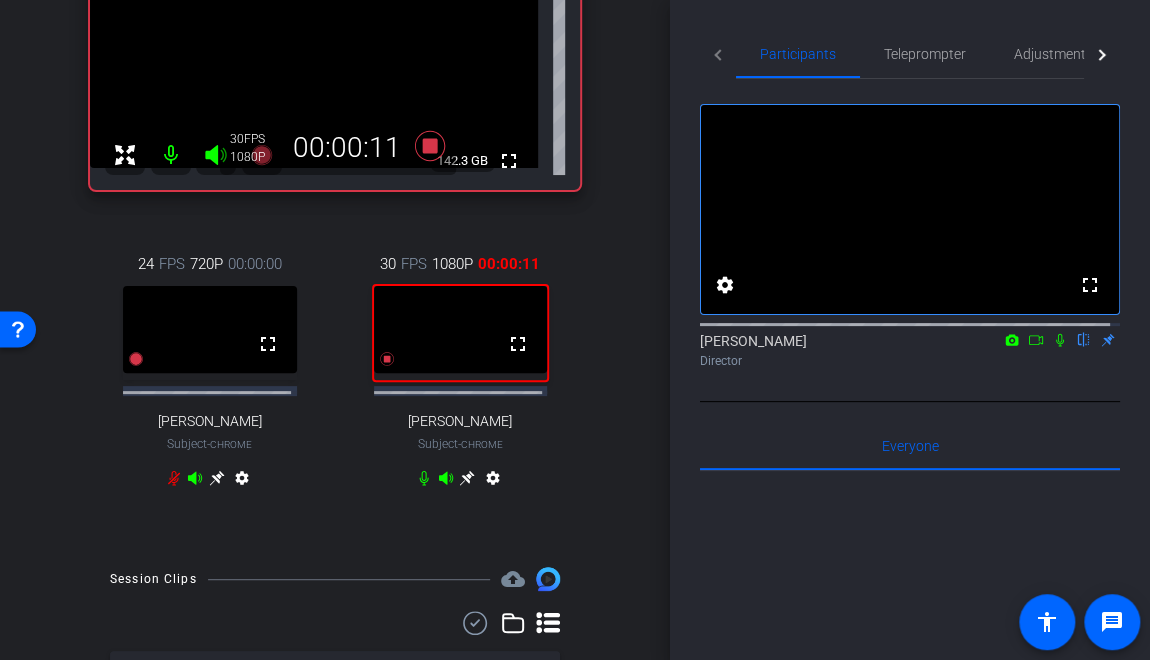 click on "Bradye Robinson Chrome info ROOM ID: 917309391 fullscreen settings  142.3 GB
30 FPS  1080P   00:00:11
24 FPS 720P  00:00:00  fullscreen
Bruce Robertson Subject   -  Chrome
settings 30 FPS 1080P  00:00:11  fullscreen
Jessica Wilkins Subject   -  Chrome
settings" at bounding box center [335, 211] 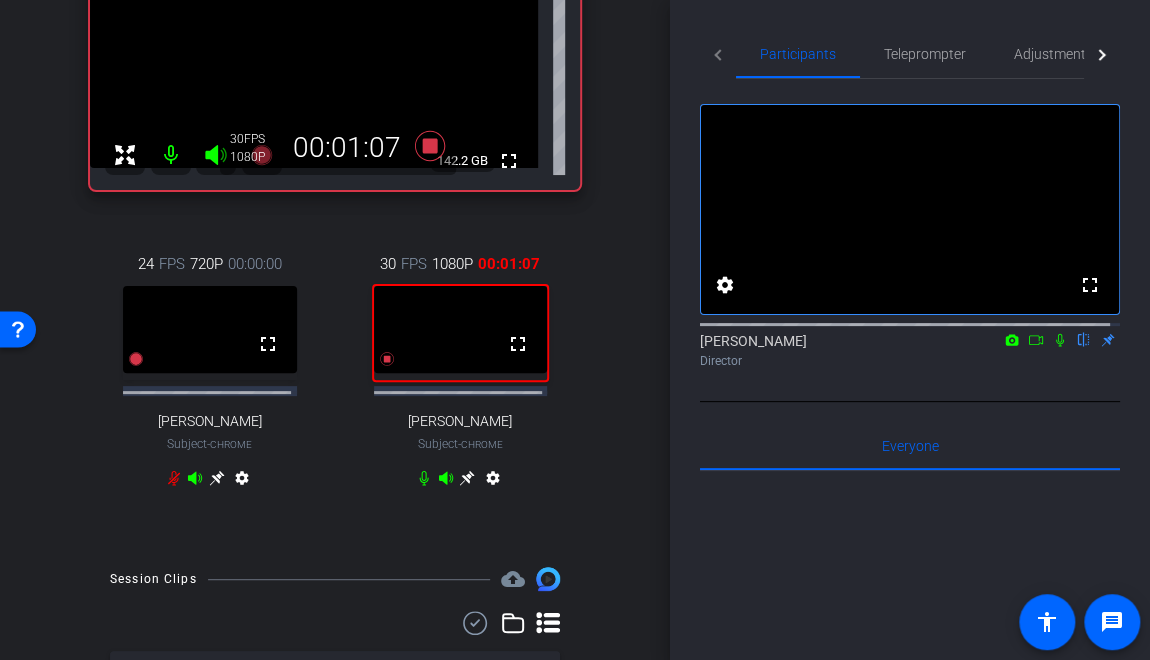 click on "arrow_back  Interviews   Back to project   Send invite  account_box grid_on settings info
Bradye Robinson Chrome info ROOM ID: 917309391 fullscreen settings  142.2 GB
30 FPS  1080P   00:01:07
24 FPS 720P  00:00:00  fullscreen
Bruce Robertson Subject   -  Chrome
settings 30 FPS 1080P  00:01:07  fullscreen
Jessica Wilkins Subject   -  Chrome
settings  Session Clips   cloud_upload" at bounding box center [335, 120] 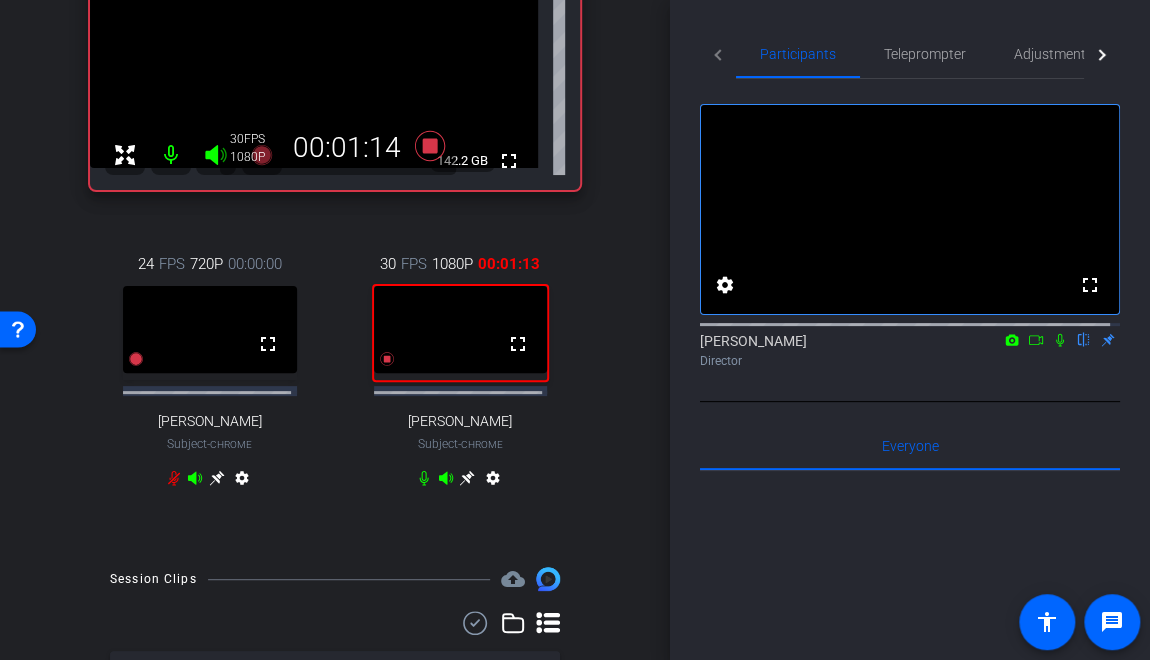 click on "Bradye Robinson Chrome info ROOM ID: 917309391 fullscreen settings  142.2 GB
30 FPS  1080P   00:01:14
24 FPS 720P  00:00:00  fullscreen
Bruce Robertson Subject   -  Chrome
settings 30 FPS 1080P  00:01:13  fullscreen
Jessica Wilkins Subject   -  Chrome
settings" at bounding box center (335, 211) 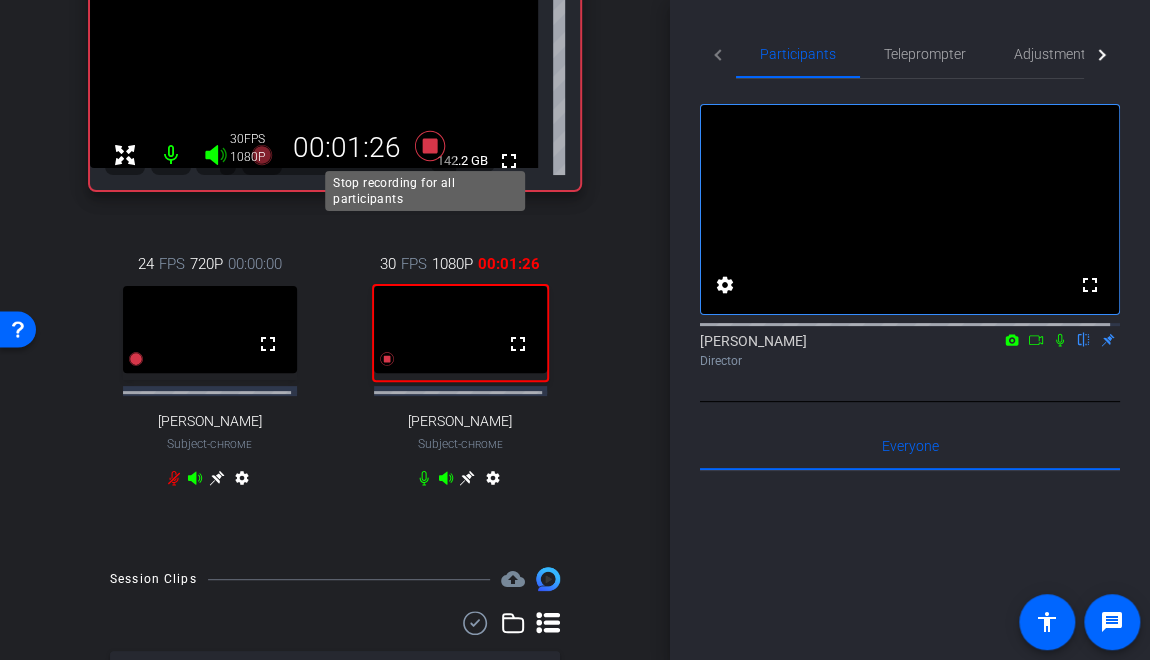 click 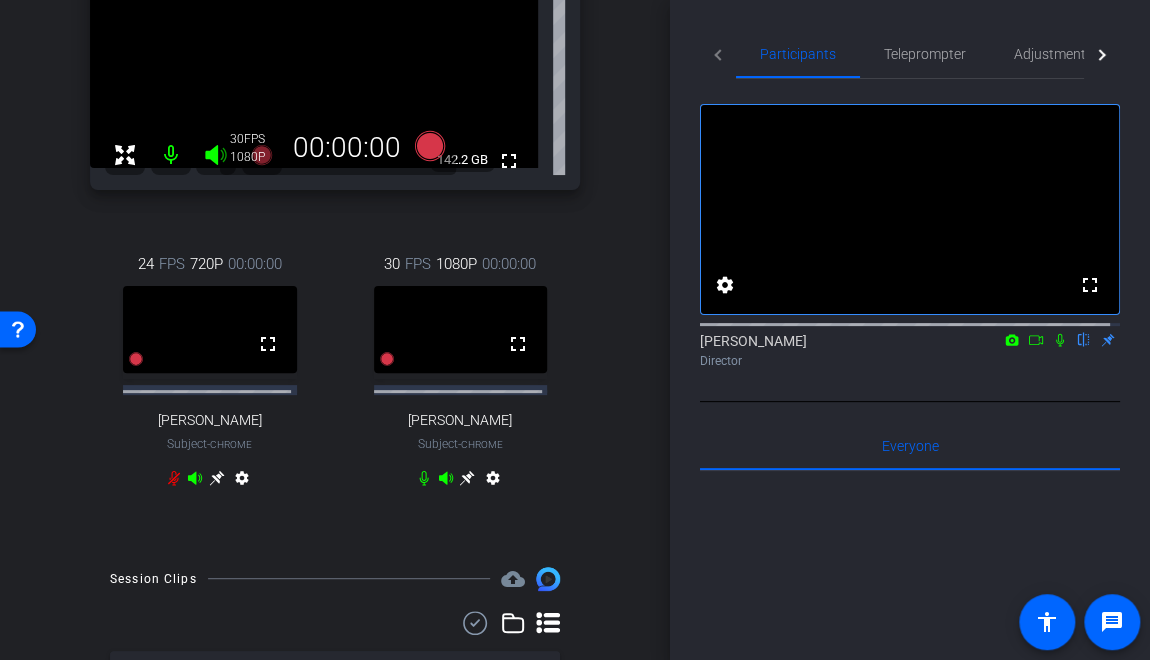 click on "Bradye Robinson Chrome info ROOM ID: 917309391 fullscreen settings  142.2 GB
30 FPS  1080P   00:00:00
24 FPS 720P  00:00:00  fullscreen
Bruce Robertson Subject   -  Chrome
settings 30 FPS 1080P  00:00:00  fullscreen
Jessica Wilkins Subject   -  Chrome" at bounding box center [335, 211] 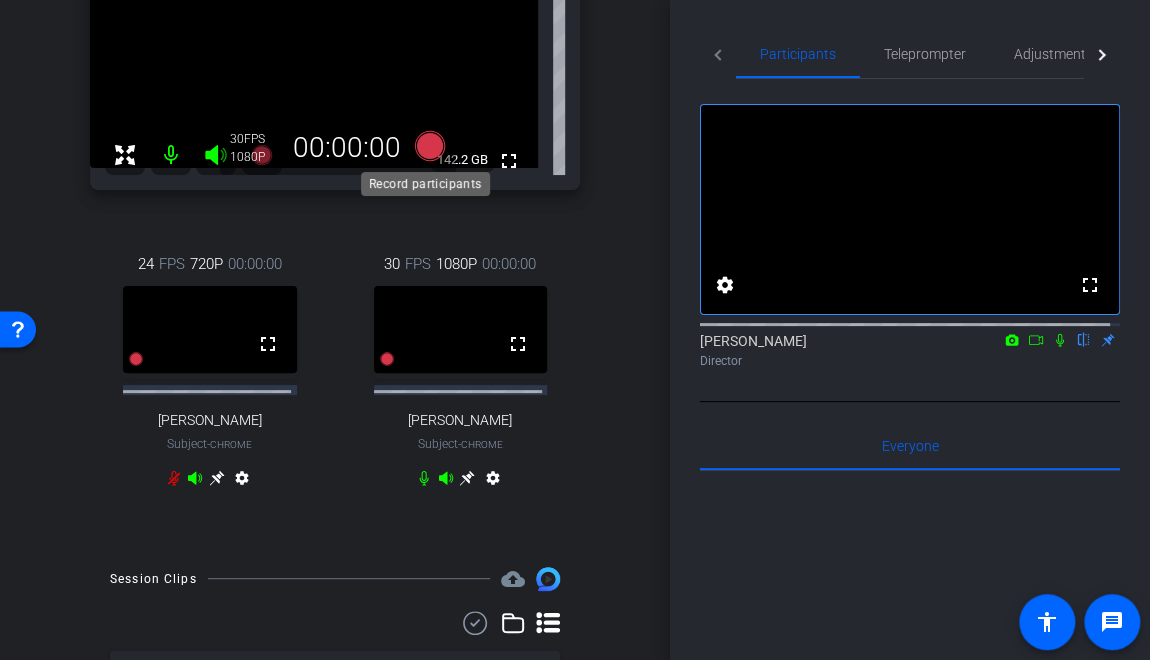 click 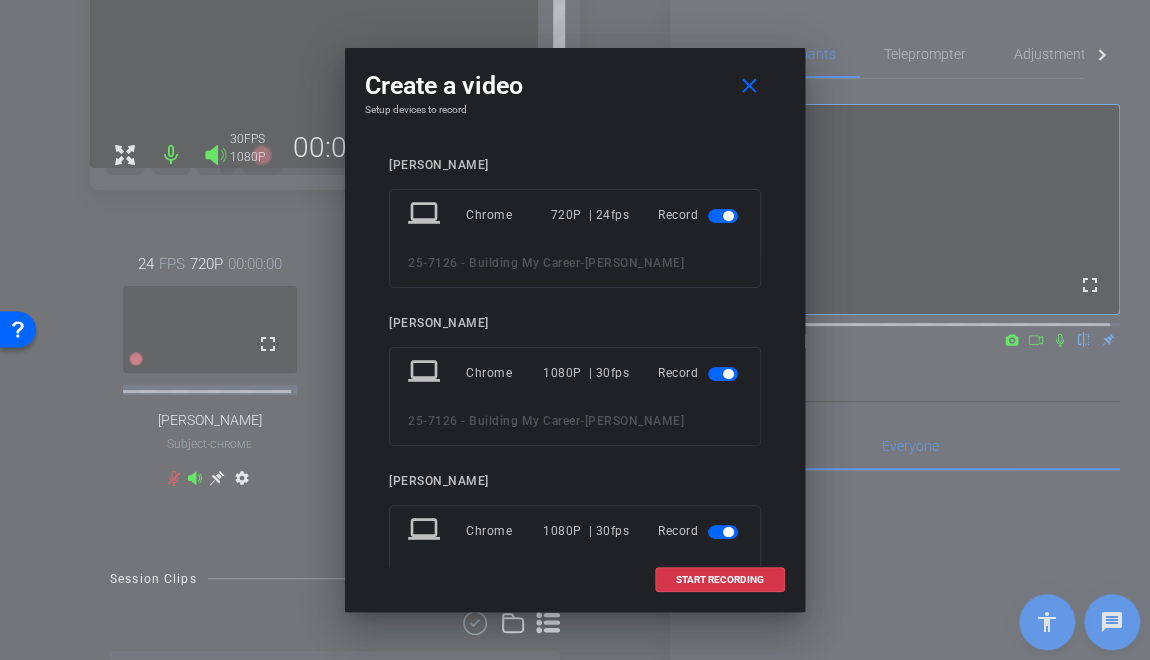 click at bounding box center (728, 216) 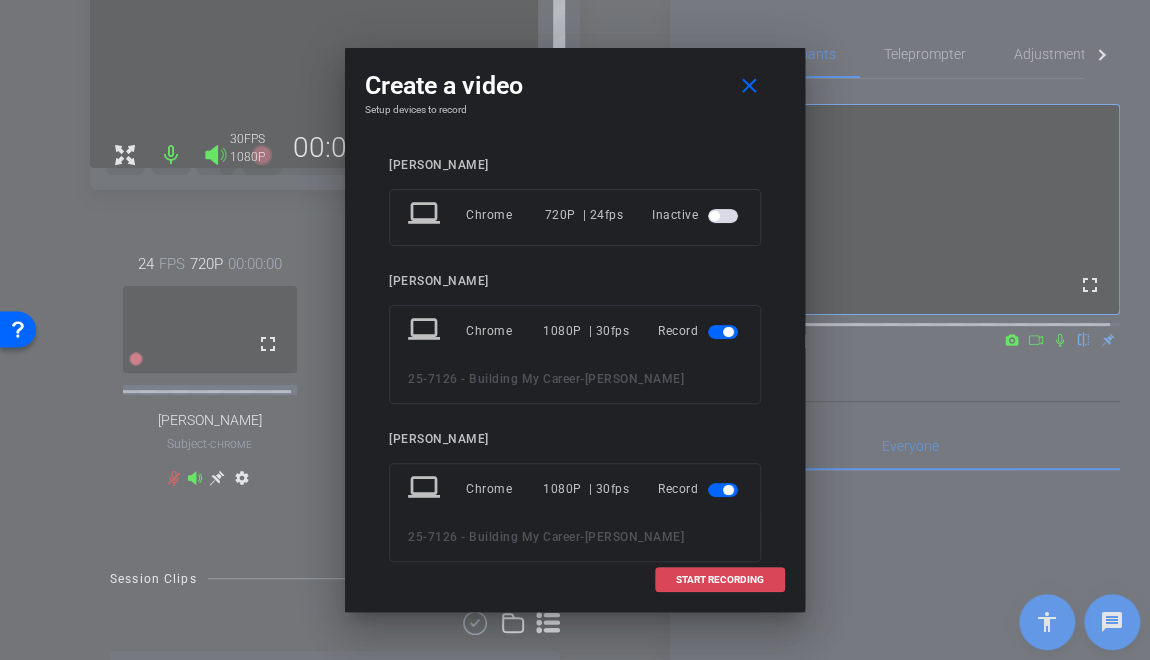 click at bounding box center [720, 580] 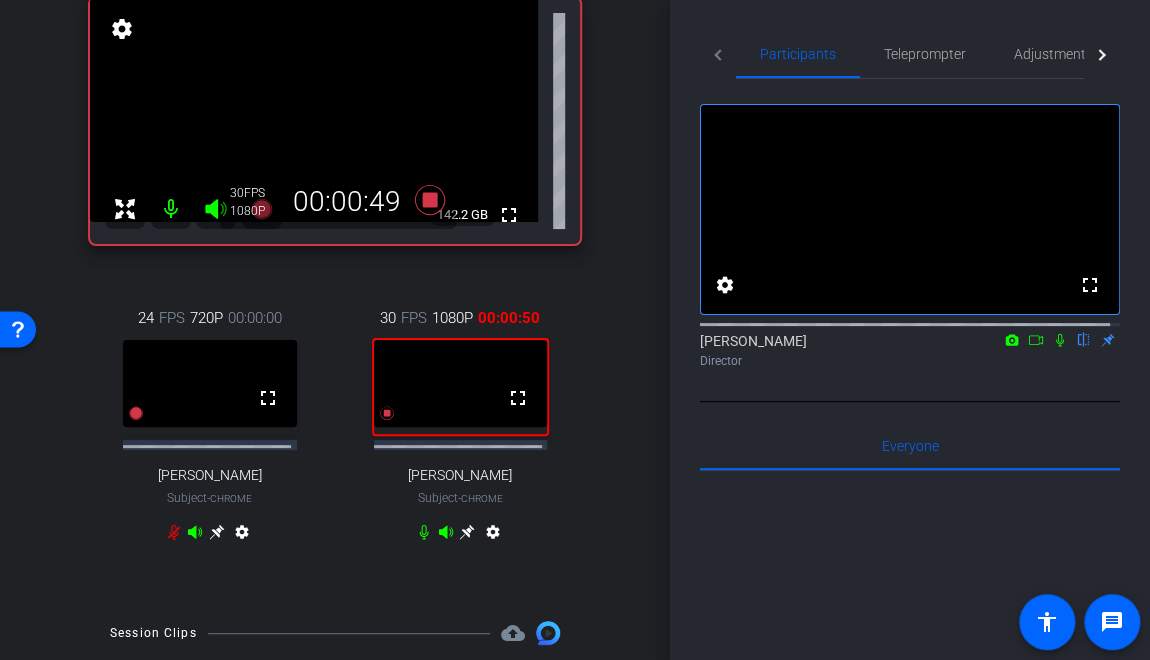 scroll, scrollTop: 110, scrollLeft: 0, axis: vertical 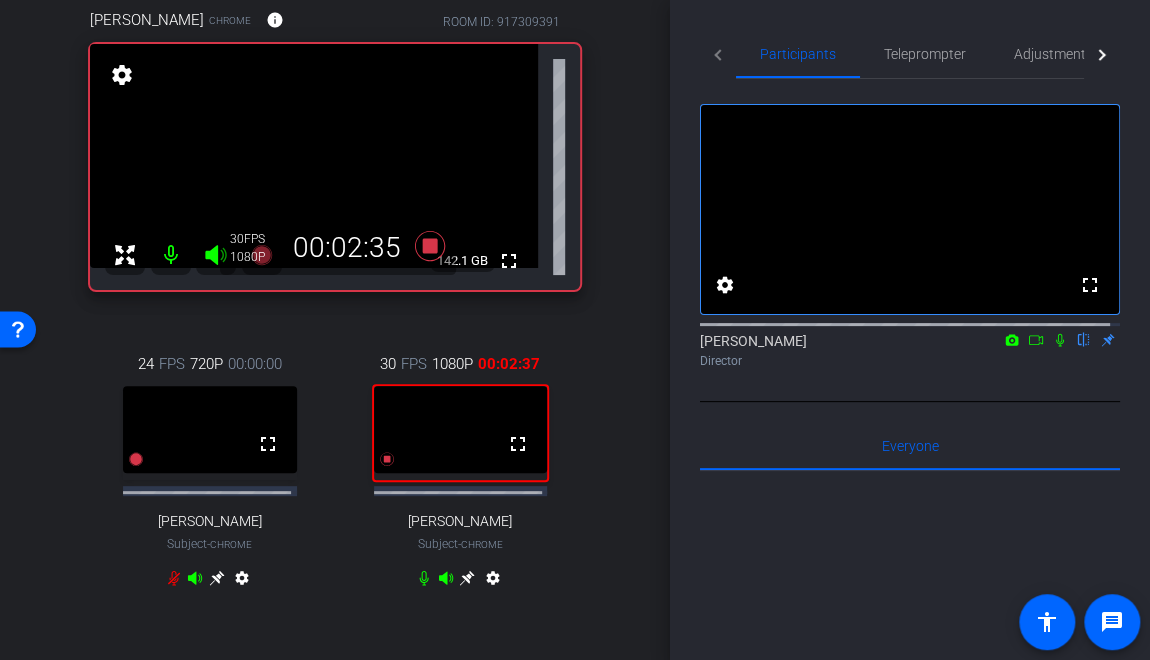 click on "arrow_back  Interviews   Back to project   Send invite  account_box grid_on settings info
Bradye Robinson Chrome info ROOM ID: 917309391 fullscreen settings  142.1 GB
30 FPS  1080P   00:02:35
24 FPS 720P  00:00:00  fullscreen
Bruce Robertson Subject   -  Chrome
settings 30 FPS 1080P  00:02:37  fullscreen
Jessica Wilkins Subject   -  Chrome
settings  Session Clips   cloud_upload" at bounding box center [335, 220] 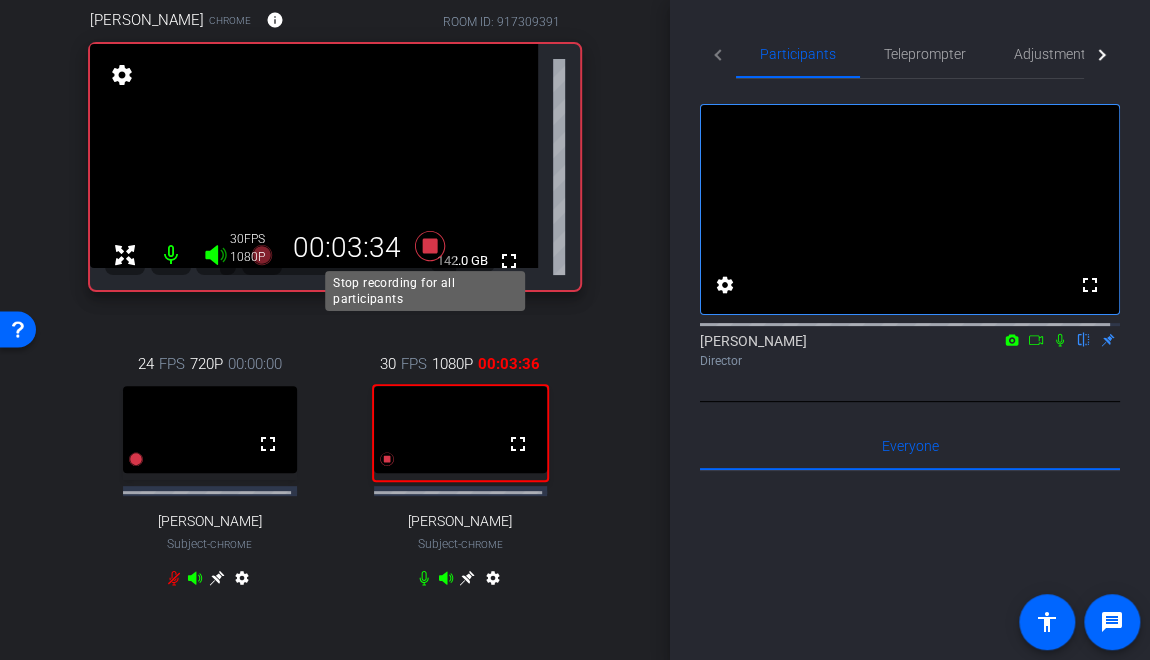 drag, startPoint x: 420, startPoint y: 243, endPoint x: 426, endPoint y: 231, distance: 13.416408 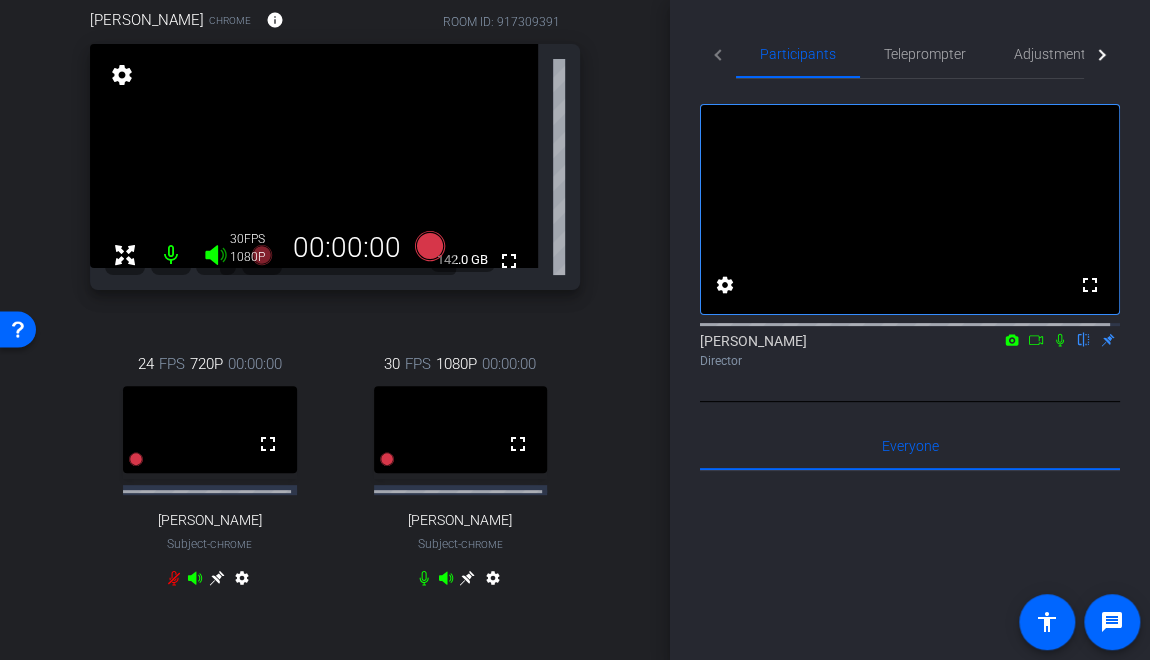 click on "arrow_back  Interviews   Back to project   Send invite  account_box grid_on settings info
Bradye Robinson Chrome info ROOM ID: 917309391 fullscreen settings  142.0 GB
30 FPS  1080P   00:00:00
24 FPS 720P  00:00:00  fullscreen
Bruce Robertson Subject   -  Chrome
settings 30 FPS 1080P  00:00:00  fullscreen" at bounding box center (335, 220) 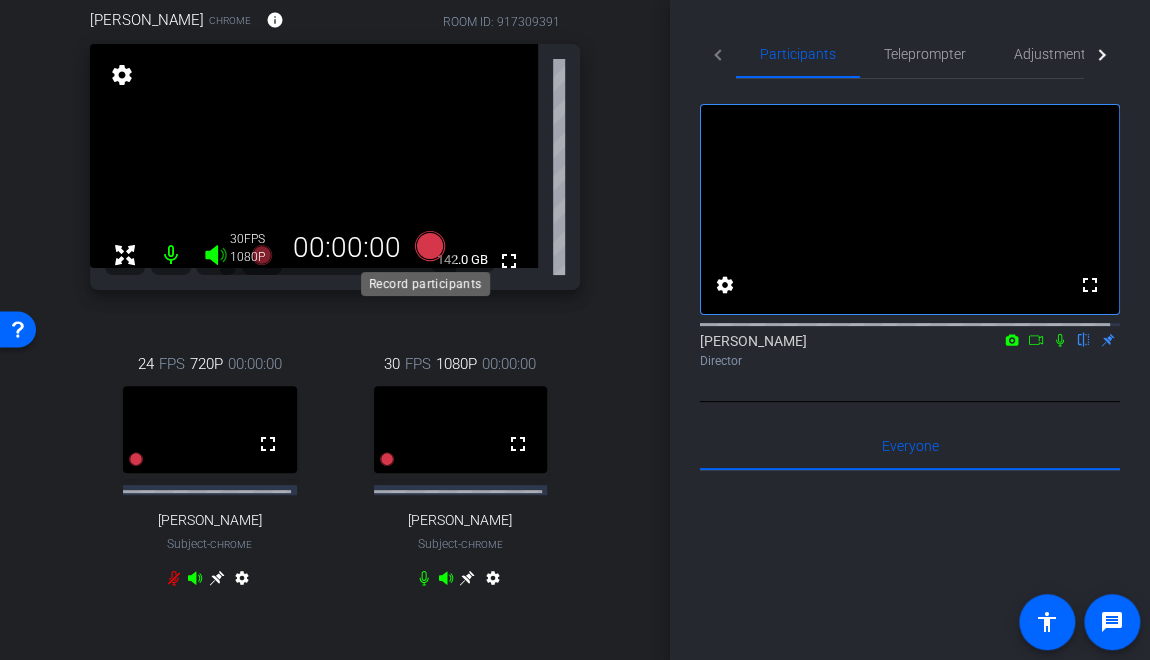 click 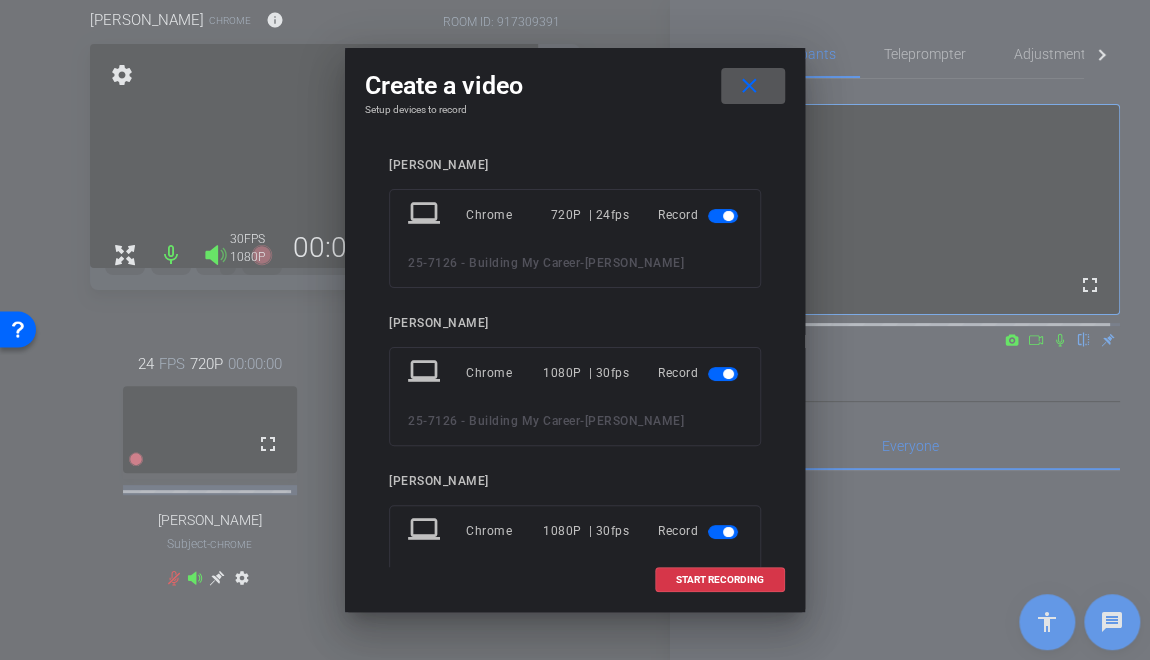 click at bounding box center (725, 215) 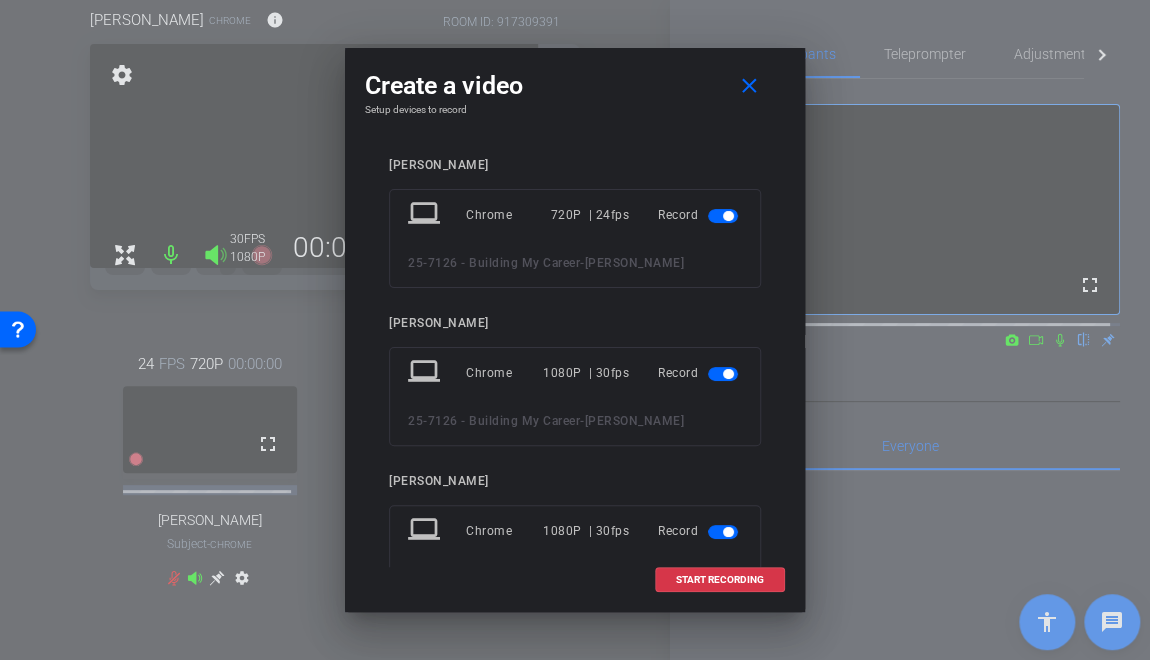 click at bounding box center (723, 216) 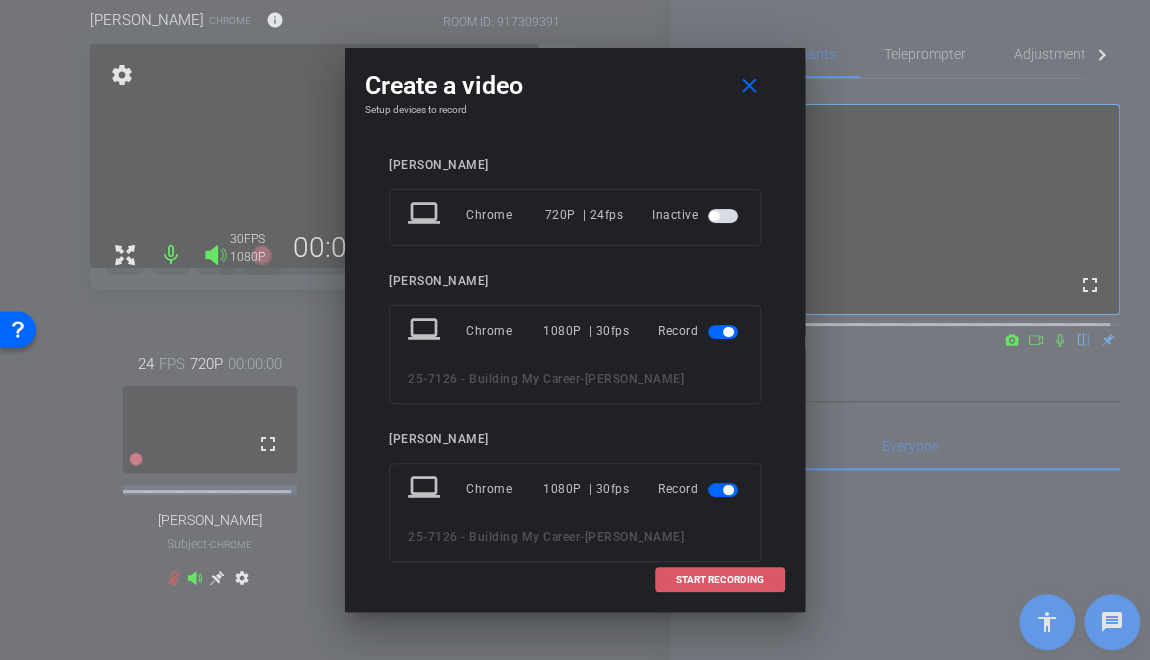 click on "START RECORDING" at bounding box center (720, 580) 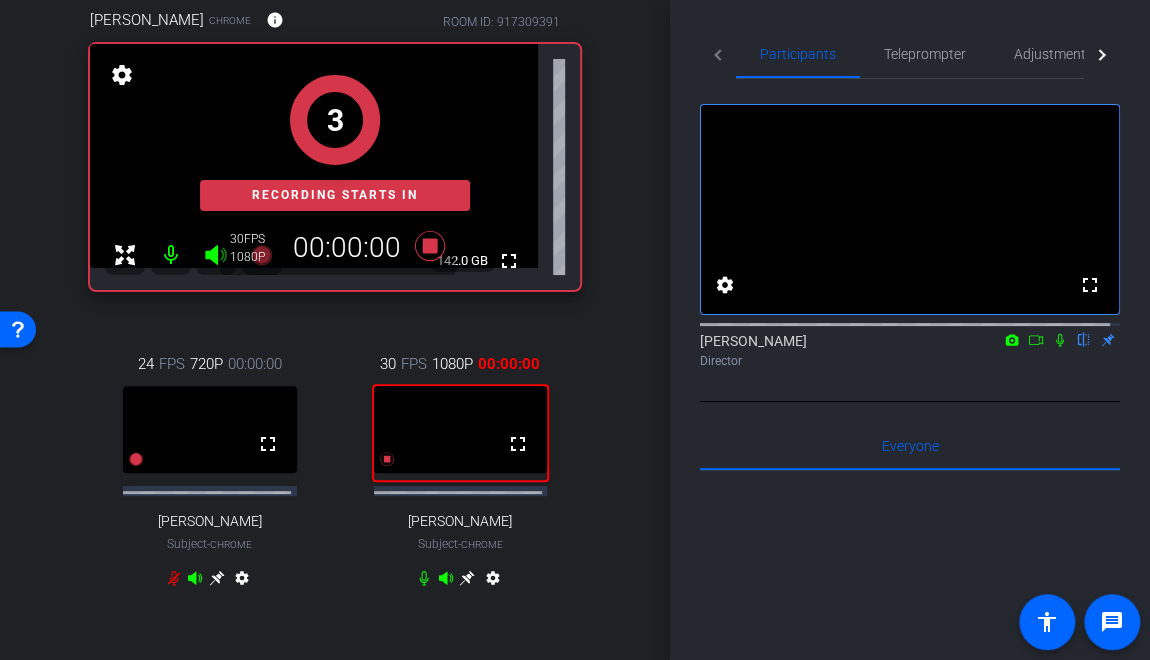 click on "arrow_back  Interviews   Back to project   Send invite  account_box grid_on settings info
Bradye Robinson Chrome info ROOM ID: 917309391 fullscreen settings  142.0 GB
30 FPS  1080P   00:00:00
3   Recording starts in  24 FPS 720P  00:00:00  fullscreen
Bruce Robertson Subject   -  Chrome
settings 30 FPS 1080P  00:00:00  fullscreen
Jessica Wilkins Subject   -  Chrome
settings  Session Clips" at bounding box center [335, 220] 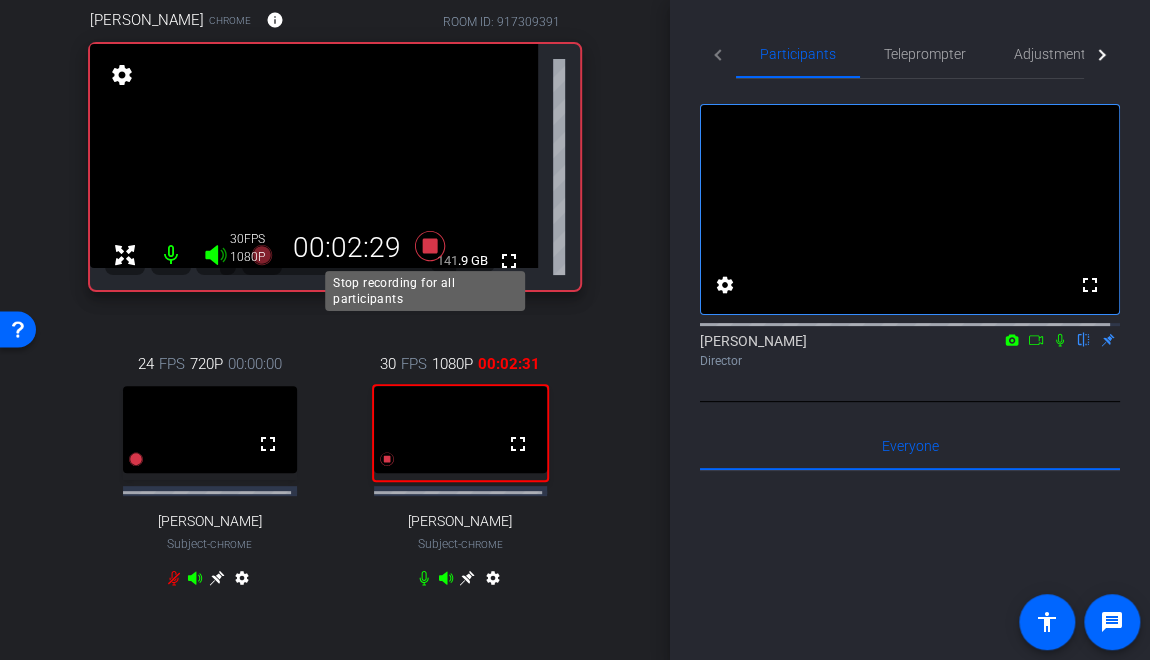 click 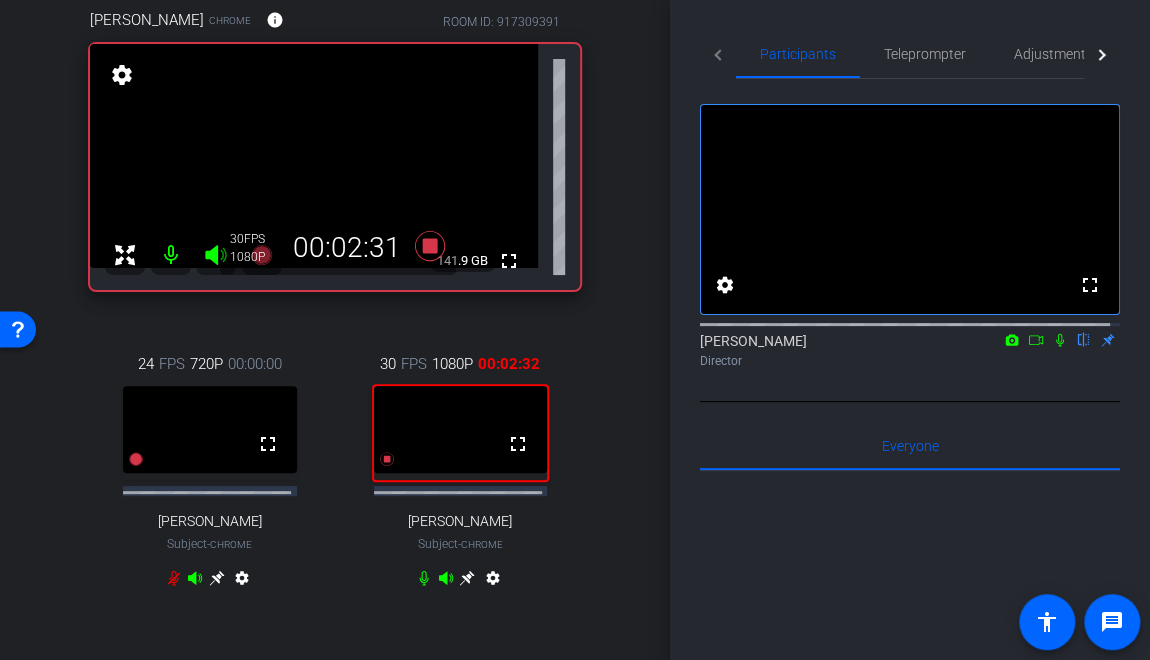 click on "arrow_back  Interviews   Back to project   Send invite  account_box grid_on settings info
Bradye Robinson Chrome info ROOM ID: 917309391 fullscreen settings  141.9 GB
30 FPS  1080P   00:02:31
24 FPS 720P  00:00:00  fullscreen
Bruce Robertson Subject   -  Chrome
settings 30 FPS 1080P  00:02:32  fullscreen
Jessica Wilkins Subject   -  Chrome
settings  Session Clips   cloud_upload" at bounding box center [335, 220] 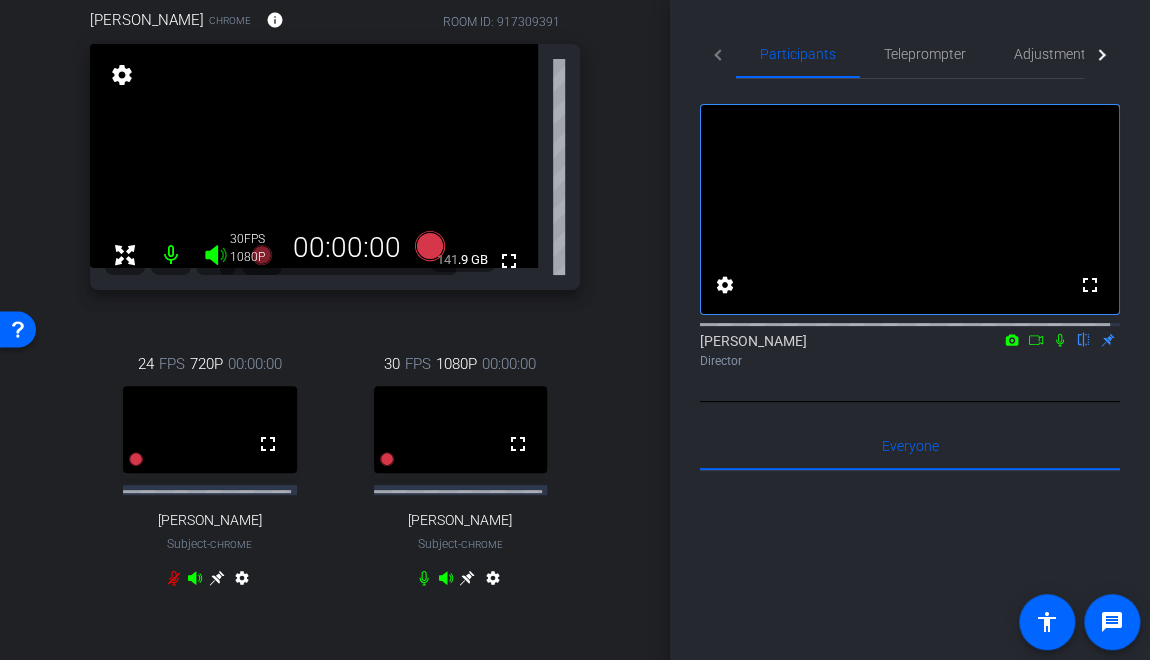 click on "arrow_back  Interviews   Back to project   Send invite  account_box grid_on settings info
Bradye Robinson Chrome info ROOM ID: 917309391 fullscreen settings  141.9 GB
30 FPS  1080P   00:00:00
24 FPS 720P  00:00:00  fullscreen
Bruce Robertson Subject   -  Chrome
settings 30 FPS 1080P  00:00:00  fullscreen" at bounding box center [335, 220] 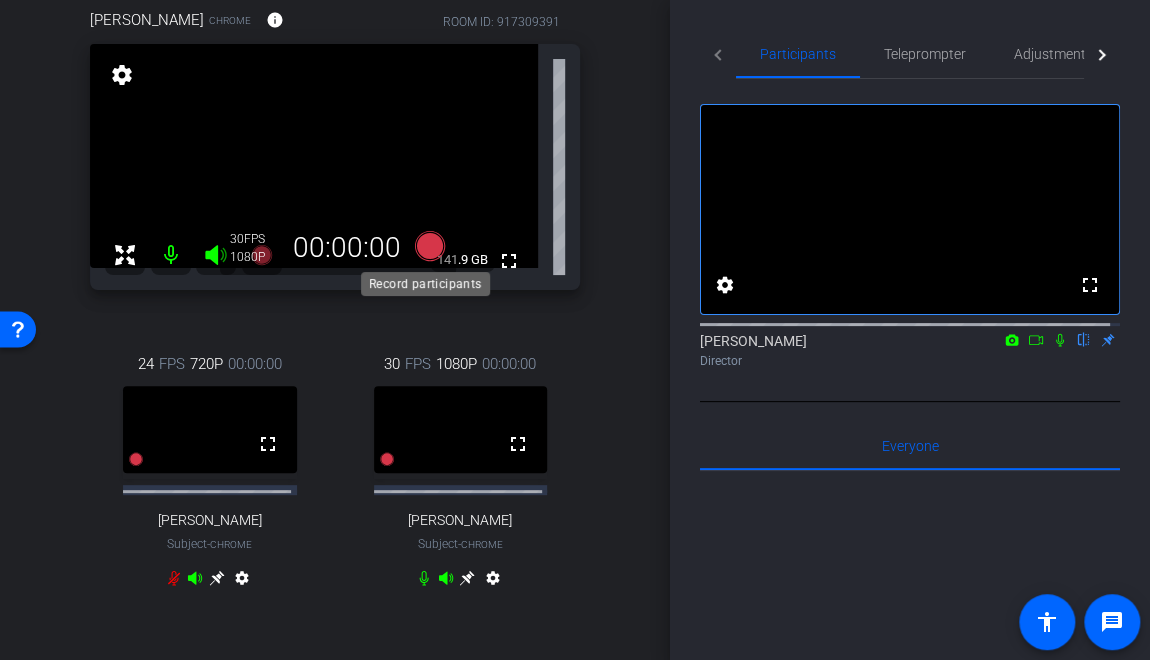 click 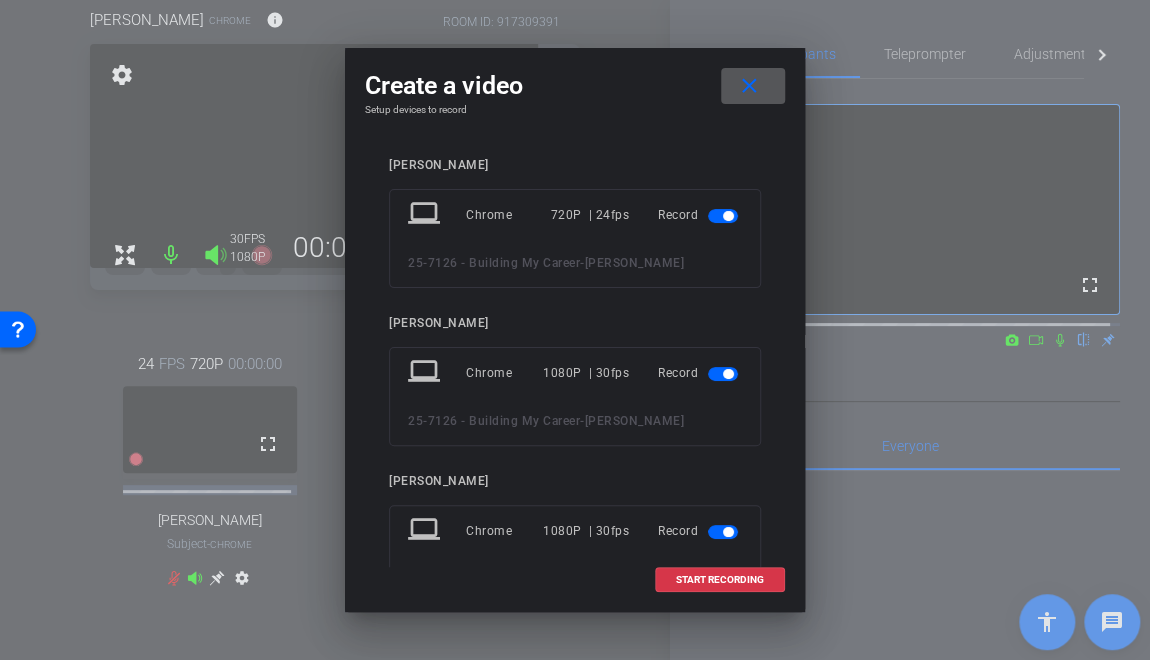 click at bounding box center (728, 216) 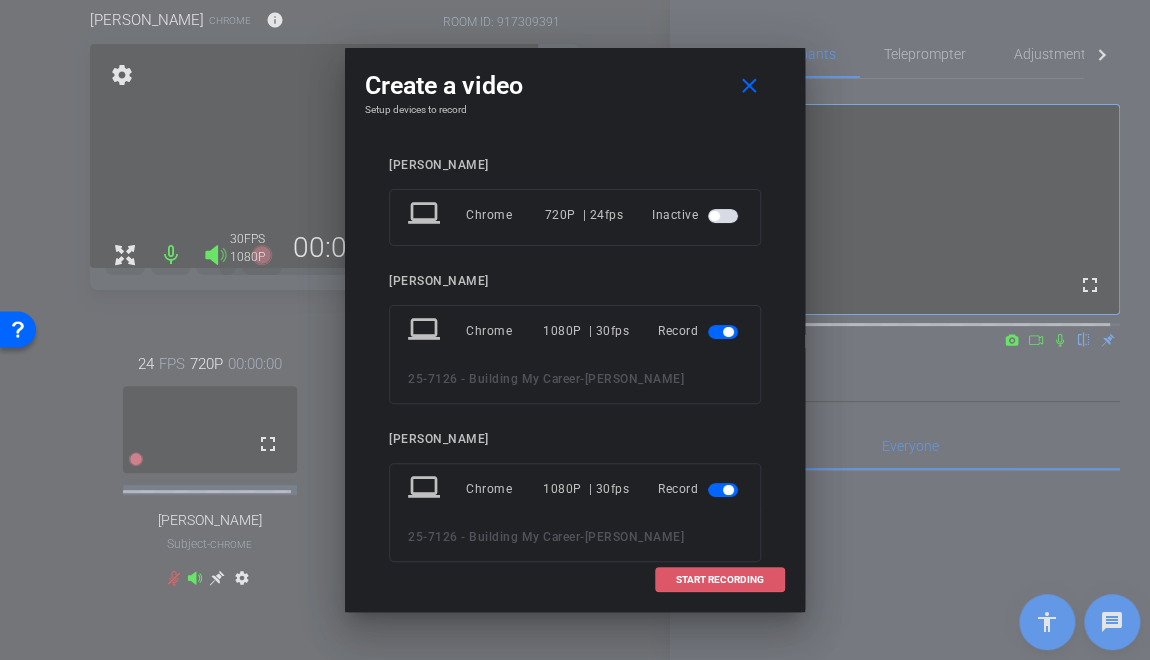 click at bounding box center [720, 580] 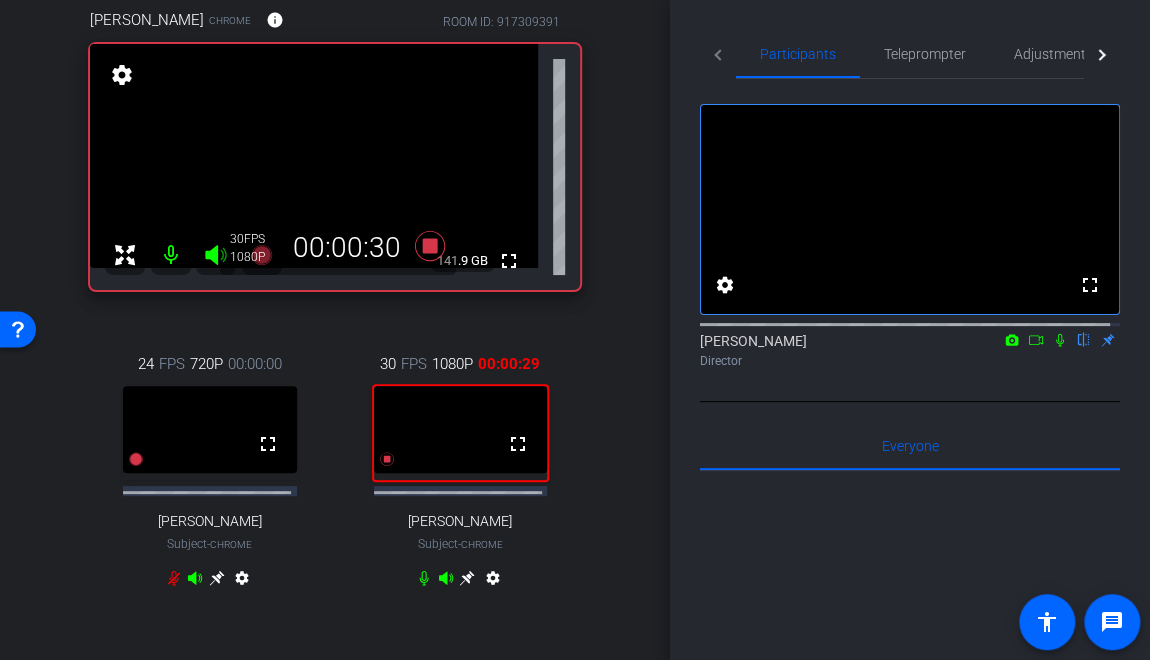 click 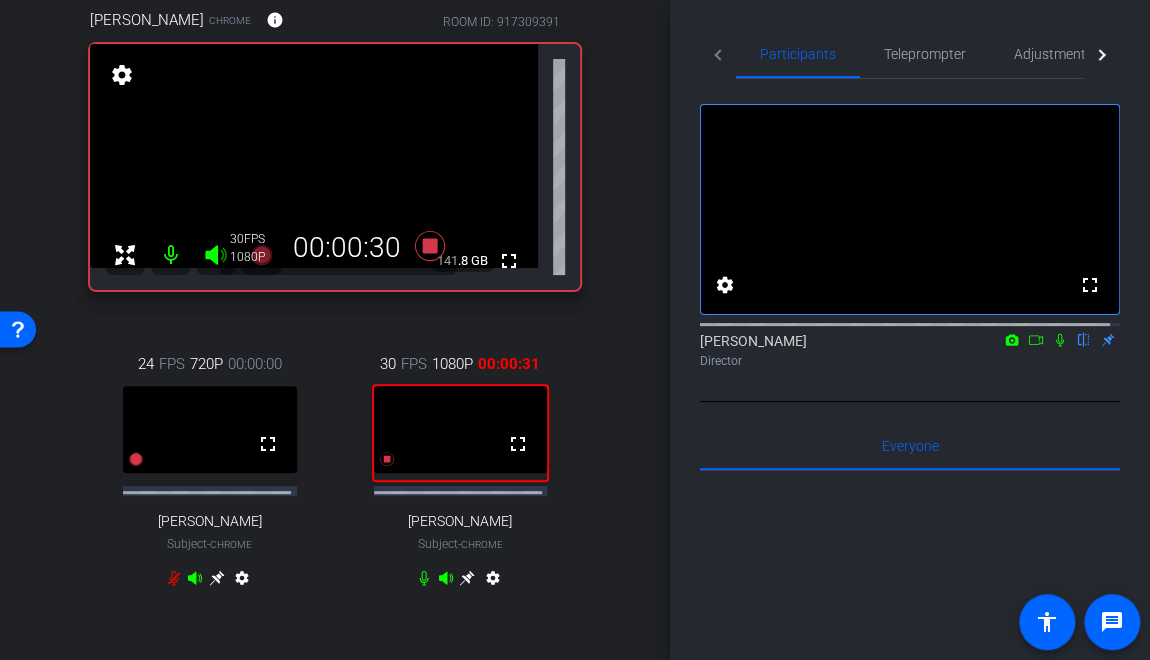 click on "Jessica Wilkins Chrome info ROOM ID: 917309391 fullscreen settings  141.8 GB
30 FPS  1080P   00:00:30
24 FPS 720P  00:00:00  fullscreen
Bruce Robertson Subject   -  Chrome
settings 30 FPS 1080P  00:00:31  fullscreen
Bradye Robinson Subject   -  Chrome
settings" at bounding box center [335, 311] 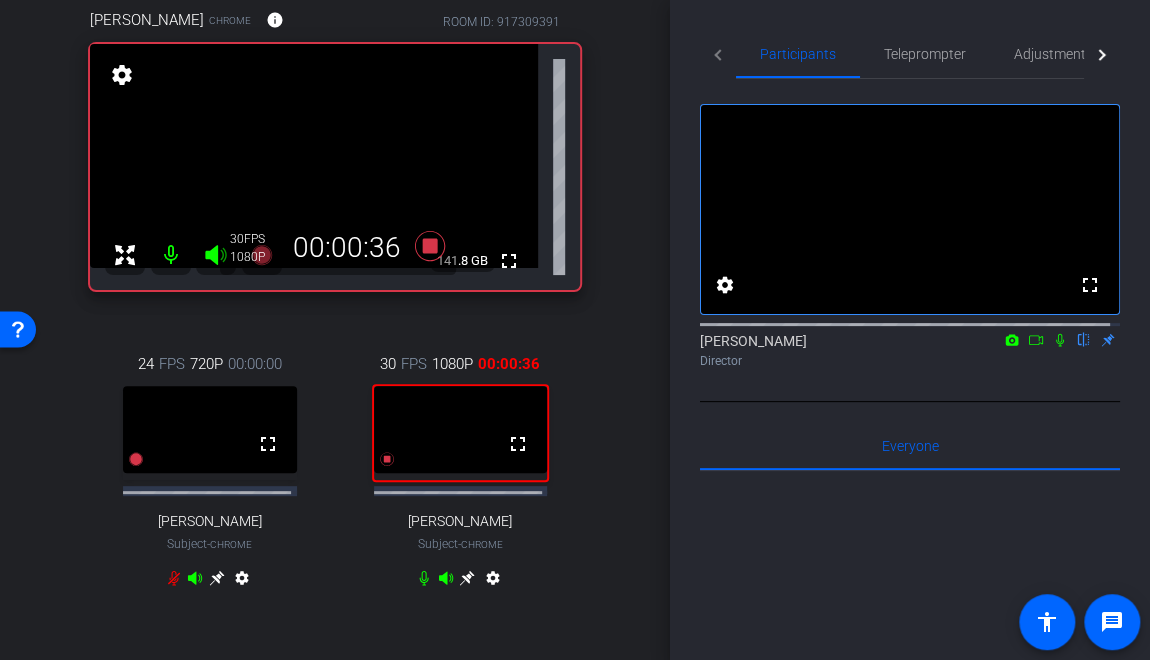 click 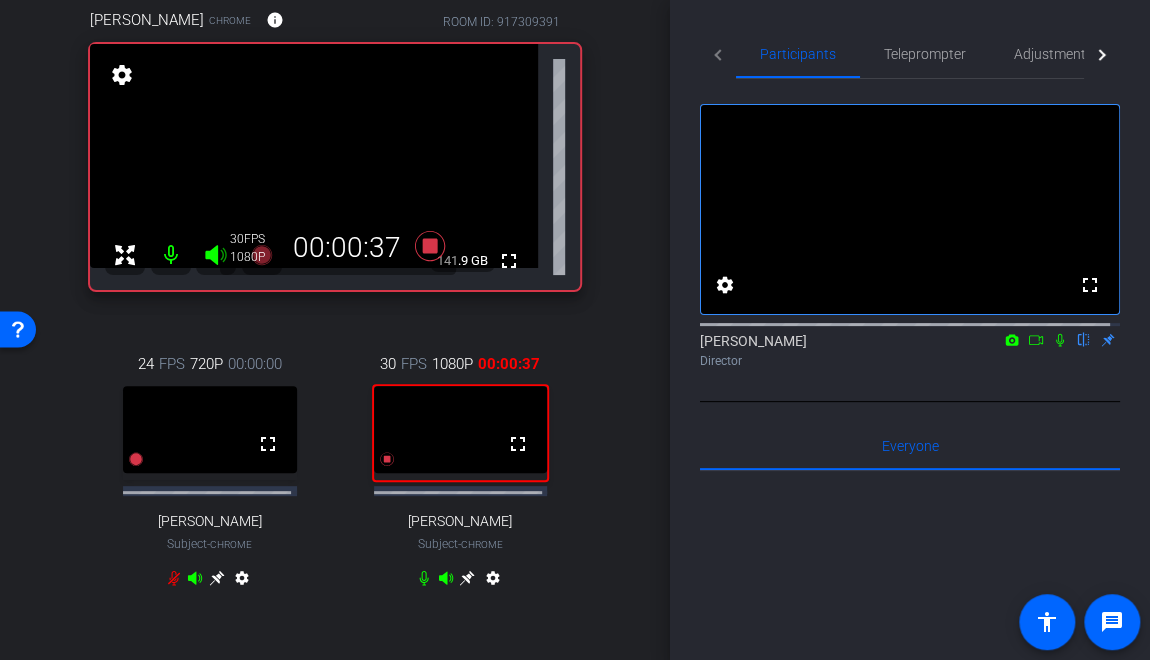 click on "Bradye Robinson Chrome info ROOM ID: 917309391 fullscreen settings  141.9 GB
30 FPS  1080P   00:00:37
24 FPS 720P  00:00:00  fullscreen
Bruce Robertson Subject   -  Chrome
settings 30 FPS 1080P  00:00:37  fullscreen
Jessica Wilkins Subject   -  Chrome
settings" at bounding box center [335, 311] 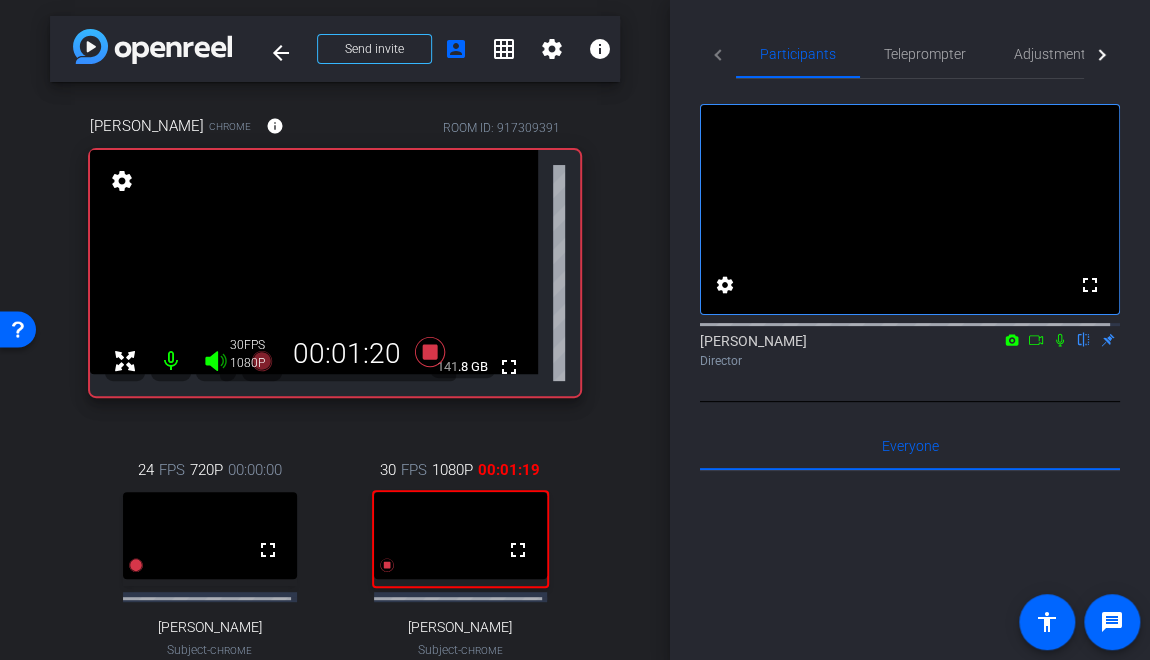 scroll, scrollTop: 0, scrollLeft: 0, axis: both 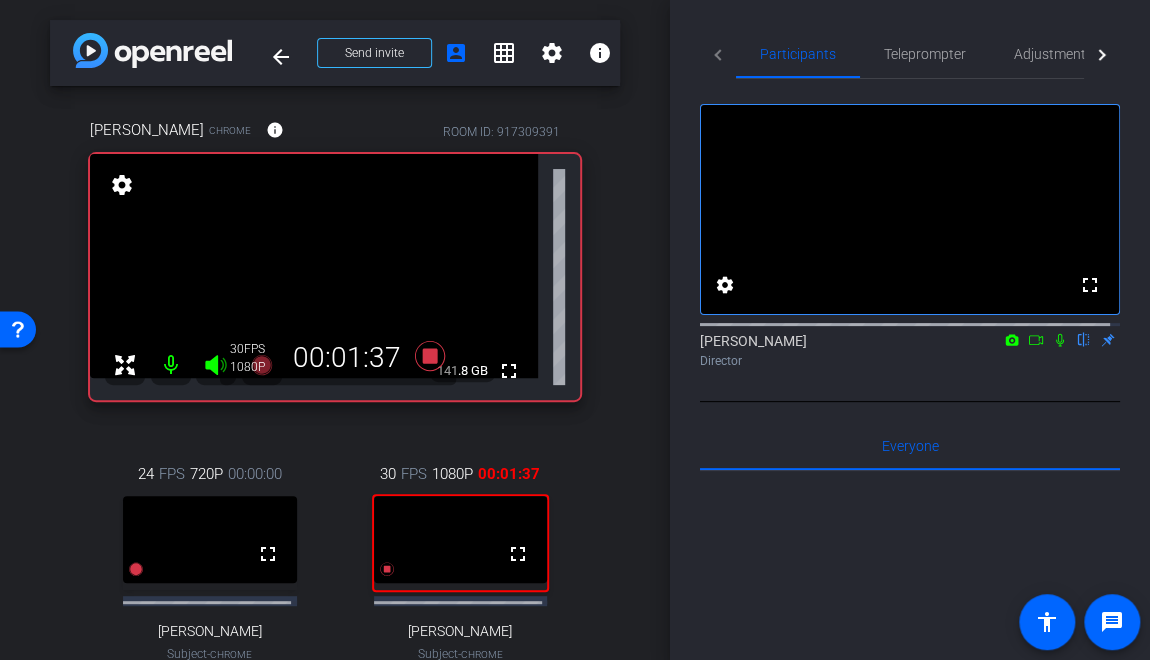 click on "Bradye Robinson Chrome info ROOM ID: 917309391 fullscreen settings  141.8 GB
30 FPS  1080P   00:01:37
24 FPS 720P  00:00:00  fullscreen
Bruce Robertson Subject   -  Chrome
settings 30 FPS 1080P  00:01:37  fullscreen
Jessica Wilkins Subject   -  Chrome
settings" at bounding box center (335, 421) 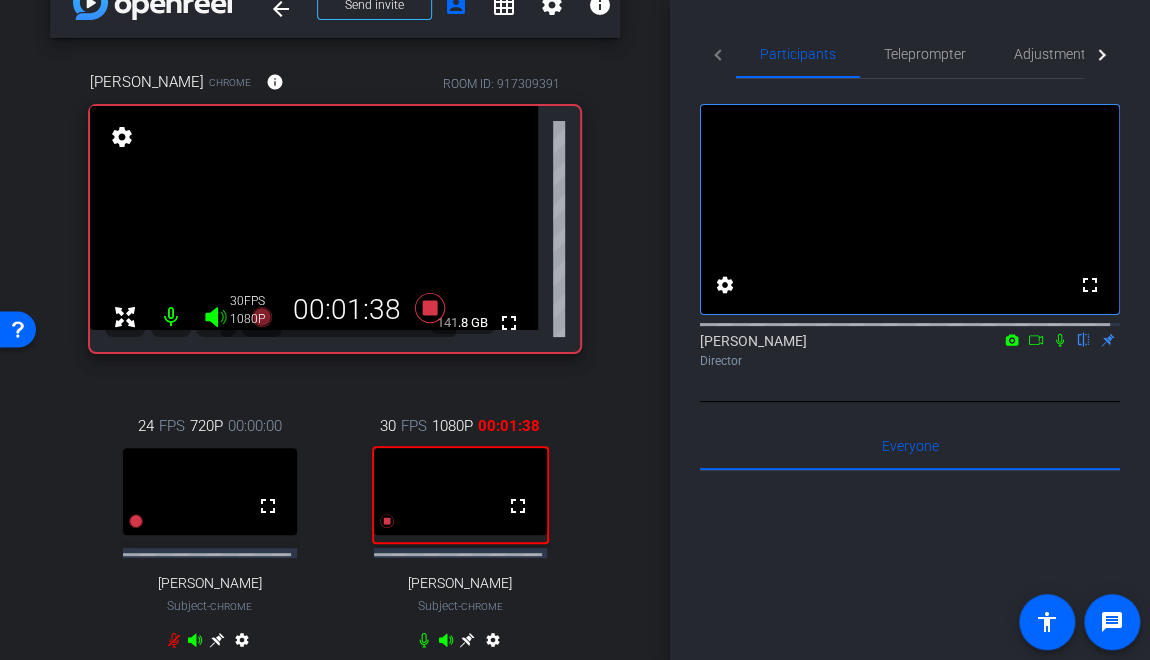 scroll, scrollTop: 0, scrollLeft: 0, axis: both 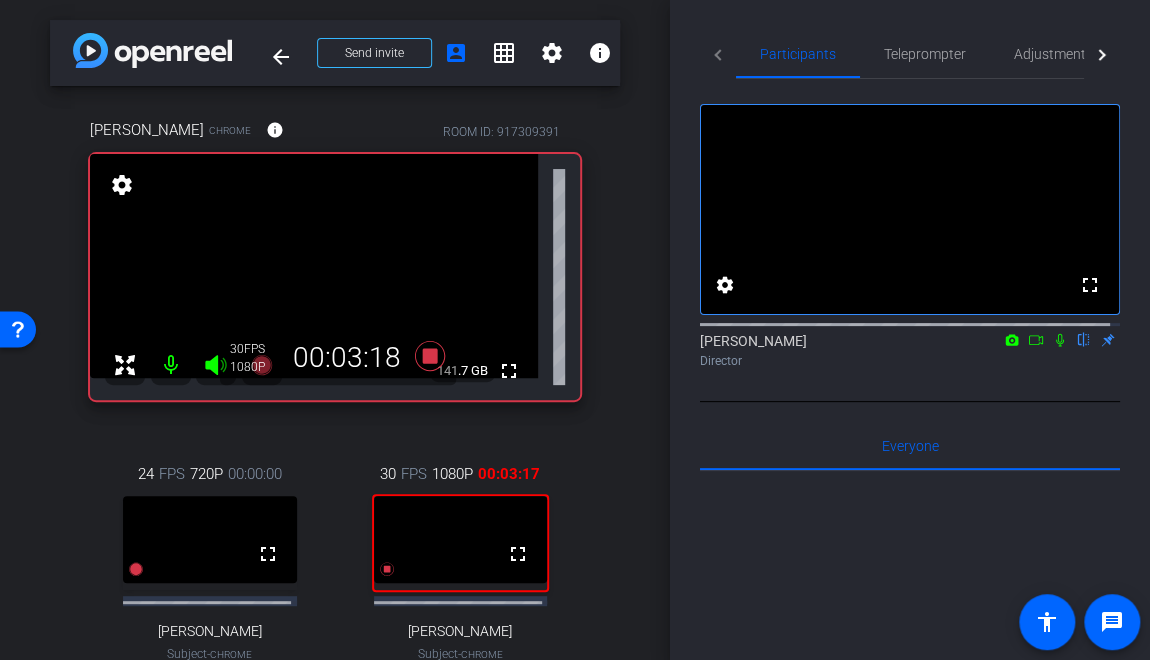 click on "Bradye Robinson Chrome info ROOM ID: 917309391 fullscreen settings  141.7 GB
30 FPS  1080P   00:03:18
24 FPS 720P  00:00:00  fullscreen
Bruce Robertson Subject   -  Chrome
settings 30 FPS 1080P  00:03:17  fullscreen
Jessica Wilkins Subject   -  Chrome
settings" at bounding box center (335, 421) 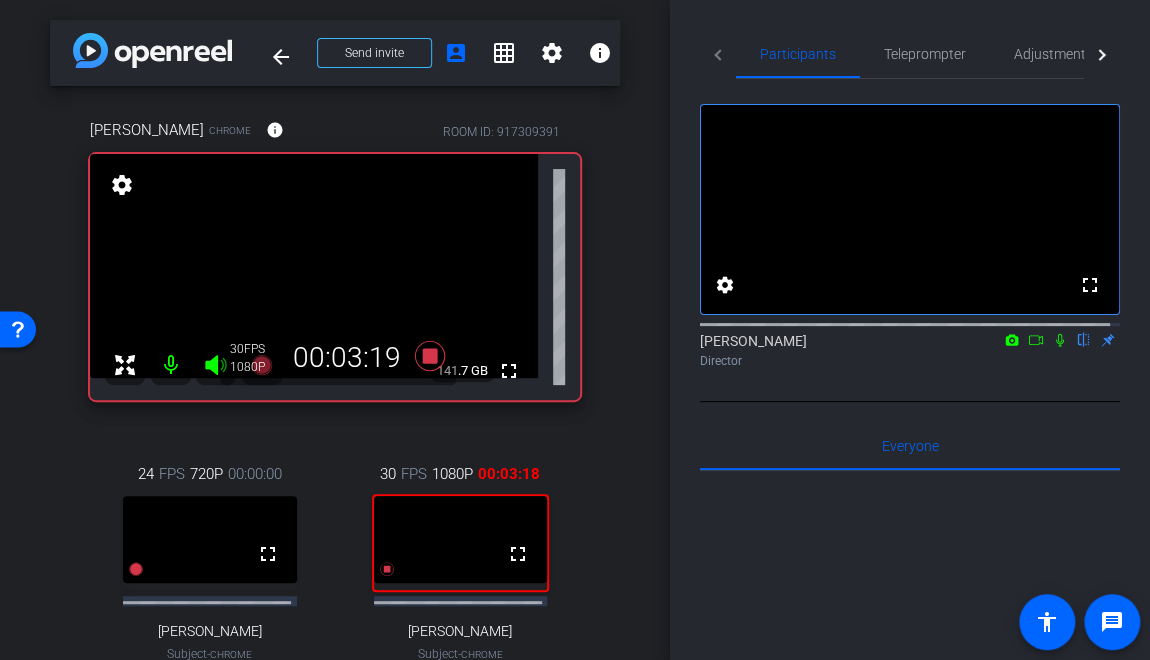 click on "Bradye Robinson Chrome info ROOM ID: 917309391 fullscreen settings  141.7 GB
30 FPS  1080P   00:03:19
24 FPS 720P  00:00:00  fullscreen
Bruce Robertson Subject   -  Chrome
settings 30 FPS 1080P  00:03:18  fullscreen
Jessica Wilkins Subject   -  Chrome
settings" at bounding box center (335, 421) 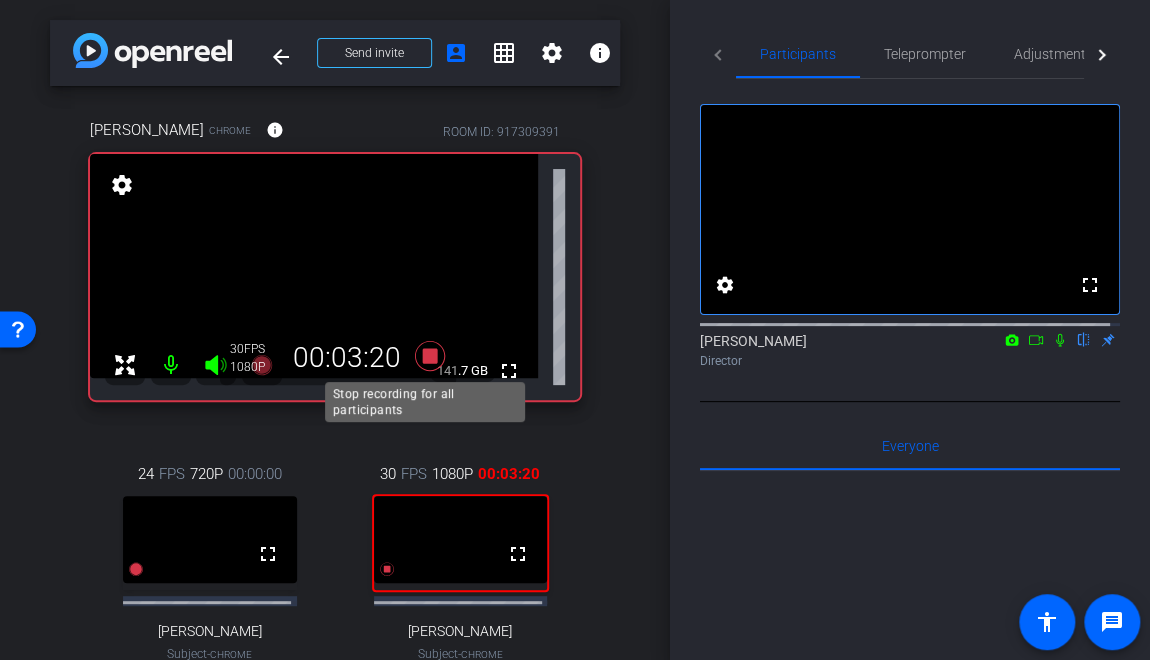 click 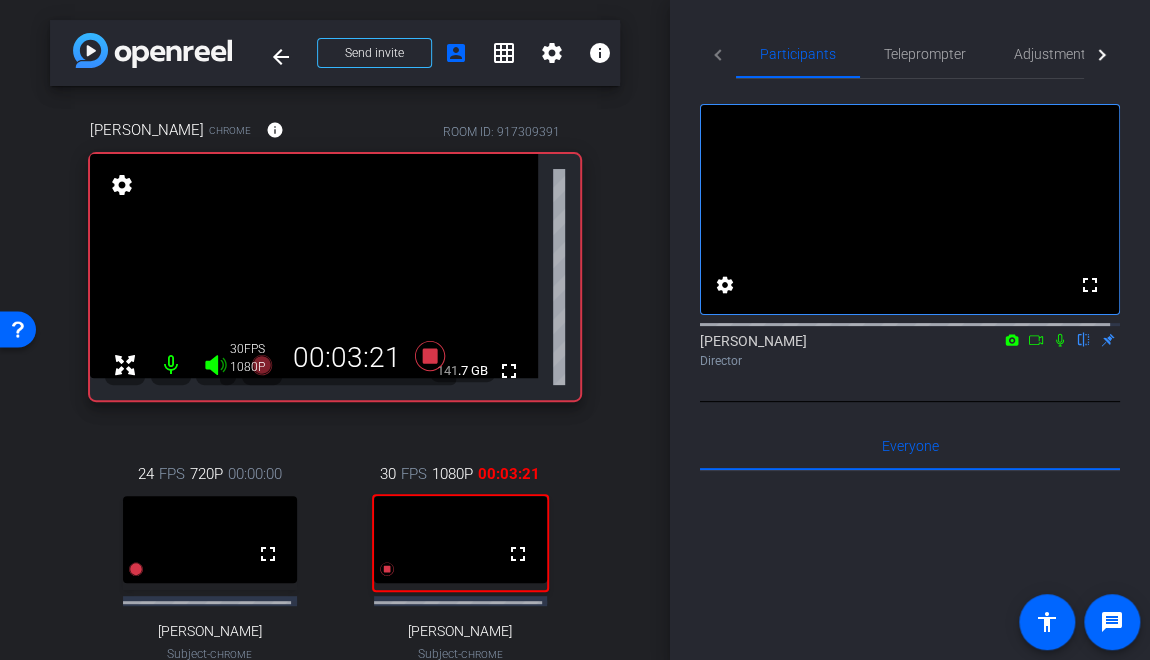 click on "Bradye Robinson Chrome info ROOM ID: 917309391 fullscreen settings  141.7 GB
30 FPS  1080P   00:03:21
24 FPS 720P  00:00:00  fullscreen
Bruce Robertson Subject   -  Chrome
settings 30 FPS 1080P  00:03:21  fullscreen
Jessica Wilkins Subject   -  Chrome
settings" at bounding box center (335, 421) 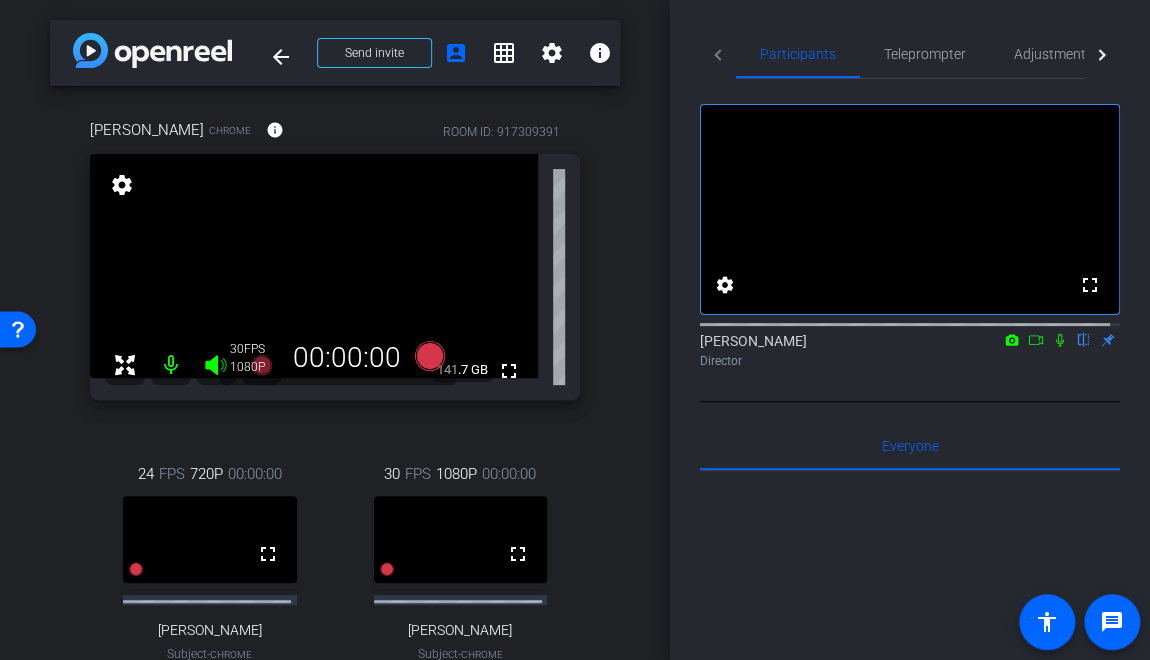 click on "arrow_back  Interviews   Back to project   Send invite  account_box grid_on settings info
Bradye Robinson Chrome info ROOM ID: 917309391 fullscreen settings  141.7 GB
30 FPS  1080P   00:00:00
24 FPS 720P  00:00:00  fullscreen
Bruce Robertson Subject   -  Chrome
settings 30 FPS 1080P  00:00:00  fullscreen" at bounding box center [335, 330] 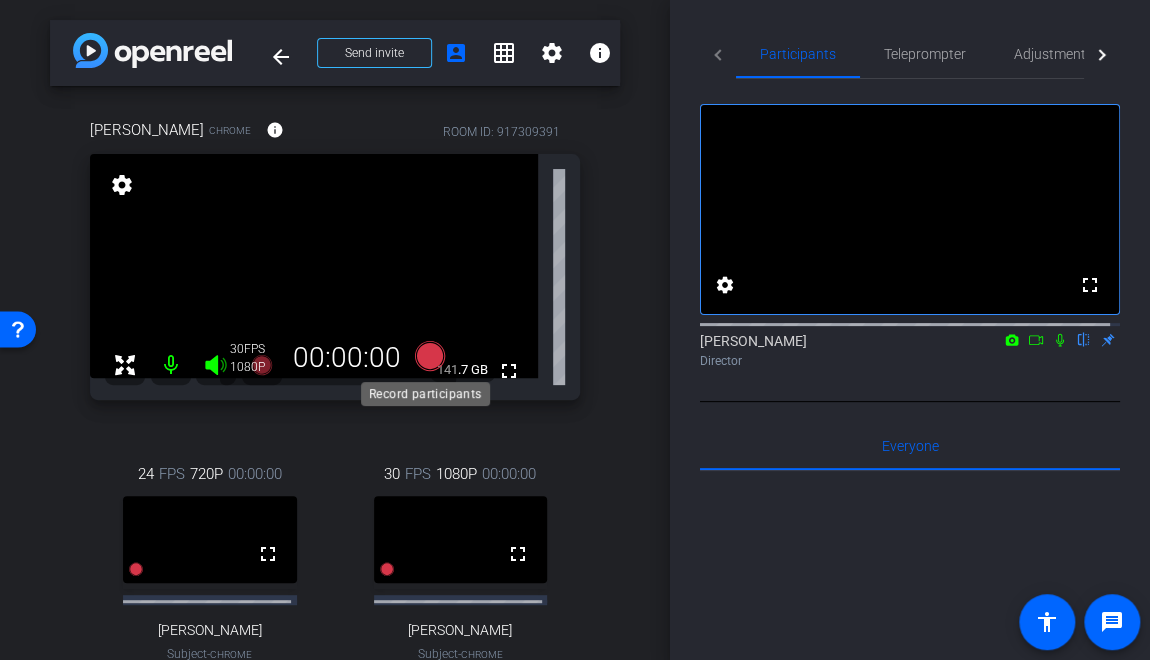 click 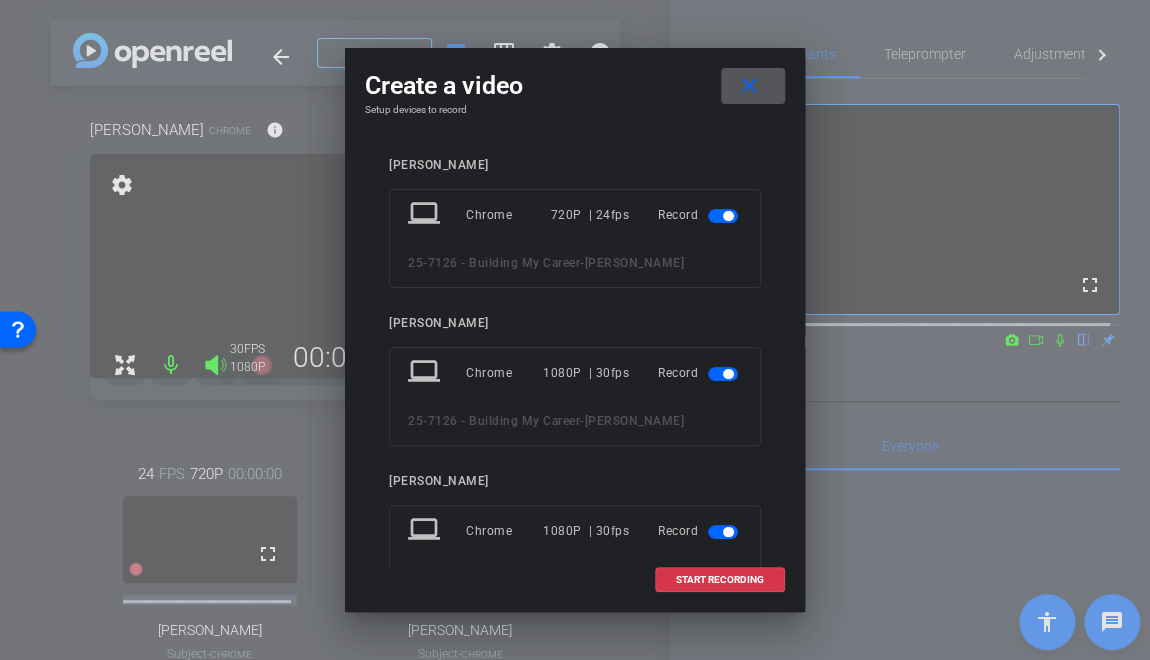 click at bounding box center [723, 216] 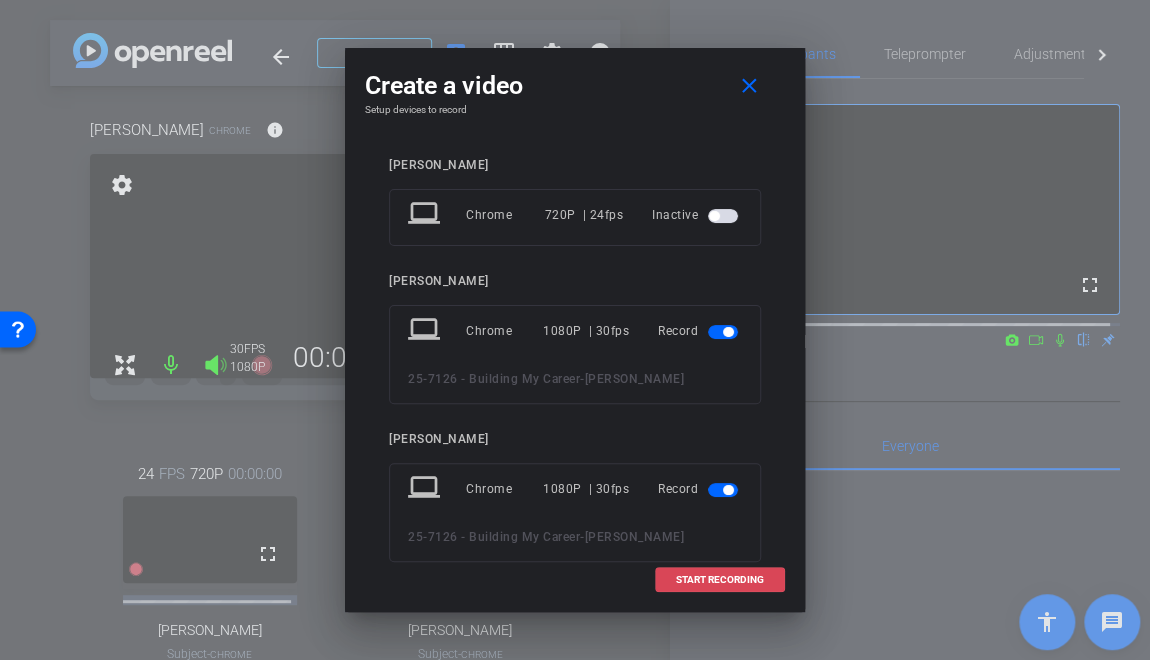 click on "START RECORDING" at bounding box center [720, 580] 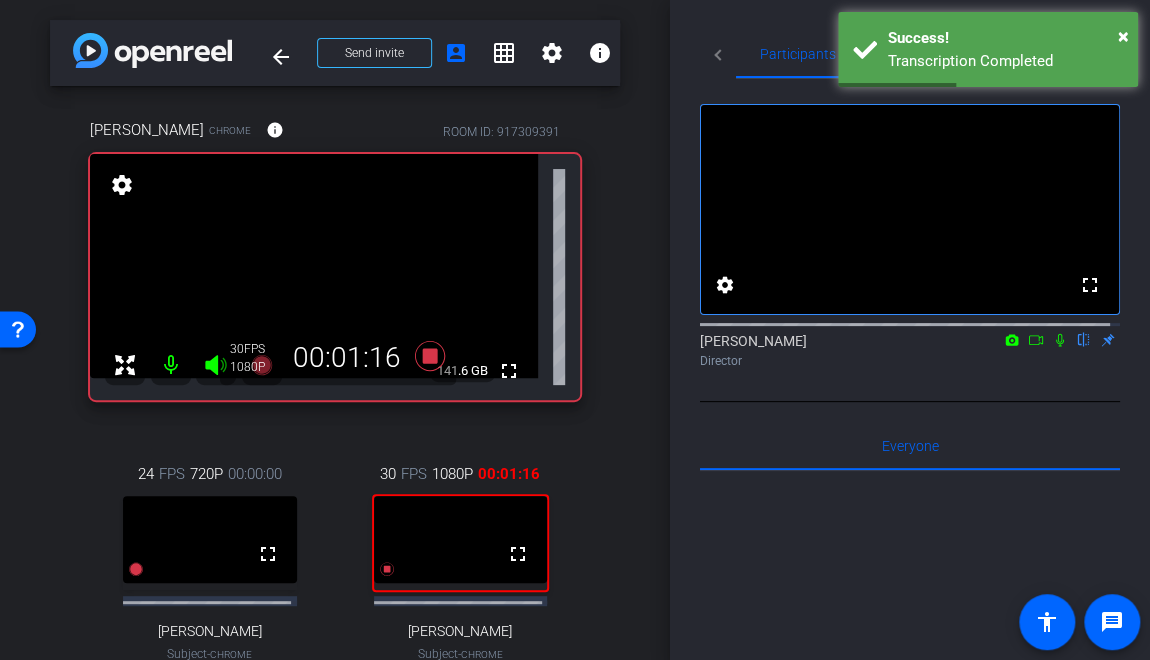 click on "Bradye Robinson Chrome info ROOM ID: 917309391 fullscreen settings  141.6 GB
30 FPS  1080P   00:01:16
24 FPS 720P  00:00:00  fullscreen
Bruce Robertson Subject   -  Chrome
settings 30 FPS 1080P  00:01:16  fullscreen
Jessica Wilkins Subject   -  Chrome
settings" at bounding box center (335, 421) 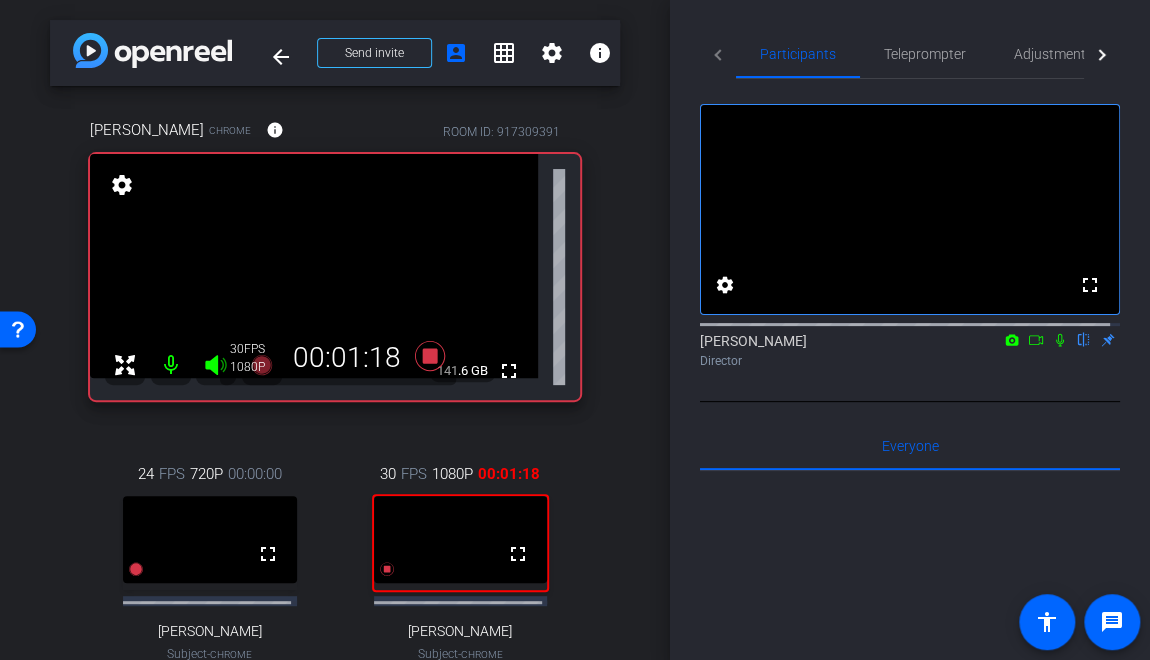 click on "Bradye Robinson Chrome info ROOM ID: 917309391 fullscreen settings  141.6 GB
30 FPS  1080P   00:01:18
24 FPS 720P  00:00:00  fullscreen
Bruce Robertson Subject   -  Chrome
settings 30 FPS 1080P  00:01:18  fullscreen
Jessica Wilkins Subject   -  Chrome
settings" at bounding box center (335, 421) 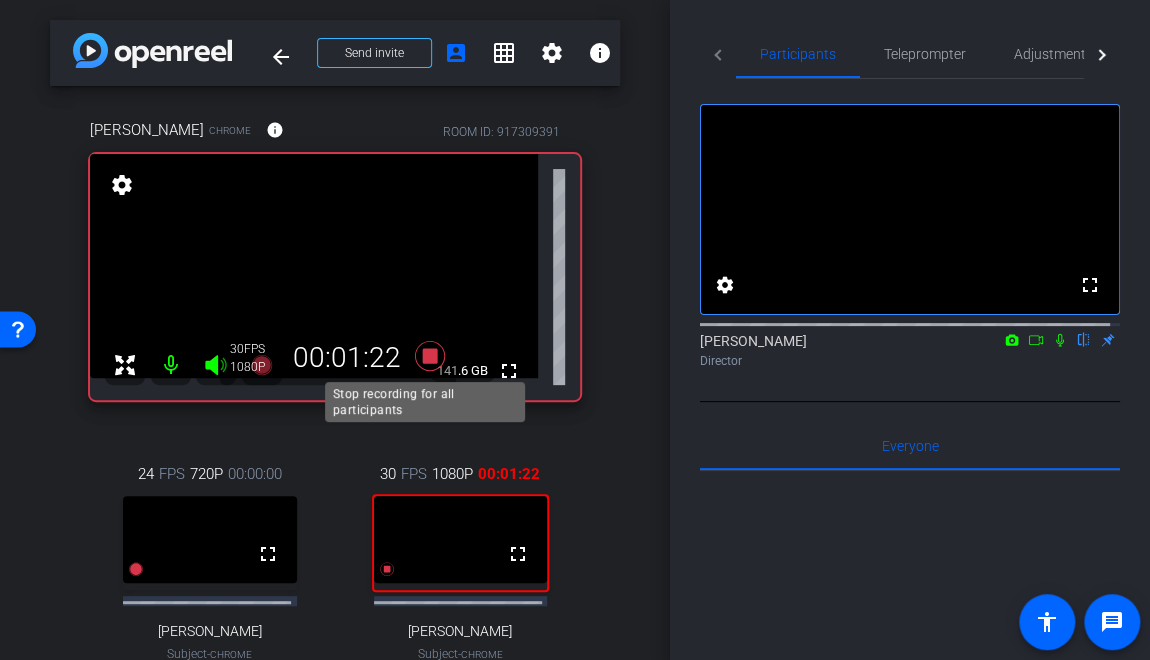 click 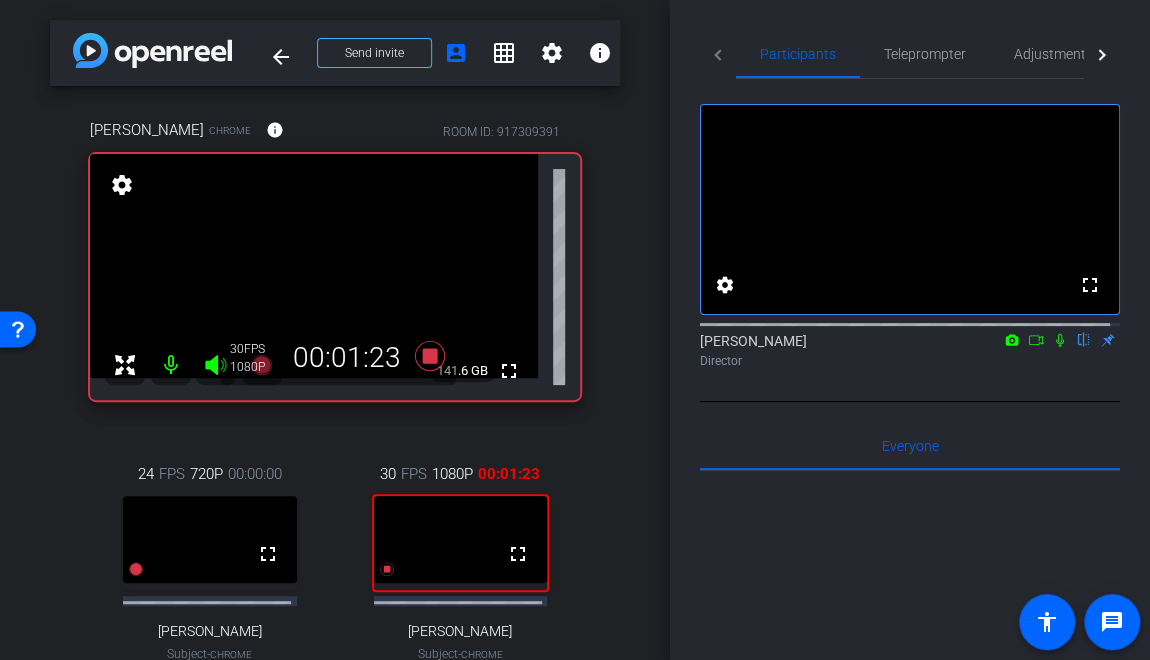 click on "arrow_back  Interviews   Back to project   Send invite  account_box grid_on settings info
Bradye Robinson Chrome info ROOM ID: 917309391 fullscreen settings  141.6 GB
30 FPS  1080P   00:01:23
24 FPS 720P  00:00:00  fullscreen
Bruce Robertson Subject   -  Chrome
settings 30 FPS 1080P  00:01:23  fullscreen
Jessica Wilkins Subject   -  Chrome
settings  Session Clips   cloud_upload" at bounding box center [335, 330] 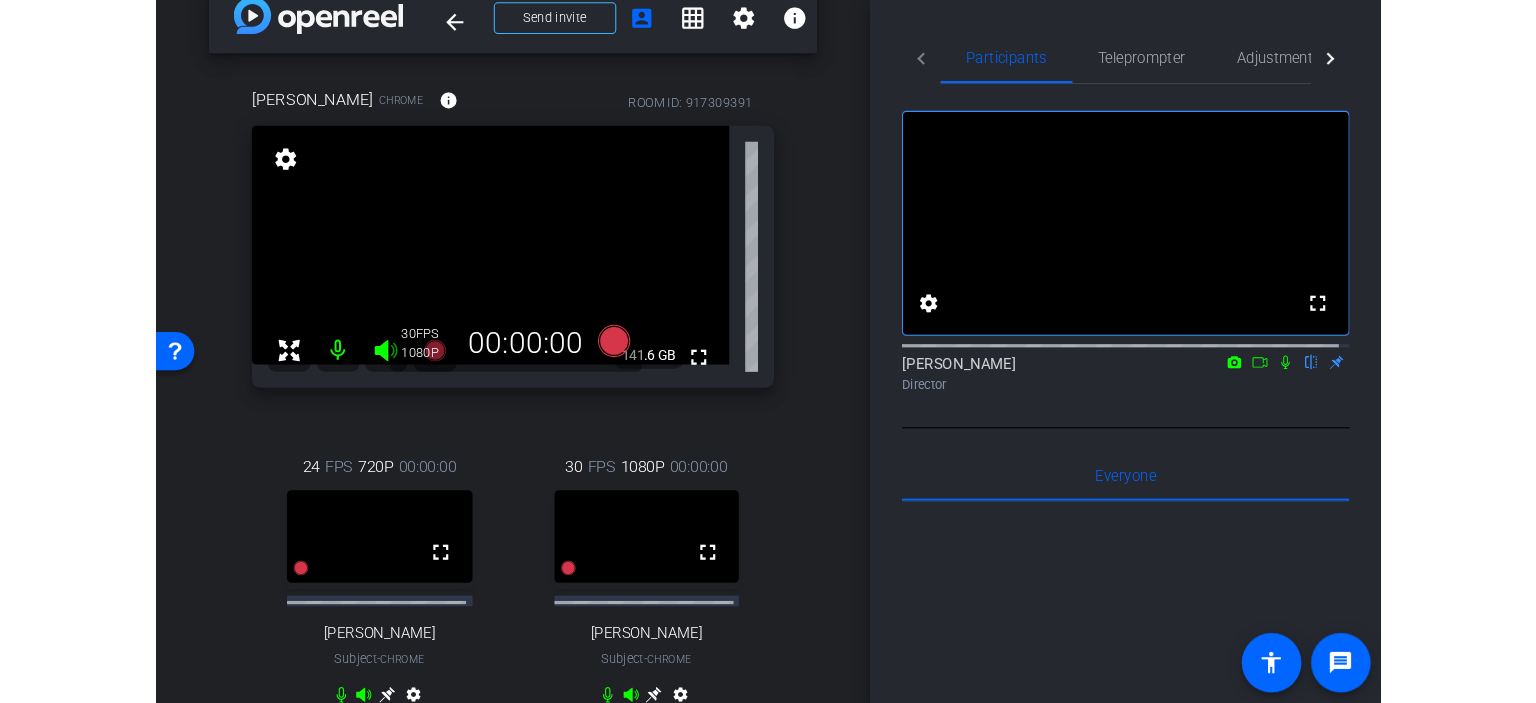scroll, scrollTop: 100, scrollLeft: 0, axis: vertical 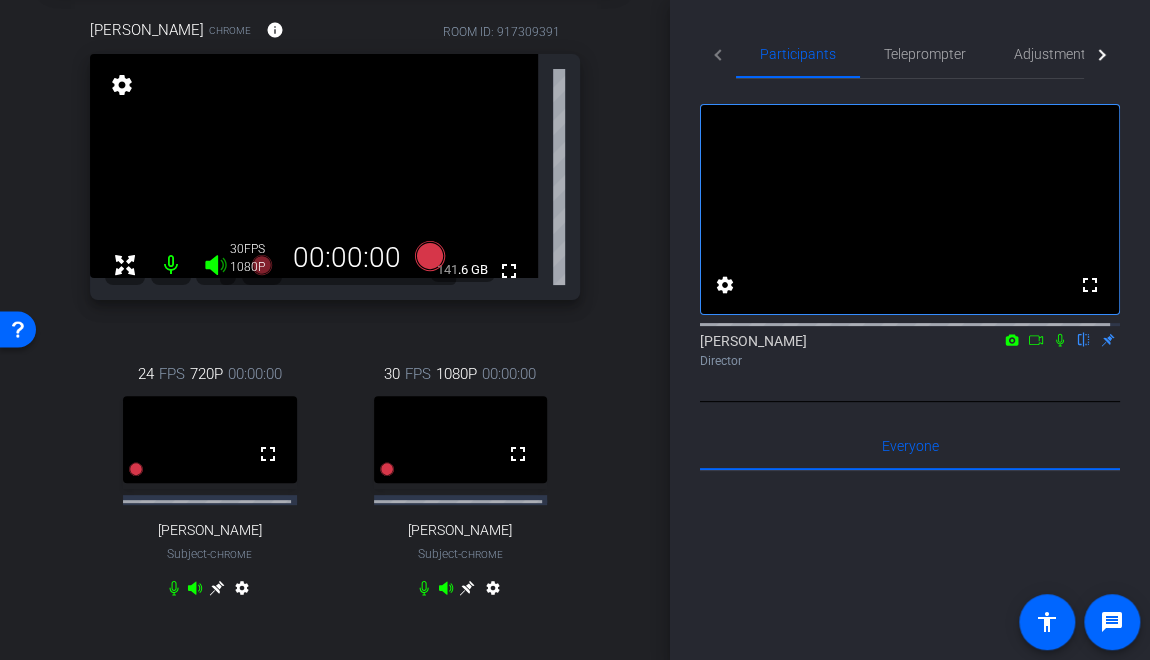 click 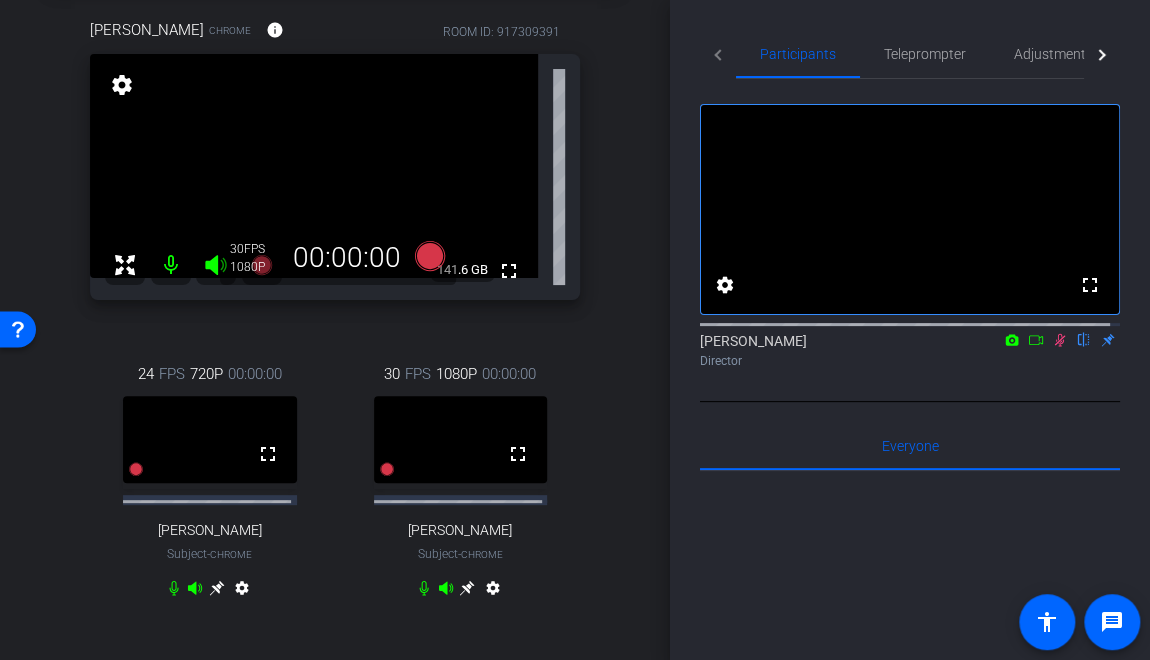click on "arrow_back  Interviews   Back to project   Send invite  account_box grid_on settings info
Bradye Robinson Chrome info ROOM ID: 917309391 fullscreen settings  141.6 GB
30 FPS  1080P   00:00:00
24 FPS 720P  00:00:00  fullscreen
Bruce Robertson Subject   -  Chrome
settings 30 FPS 1080P  00:00:00  fullscreen
-" at bounding box center (335, 230) 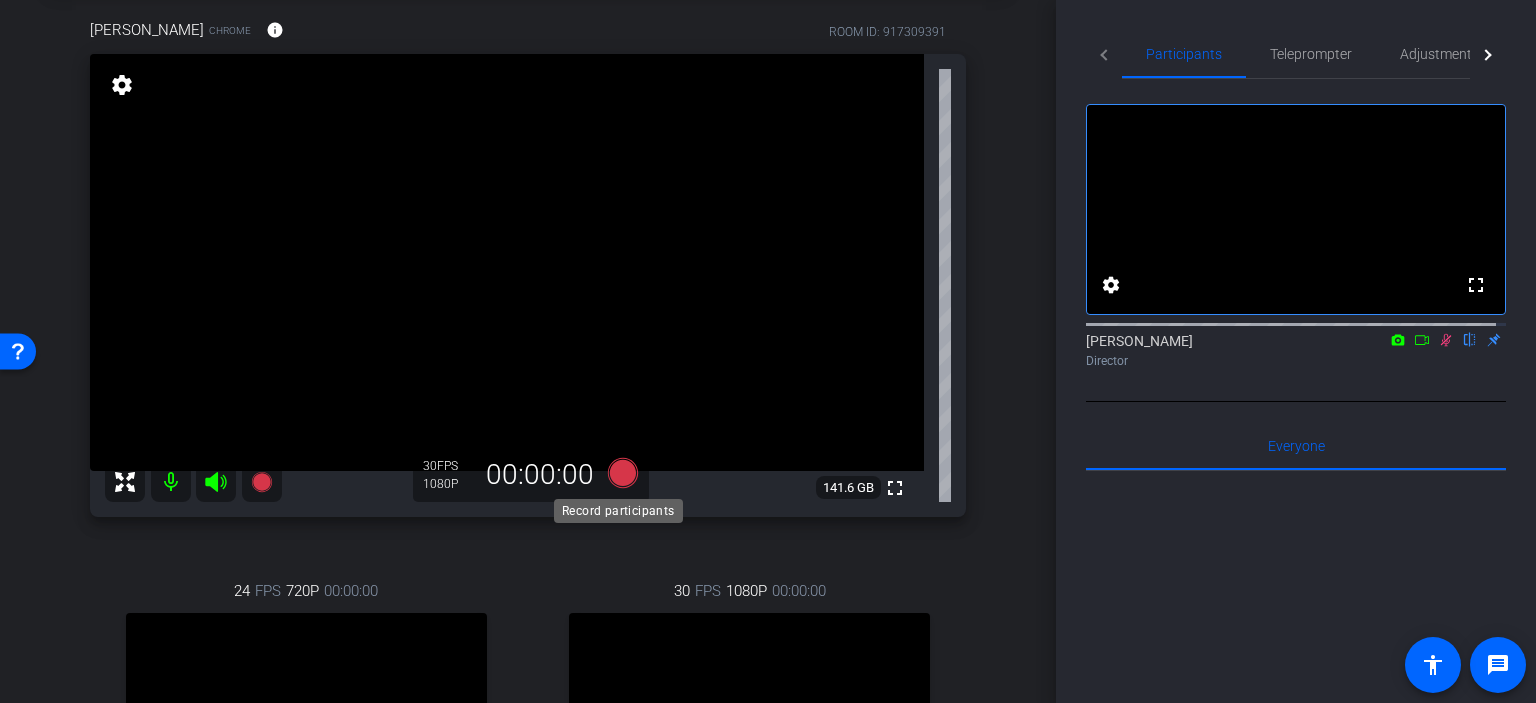click 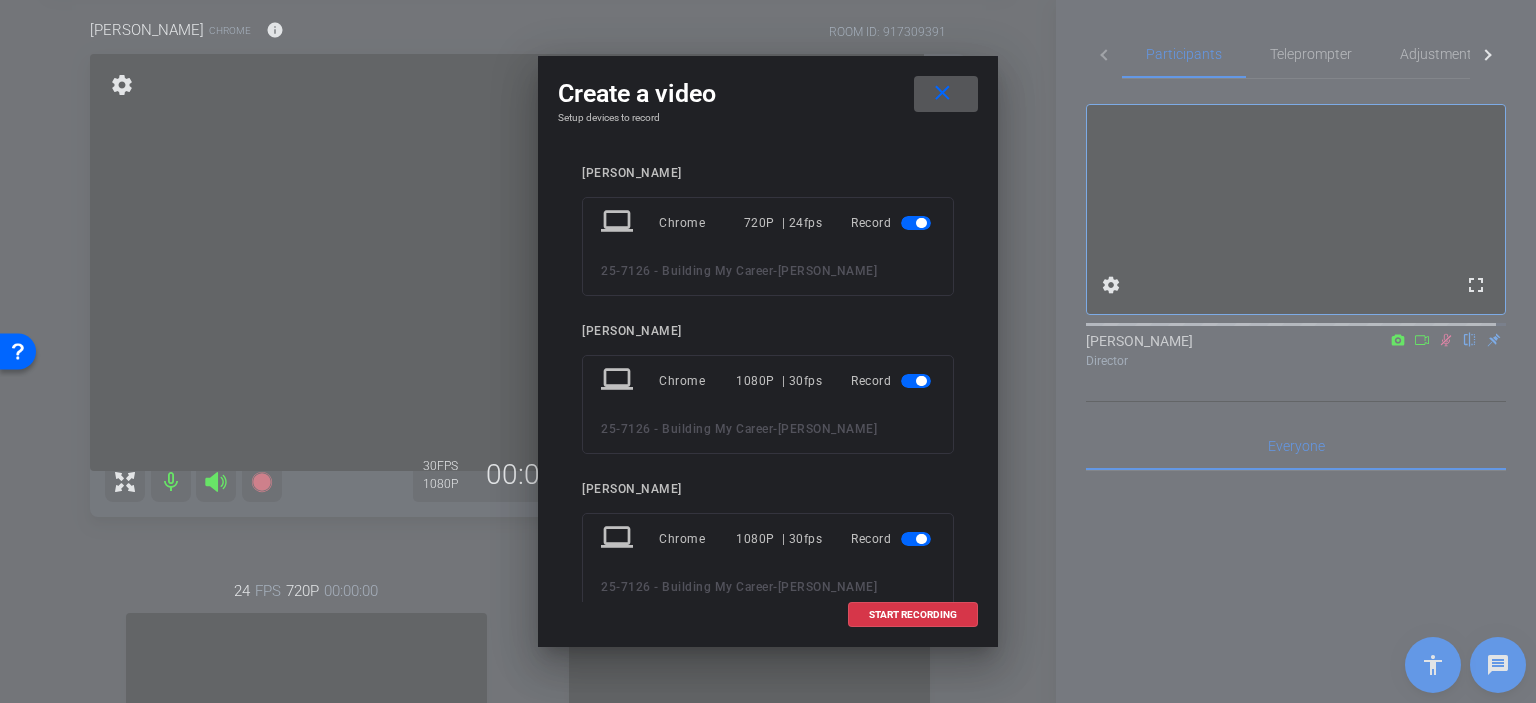 click on "START RECORDING" at bounding box center (913, 615) 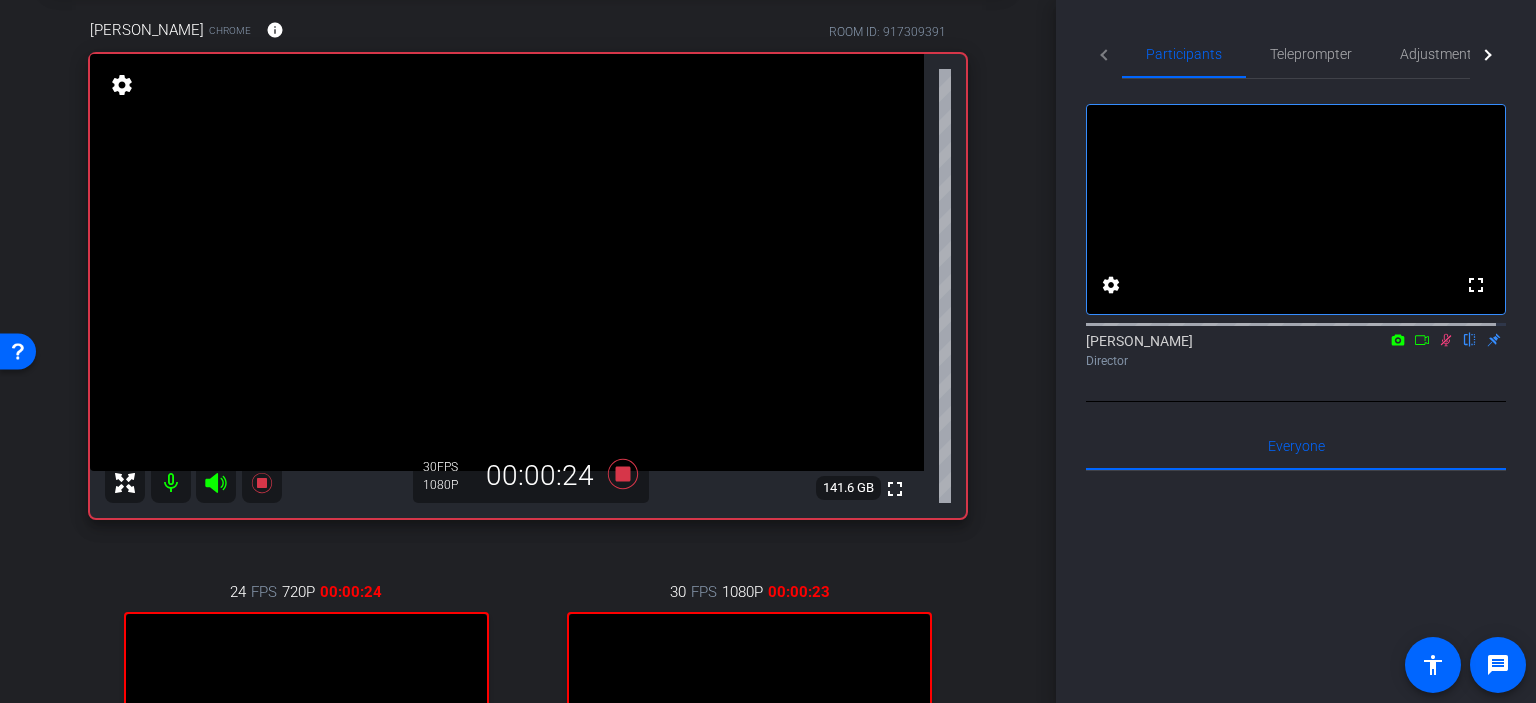 click on "Bradye Robinson Chrome info ROOM ID: 917309391 fullscreen settings  141.6 GB
30 FPS  1080P   00:00:24
24 FPS 720P  00:00:24  fullscreen
Bruce Robertson Subject   -  Chrome
settings 30 FPS 1080P  00:00:23  fullscreen
Jessica Wilkins Subject   -  Chrome
settings" at bounding box center [528, 477] 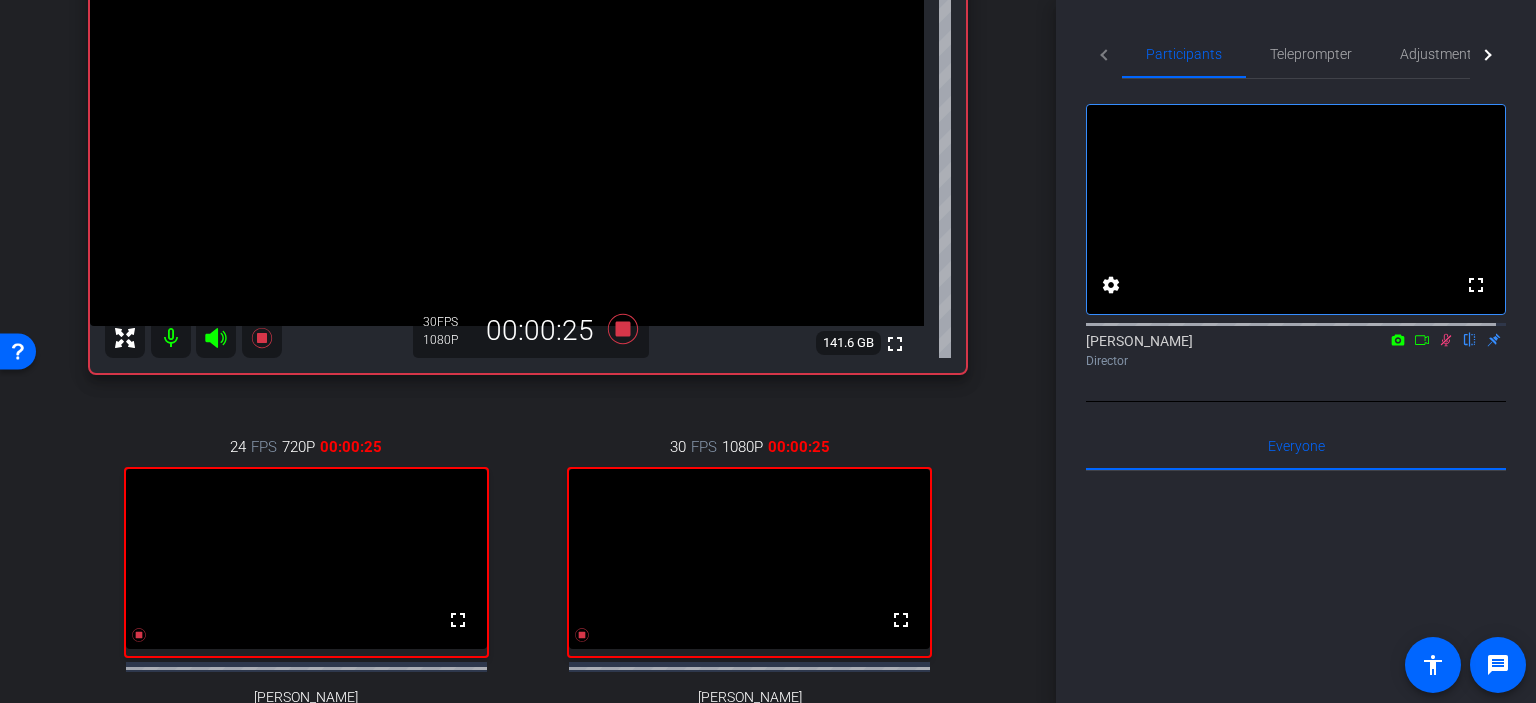 scroll, scrollTop: 200, scrollLeft: 0, axis: vertical 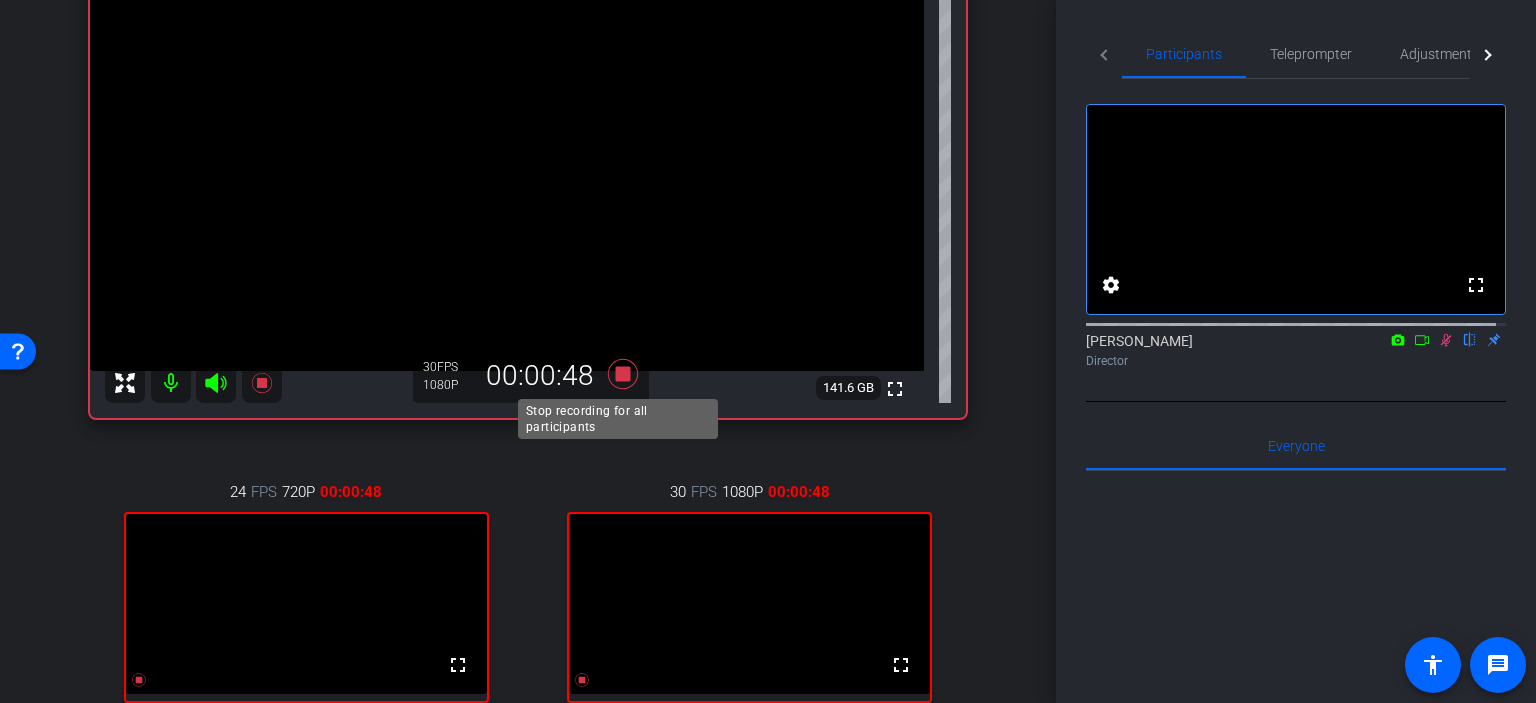 click 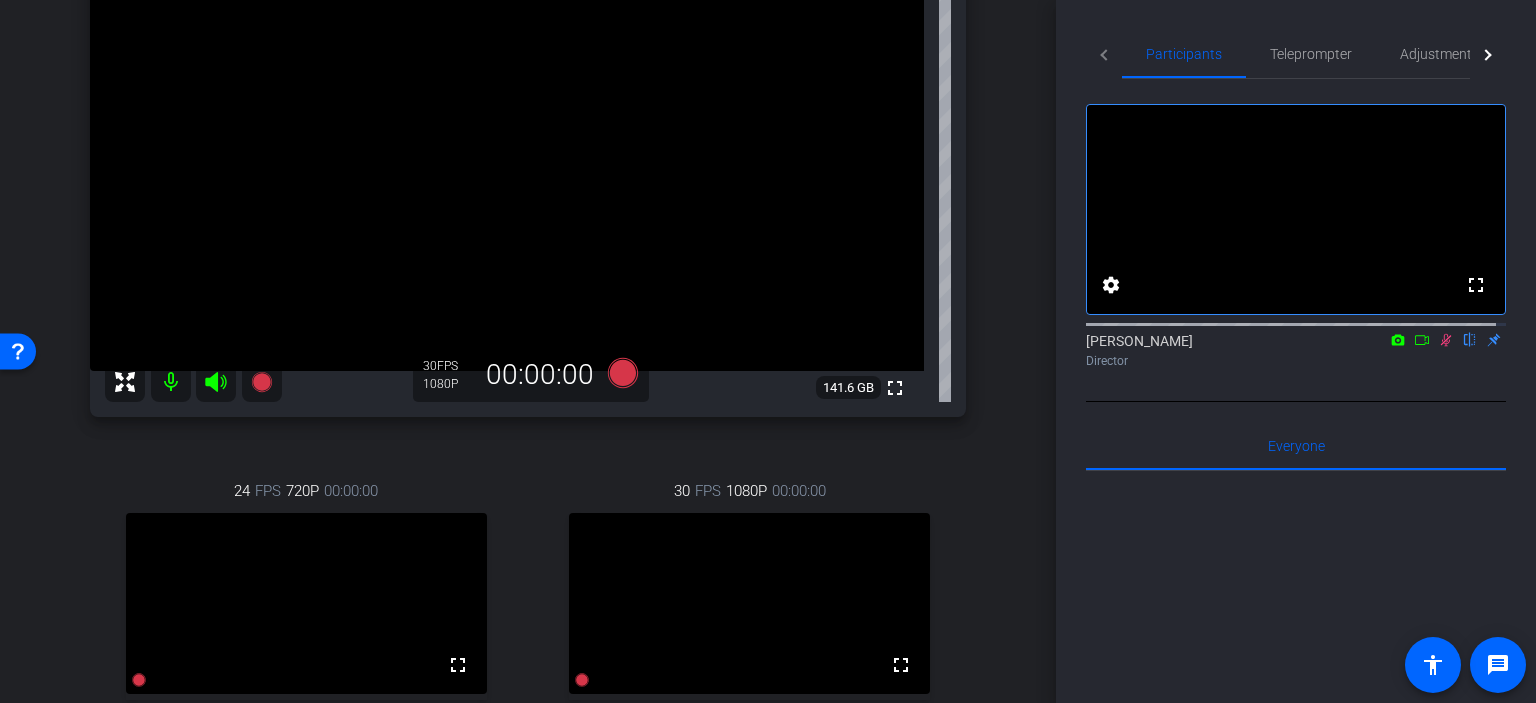 click on "arrow_back  Interviews   Back to project   Send invite  account_box grid_on settings info
Bradye Robinson Chrome info ROOM ID: 917309391 fullscreen settings  141.6 GB
30 FPS  1080P   00:00:00
24 FPS 720P  00:00:00  fullscreen
Bruce Robertson Subject   -  Chrome
settings 30 FPS 1080P  00:00:00  fullscreen
-" at bounding box center (528, 151) 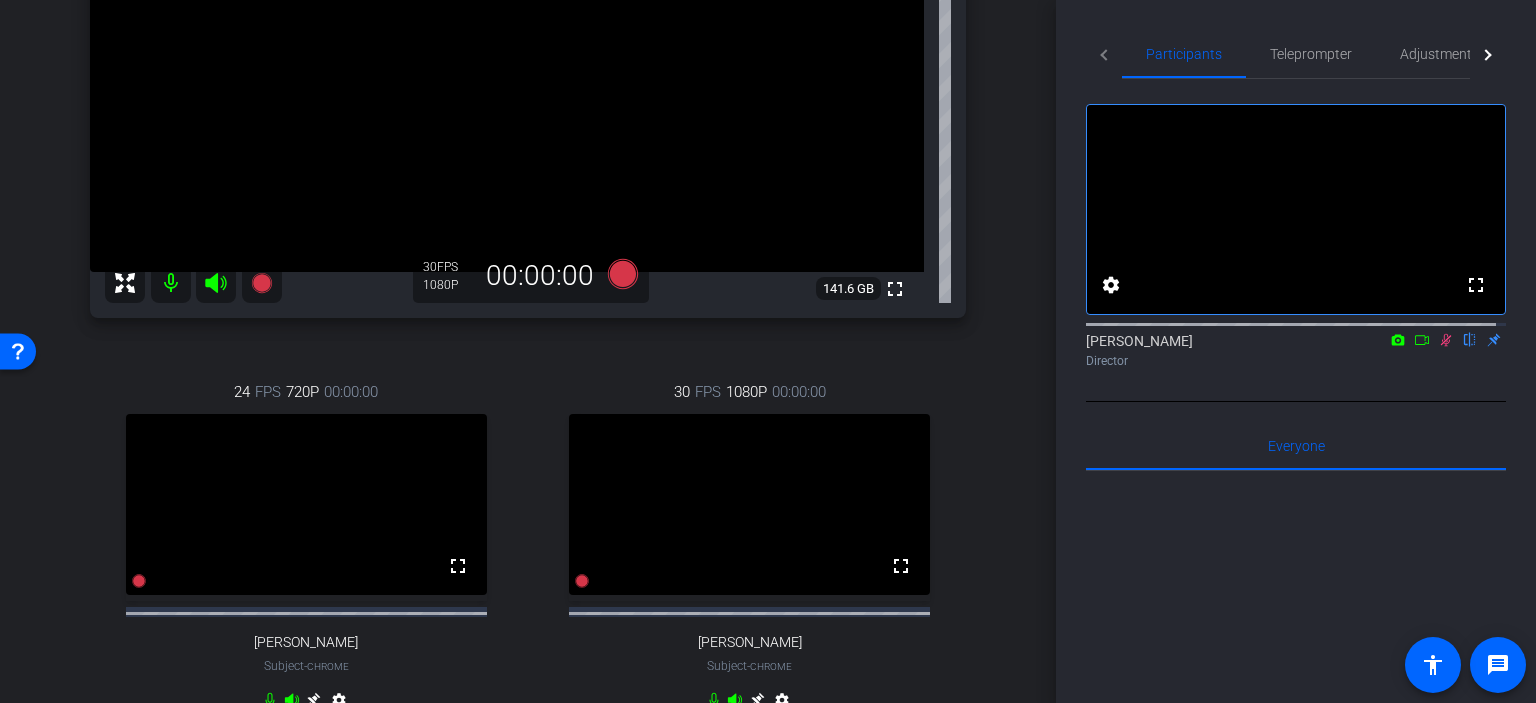 scroll, scrollTop: 300, scrollLeft: 0, axis: vertical 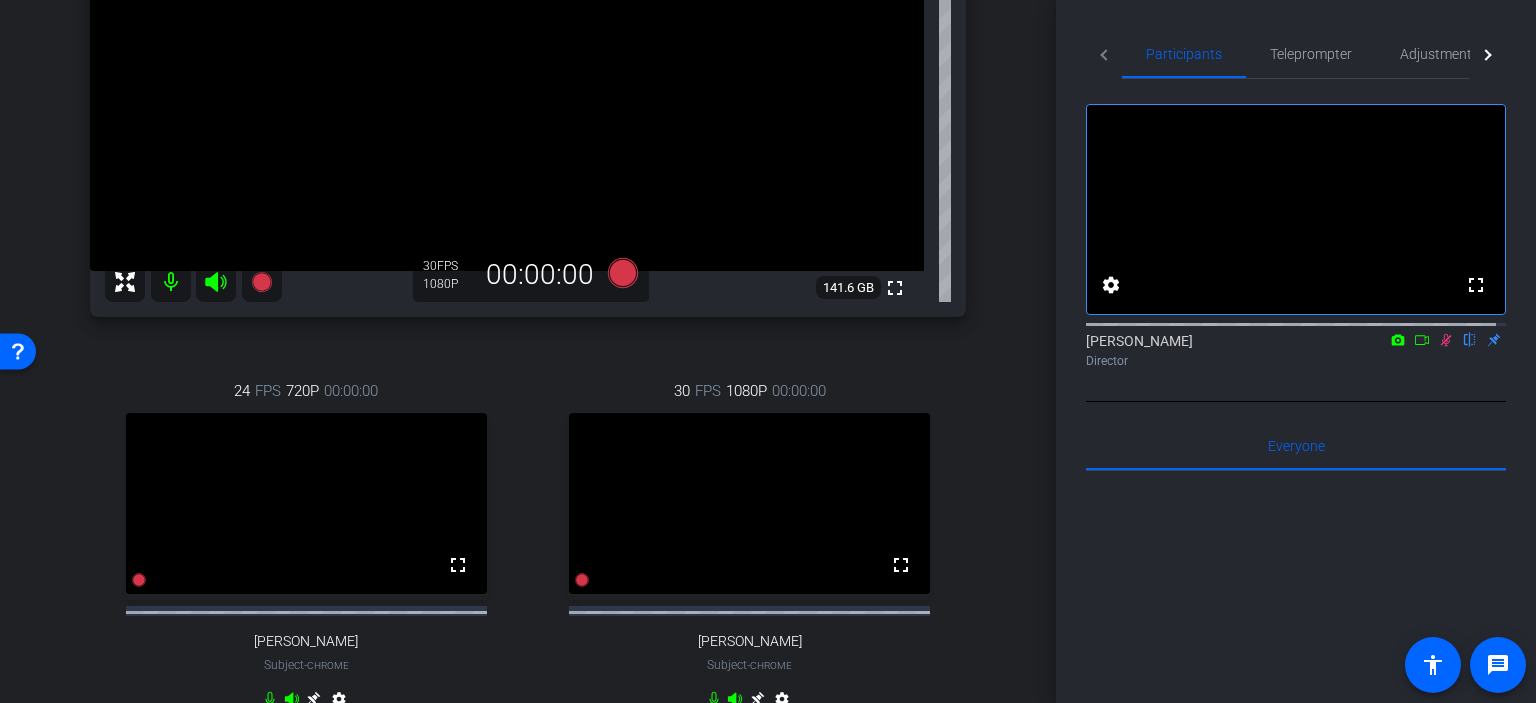 click on "arrow_back  Interviews   Back to project   Send invite  account_box grid_on settings info
Bradye Robinson Chrome info ROOM ID: 917309391 fullscreen settings  141.6 GB
30 FPS  1080P   00:00:00
24 FPS 720P  00:00:00  fullscreen
Bruce Robertson Subject   -  Chrome
settings 30 FPS 1080P  00:00:00  fullscreen
-" at bounding box center (528, 51) 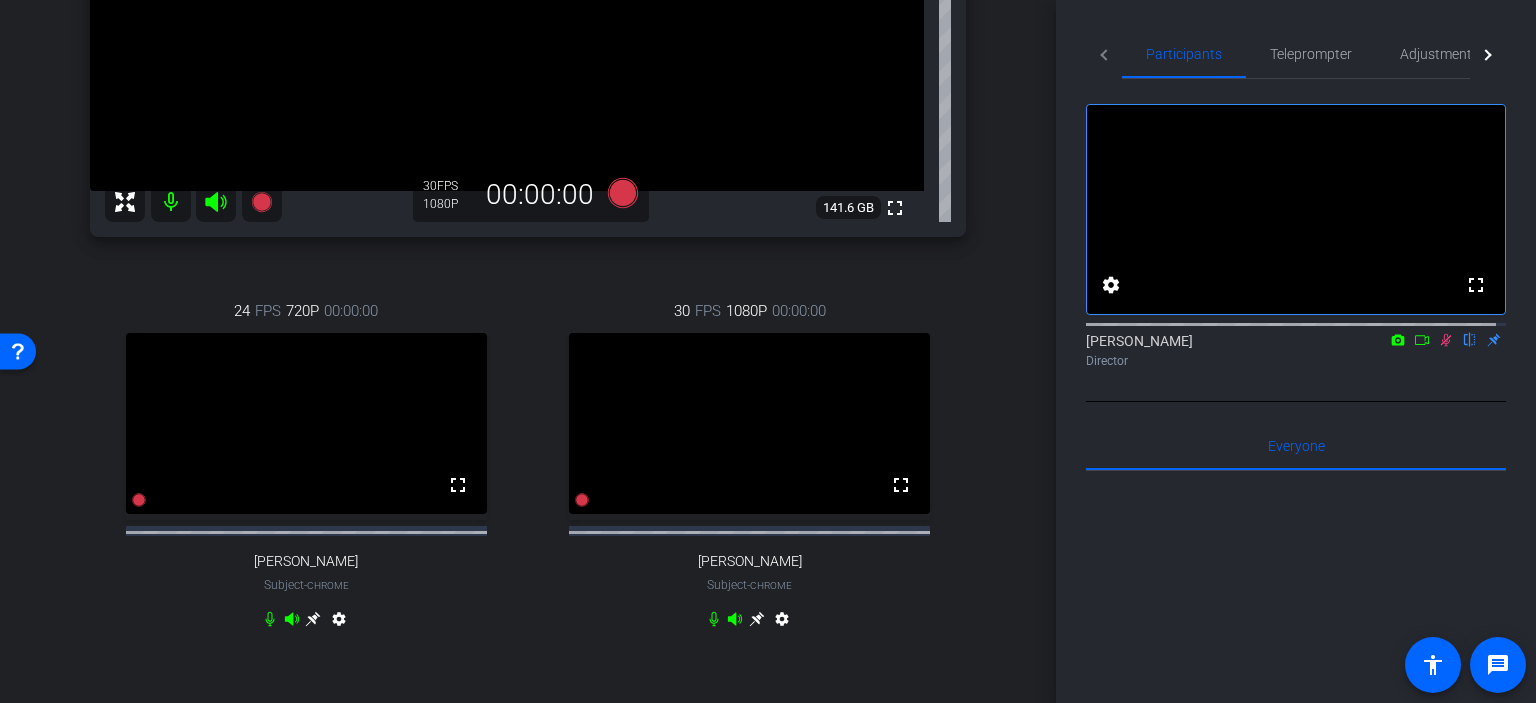 scroll, scrollTop: 500, scrollLeft: 0, axis: vertical 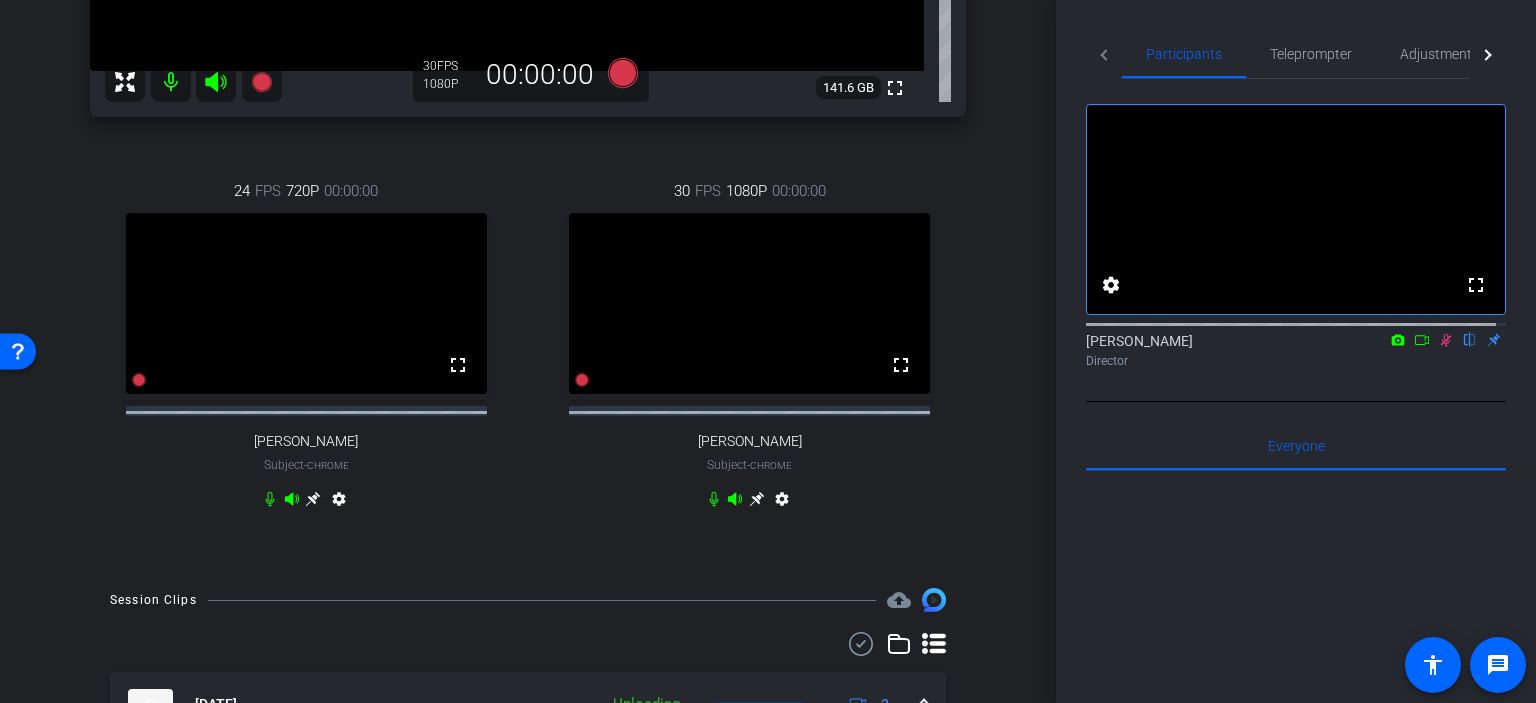 click 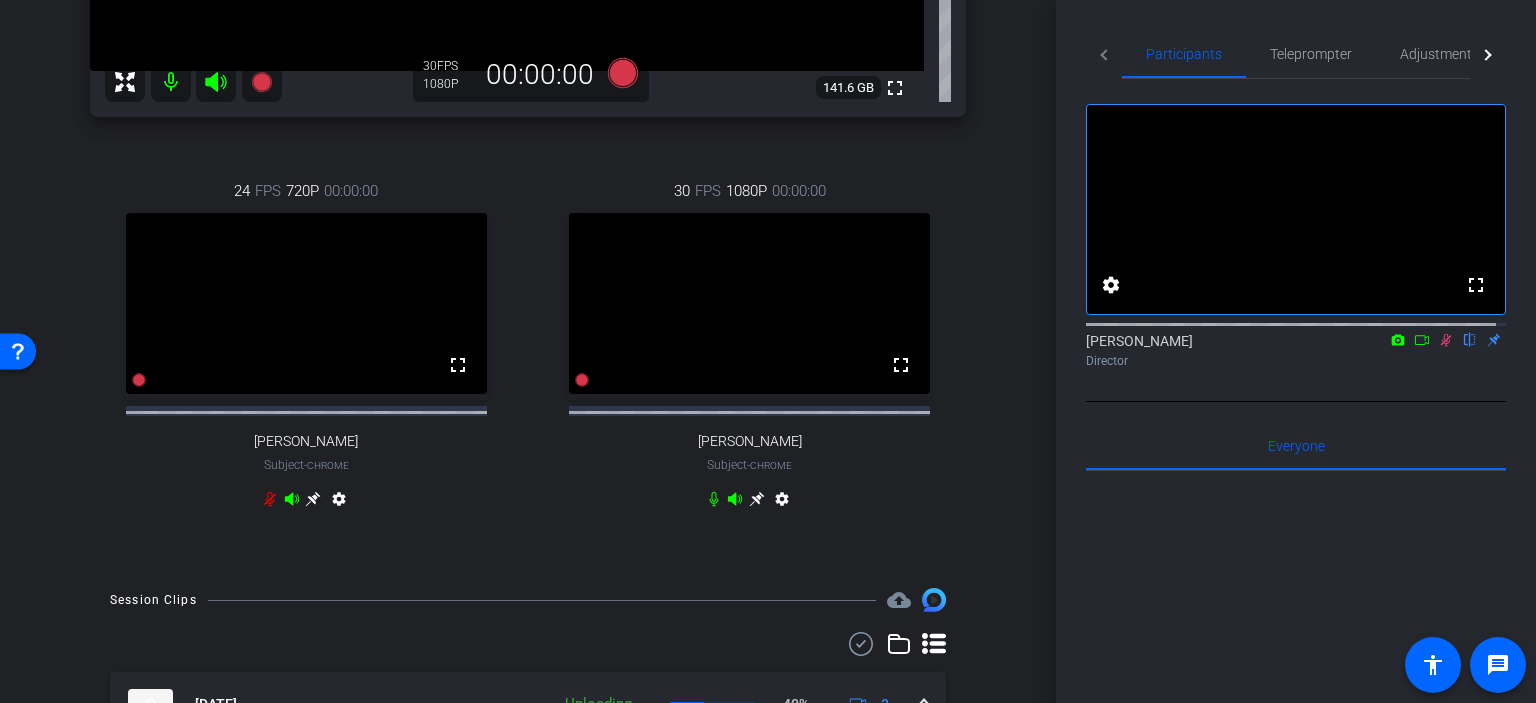 click on "arrow_back  Interviews   Back to project   Send invite  account_box grid_on settings info
Bradye Robinson Chrome info ROOM ID: 917309391 fullscreen settings  141.6 GB
30 FPS  1080P   00:00:00
24 FPS 720P  00:00:00  fullscreen
Bruce Robertson Subject   -  Chrome
settings 30 FPS 1080P  00:00:00  fullscreen" at bounding box center (528, 351) 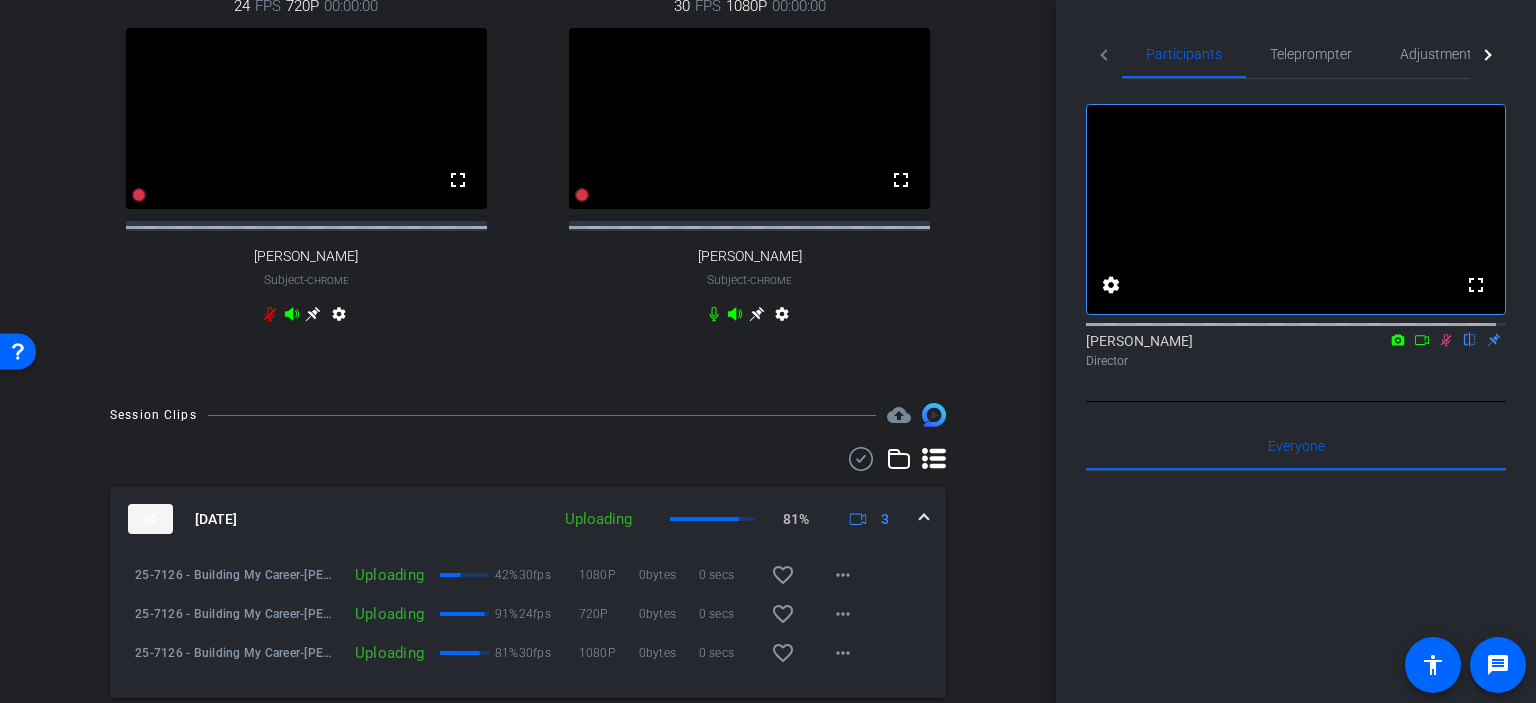 scroll, scrollTop: 678, scrollLeft: 0, axis: vertical 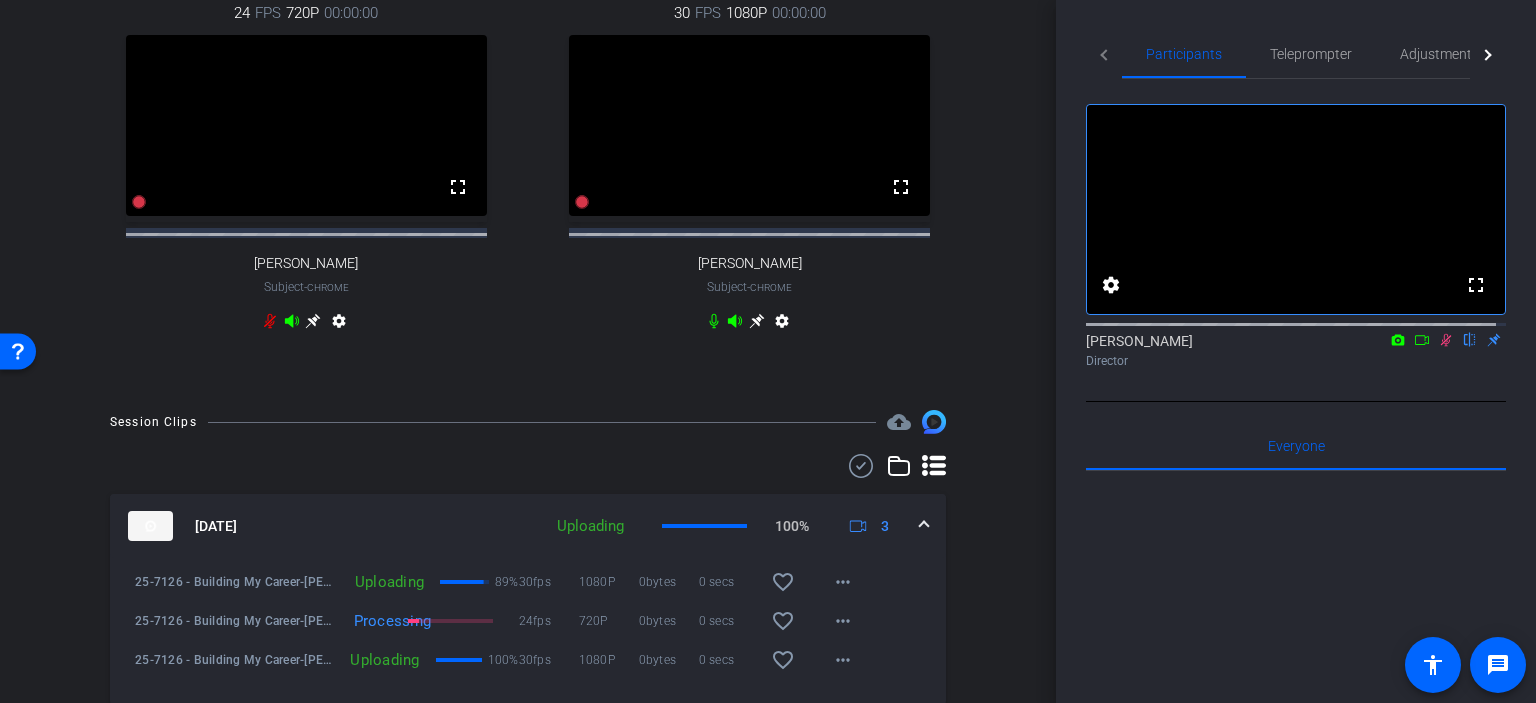 click on "arrow_back  Interviews   Back to project   Send invite  account_box grid_on settings info
Bradye Robinson Chrome info ROOM ID: 917309391 fullscreen settings  141.6 GB
30 FPS  1080P   00:00:00
24 FPS 720P  00:00:00  fullscreen
Bruce Robertson Subject   -  Chrome
settings 30 FPS 1080P  00:00:00  fullscreen" at bounding box center [528, 351] 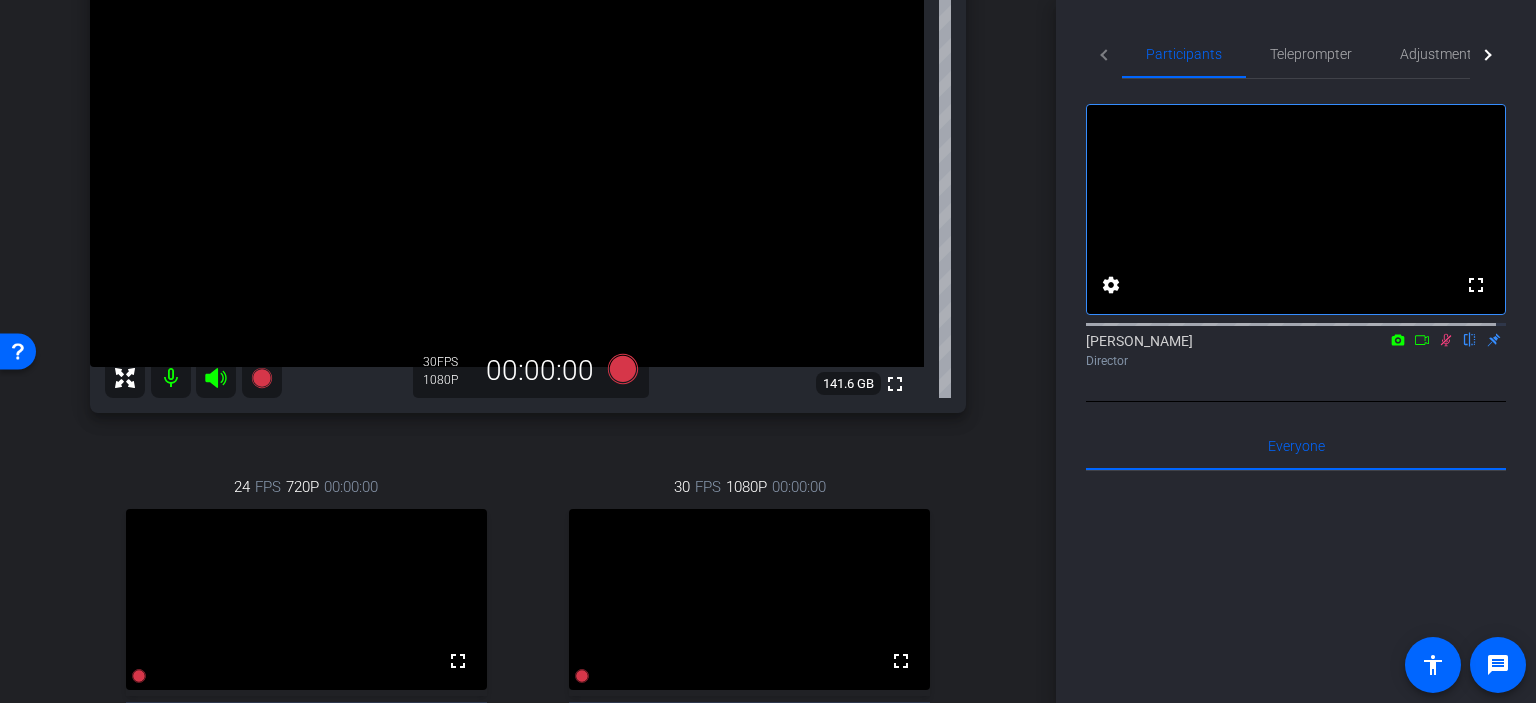scroll, scrollTop: 178, scrollLeft: 0, axis: vertical 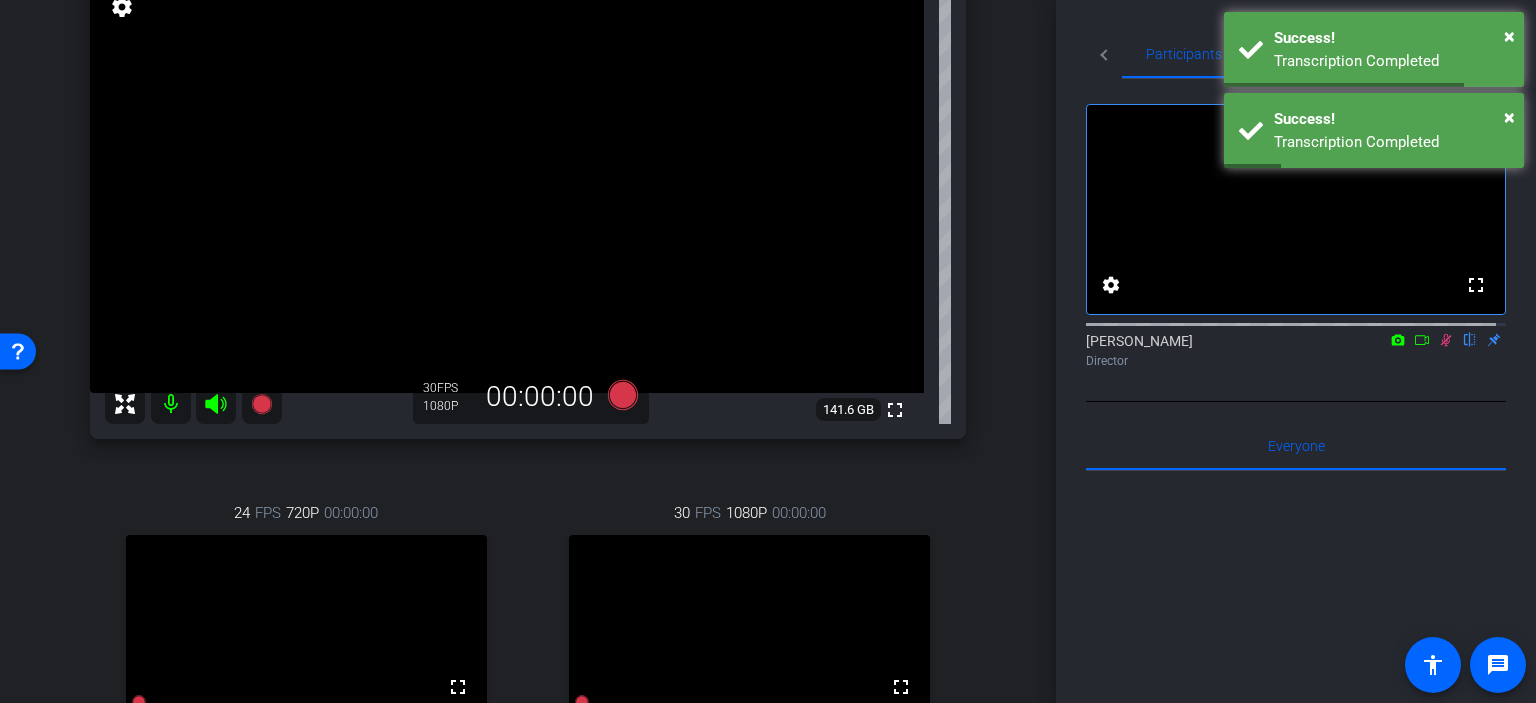click 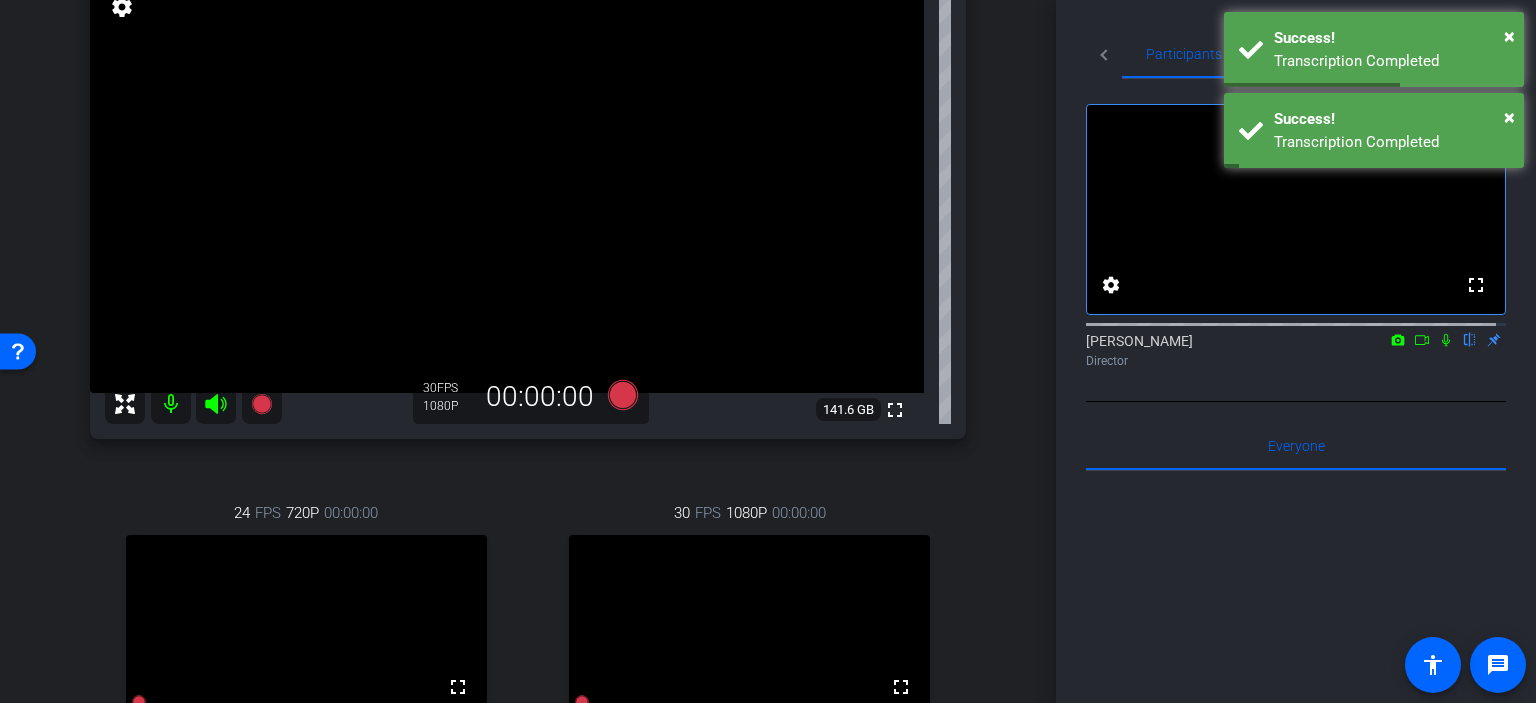 click on "arrow_back  Interviews   Back to project   Send invite  account_box grid_on settings info
Bradye Robinson Chrome info ROOM ID: 917309391 fullscreen settings  141.6 GB
30 FPS  1080P   00:00:00
24 FPS 720P  00:00:00  fullscreen
Bruce Robertson Subject   -  Chrome
settings 30 FPS 1080P  00:00:00  fullscreen" at bounding box center (528, 173) 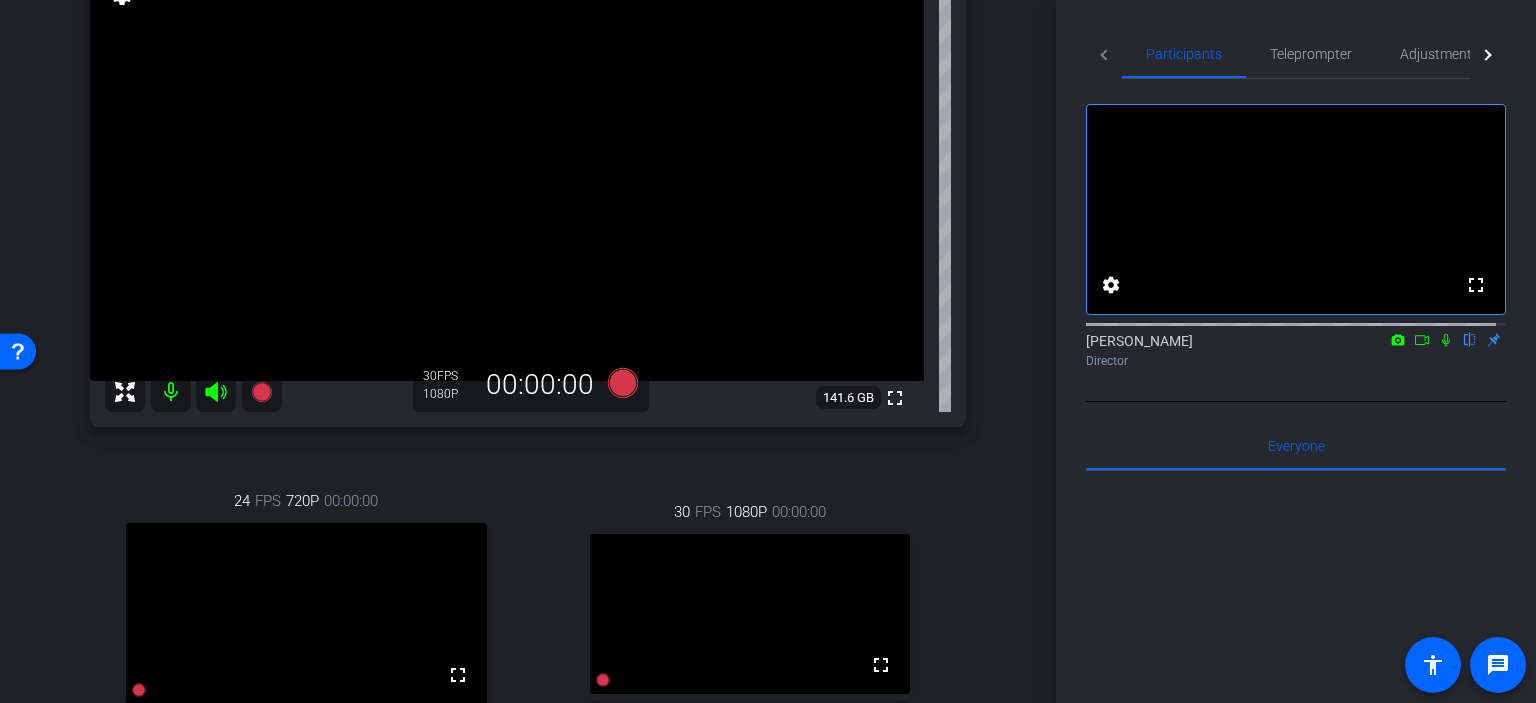 scroll, scrollTop: 178, scrollLeft: 0, axis: vertical 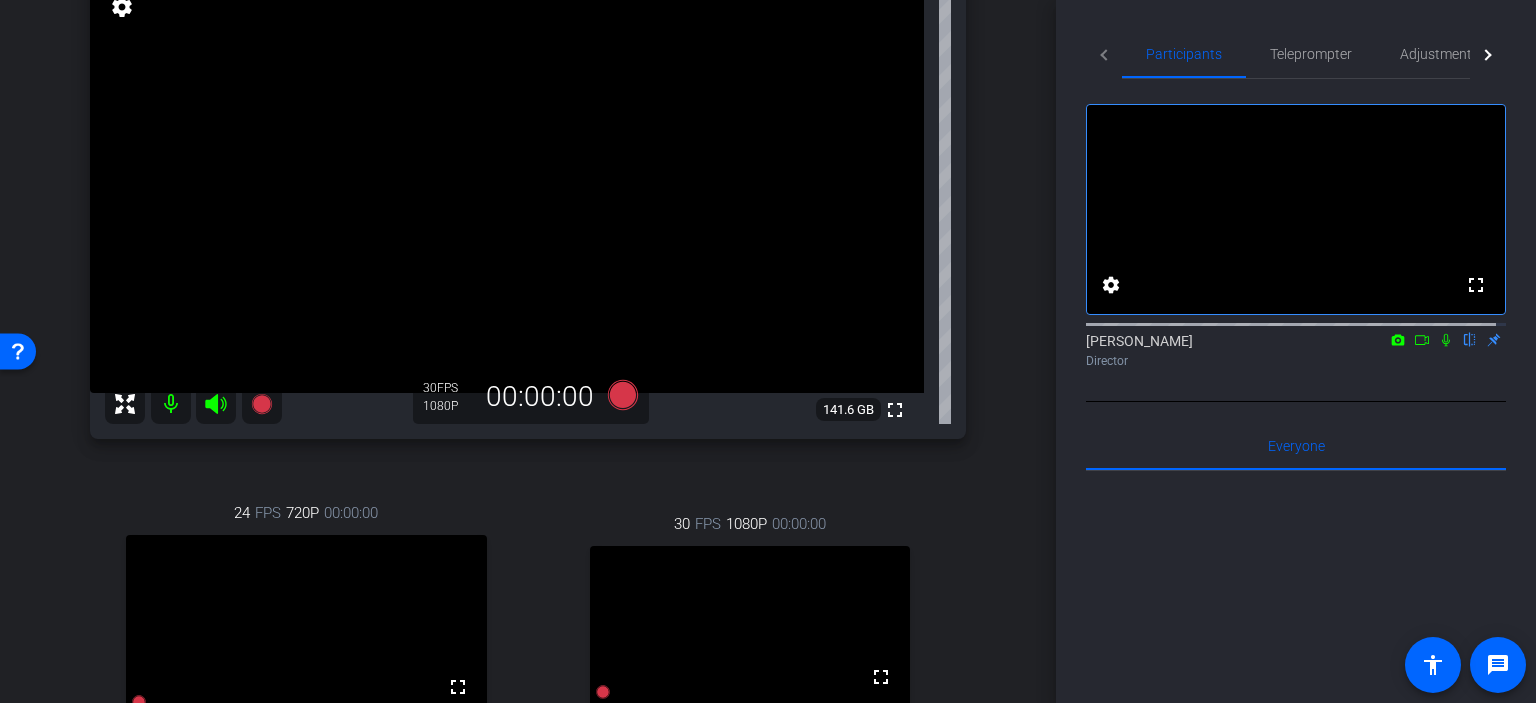 click on "30 FPS 1080P  00:00:00  fullscreen
Jessica Wilkins Subject   -  Chrome
settings" at bounding box center (750, 670) 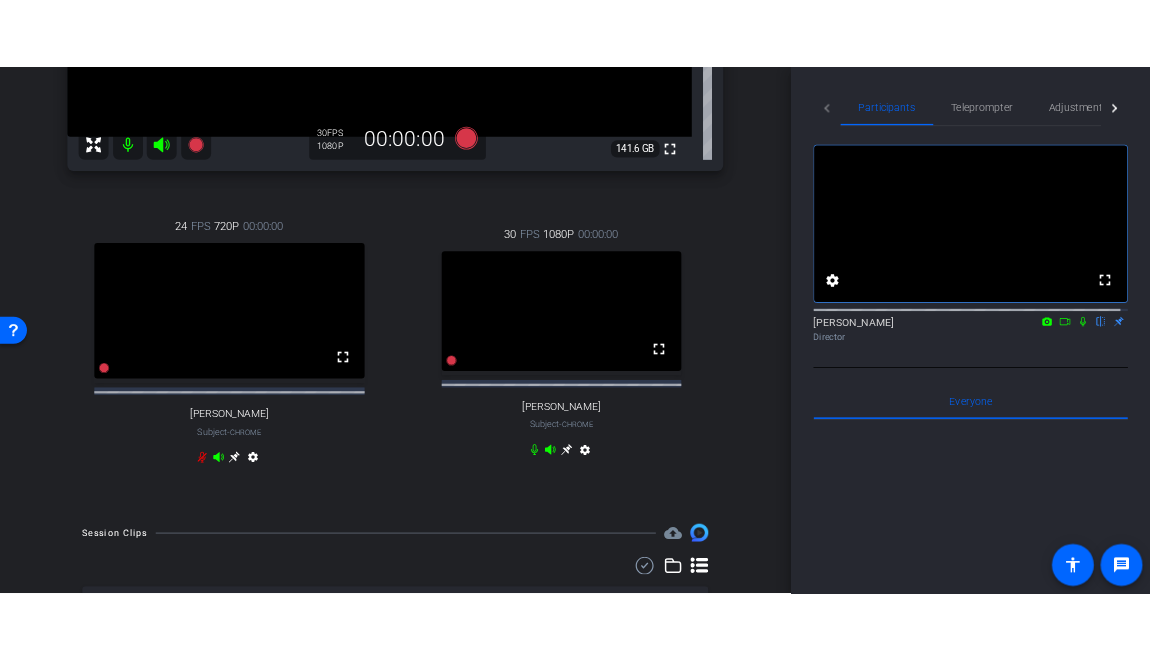 scroll, scrollTop: 78, scrollLeft: 0, axis: vertical 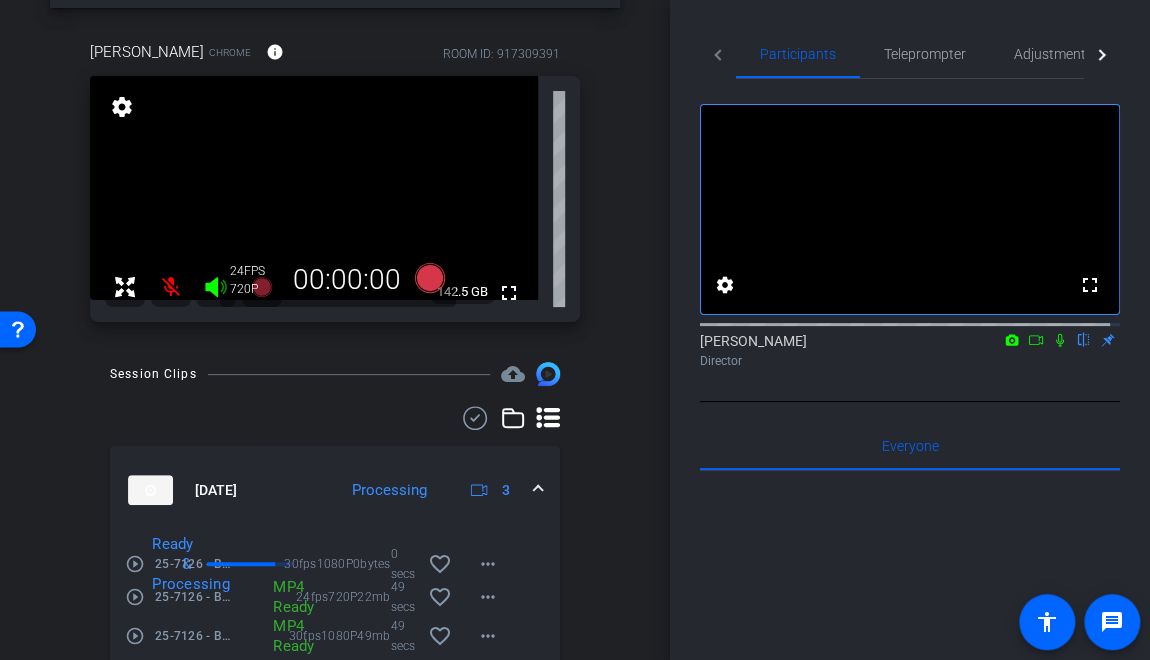 click on "arrow_back  Interviews   Back to project   Send invite  account_box grid_on settings info
Bruce Robertson Chrome info ROOM ID: 917309391 fullscreen settings  142.5 GB
24 FPS  720P   00:00:00
Session Clips   cloud_upload
Jul 10, 2025   Processing
3 play_circle_outline  25-7126 - Building My Career-Bradye Robinson-2025-07-10-15-22-50-096-1   Ready & Processing  30fps 1080P 0bytes" at bounding box center [335, 252] 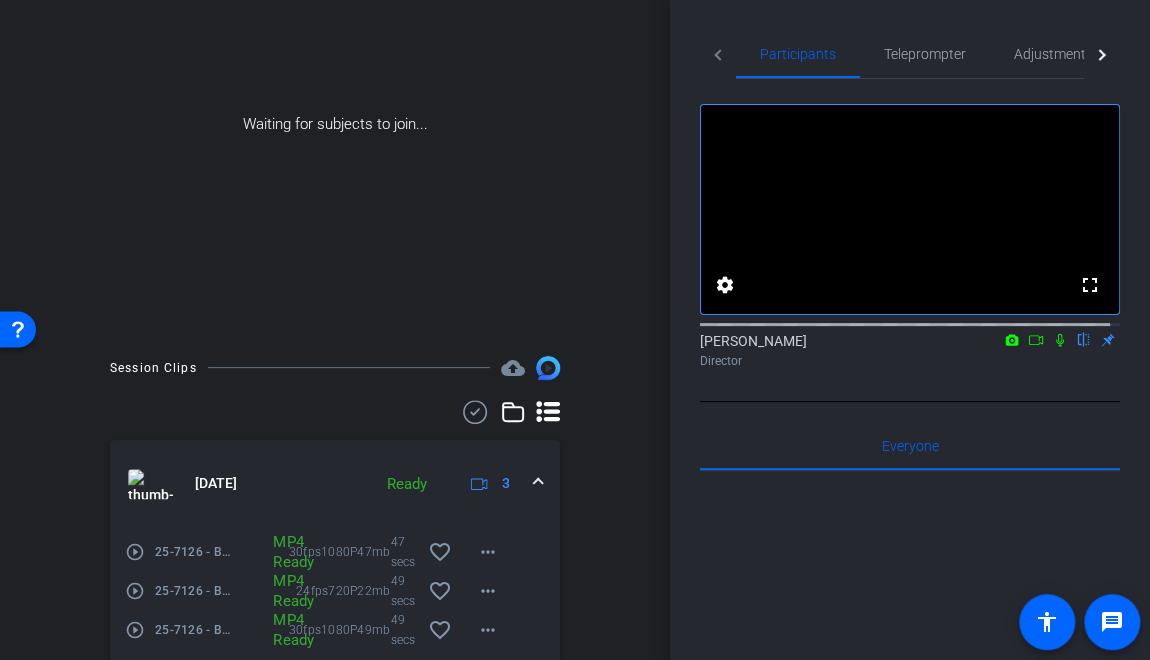 scroll, scrollTop: 0, scrollLeft: 0, axis: both 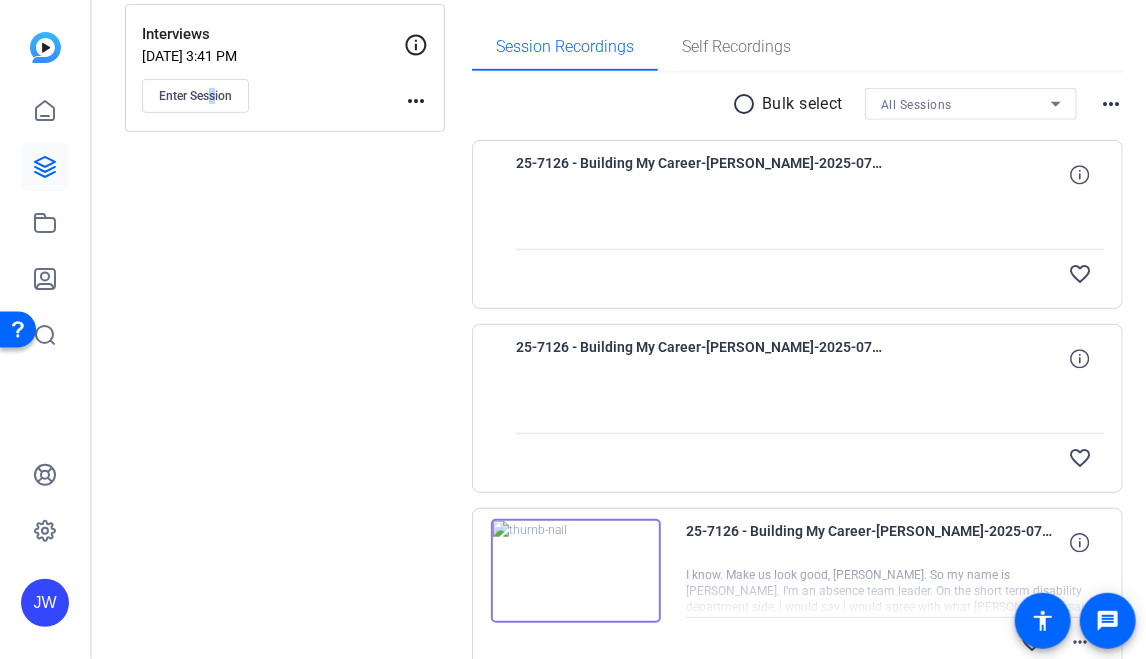 click on "Sessions
Scripts  Sessions more_horiz  Interviews   Jul 07, 2025 @ 3:41 PM  Enter Session
more_horiz" 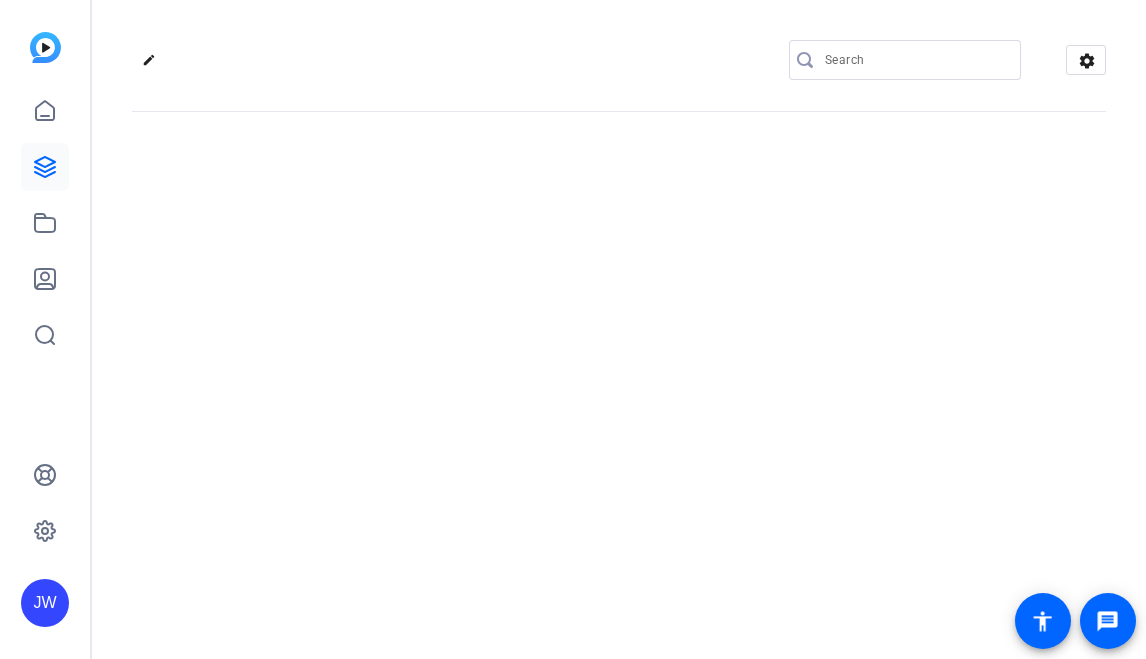scroll, scrollTop: 0, scrollLeft: 0, axis: both 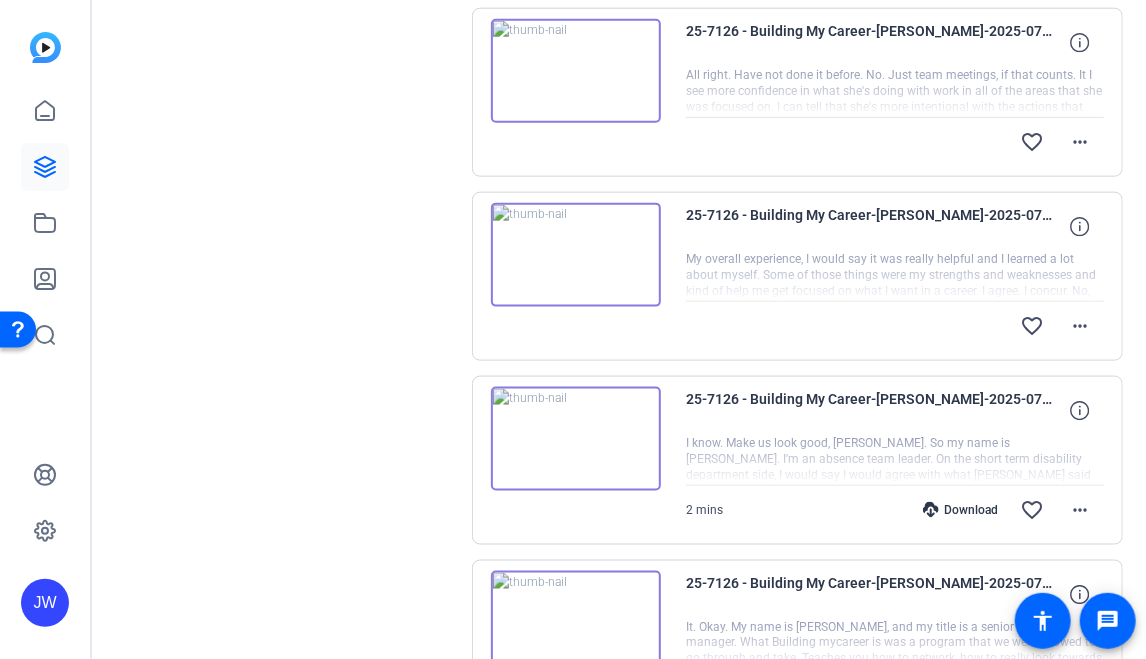 click at bounding box center (576, 255) 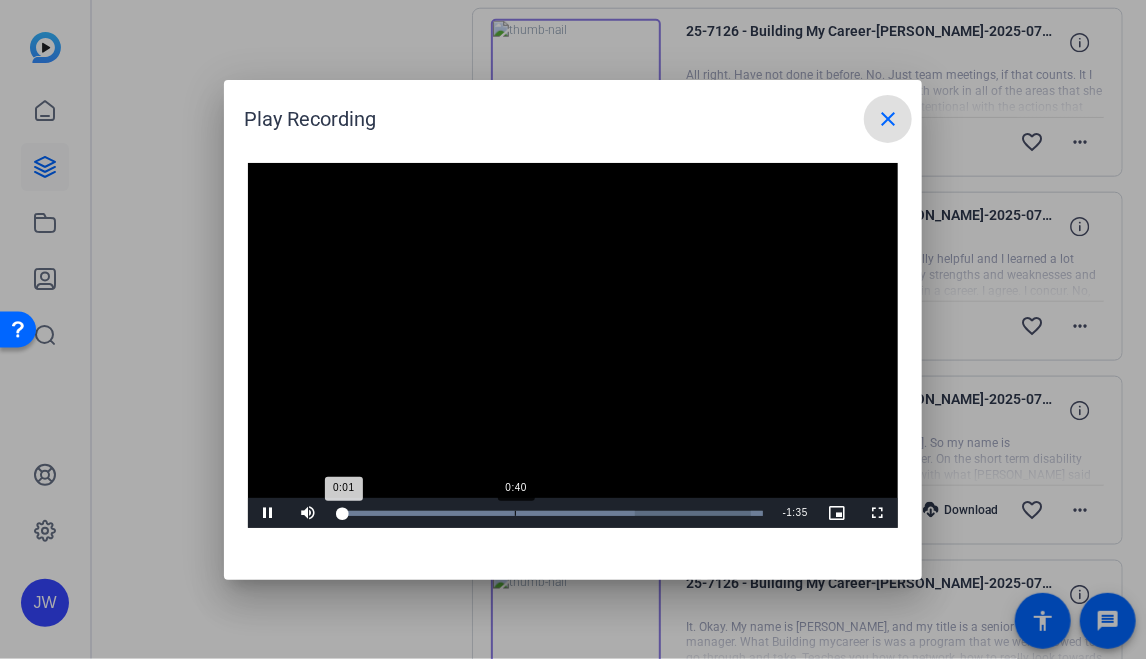 click on "0:40" at bounding box center [515, 513] 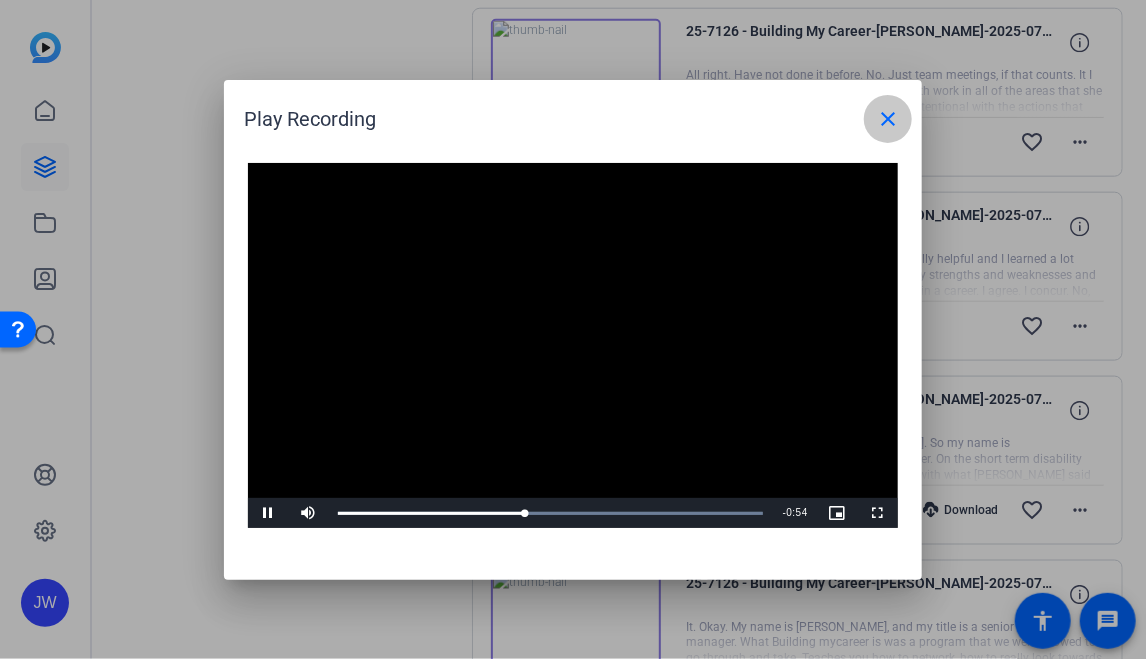 click on "close" at bounding box center (888, 119) 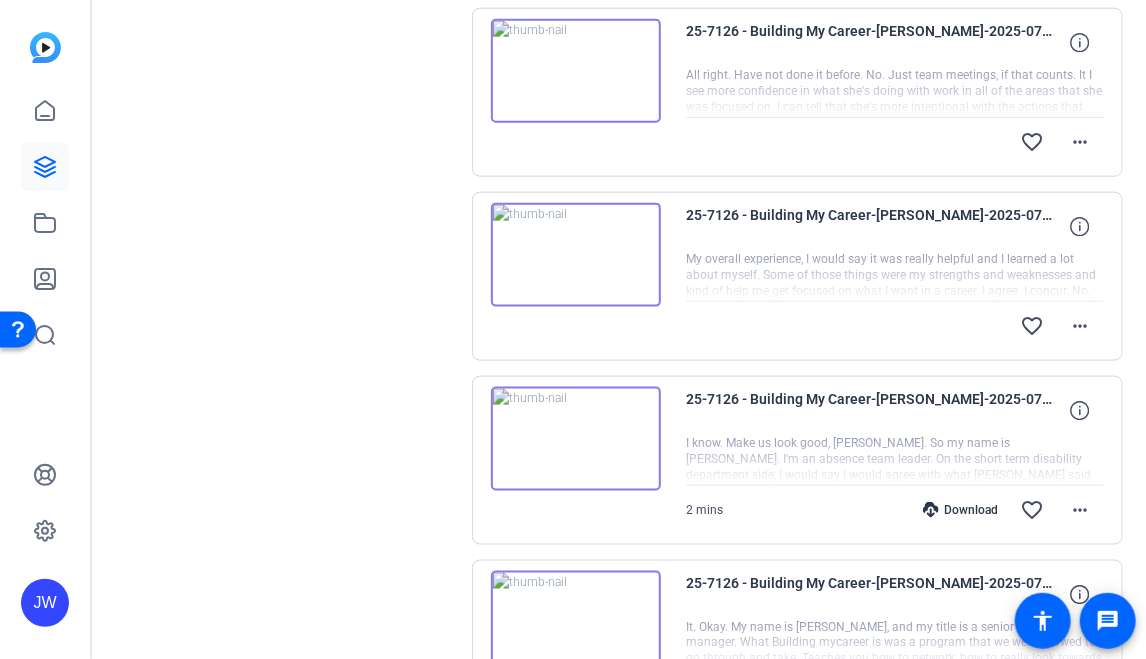 click at bounding box center [576, 71] 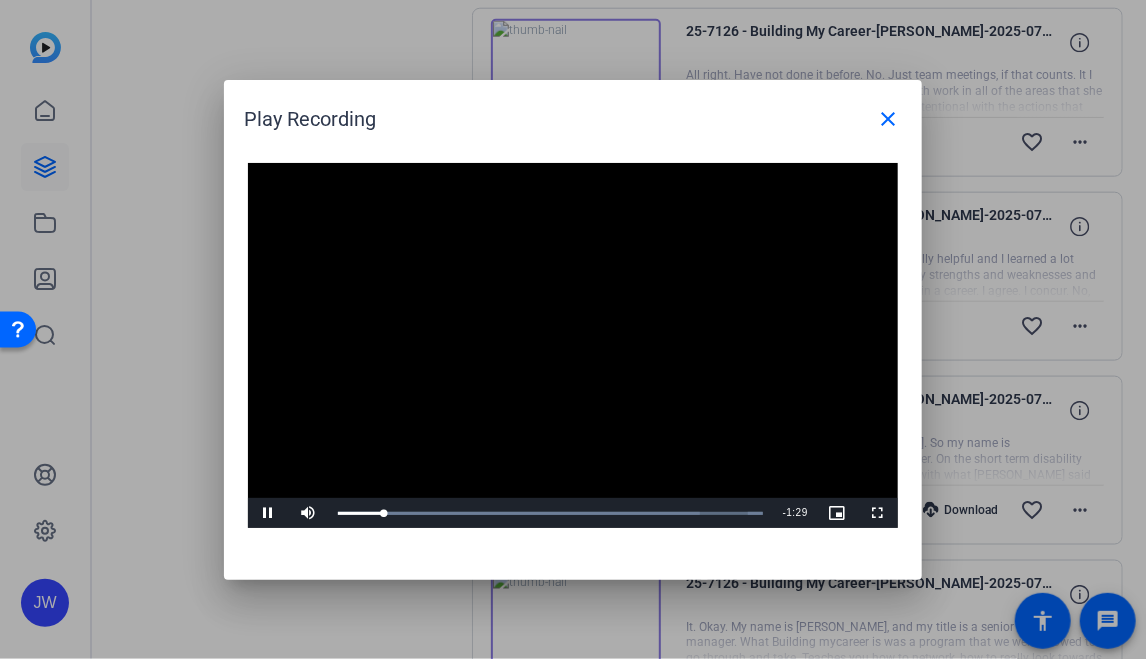 click at bounding box center (573, 346) 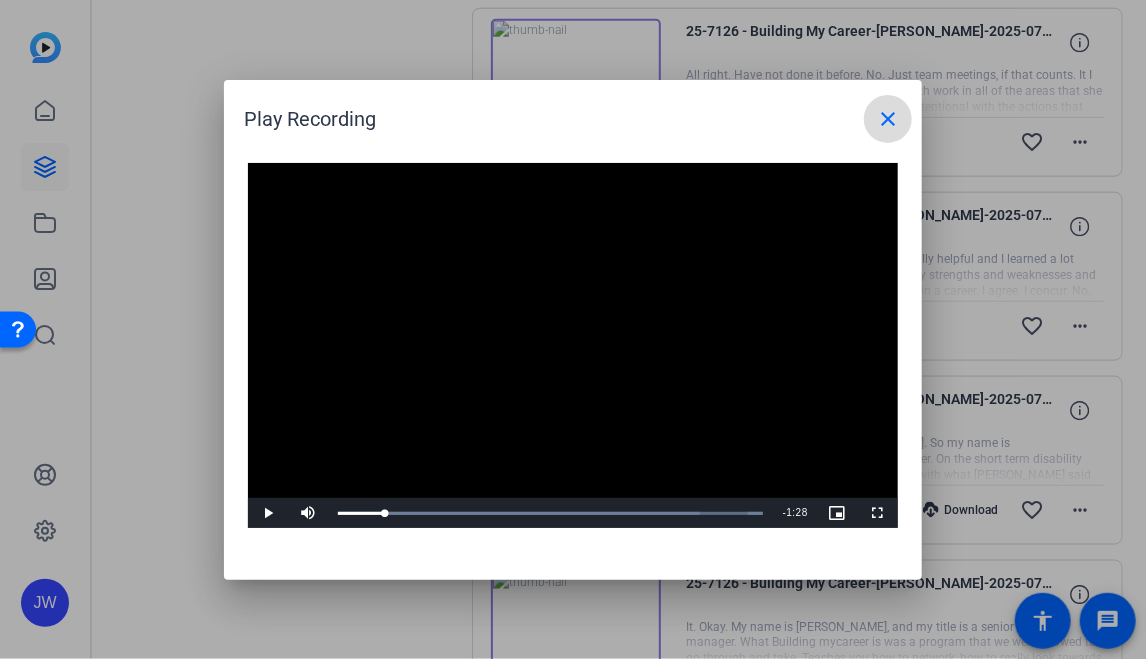 click on "close" at bounding box center [888, 119] 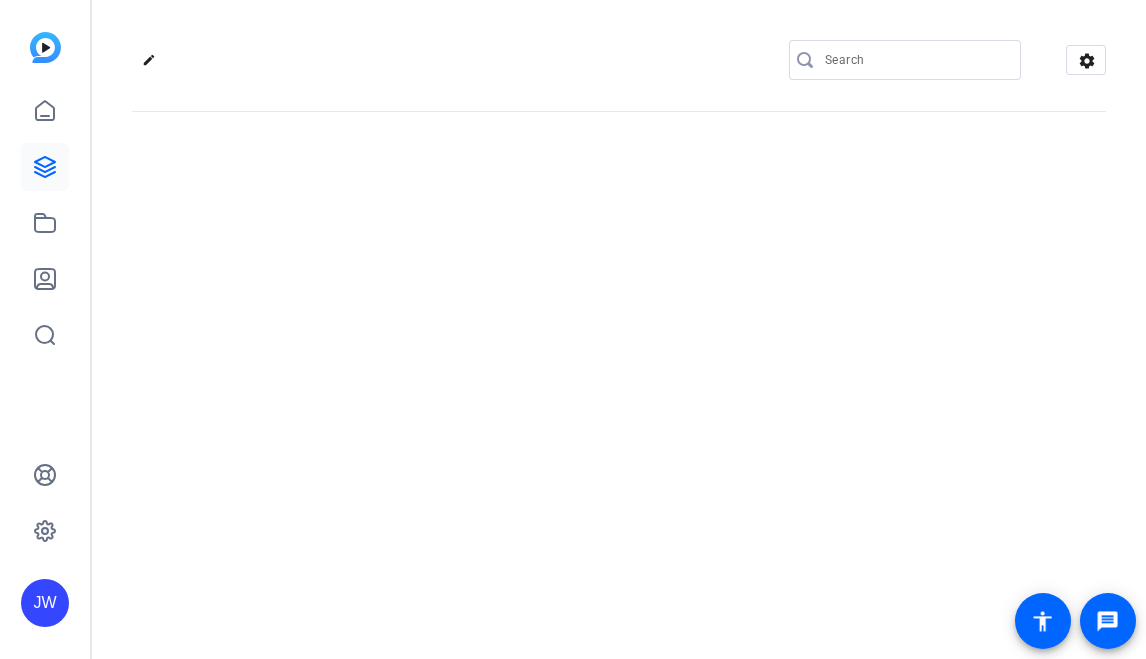scroll, scrollTop: 0, scrollLeft: 0, axis: both 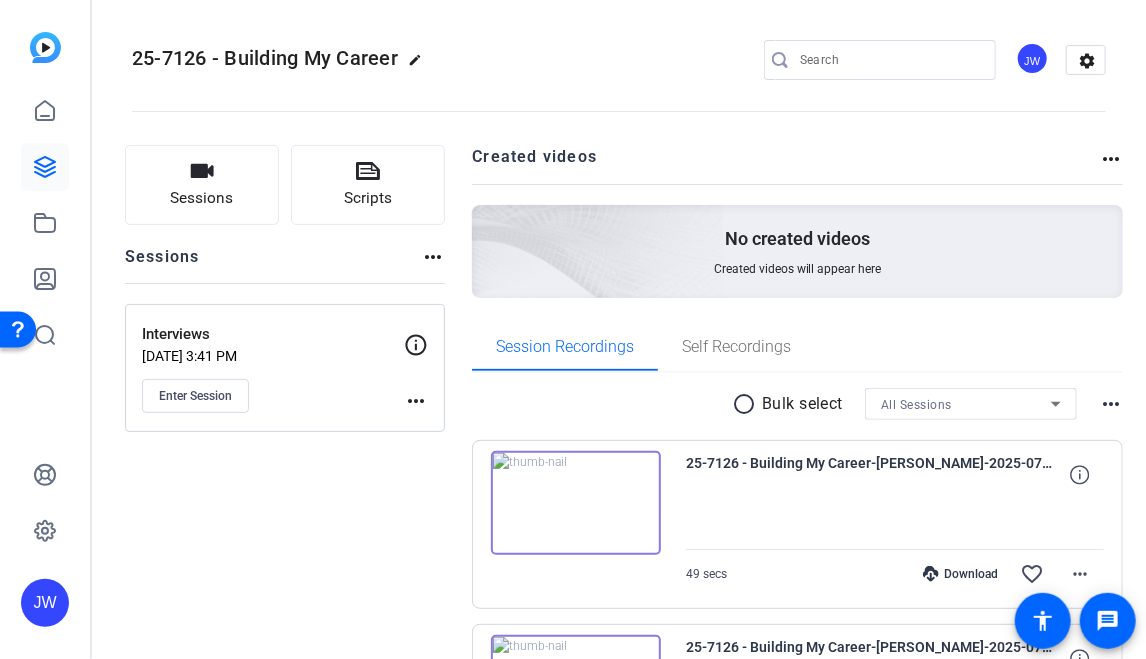 click 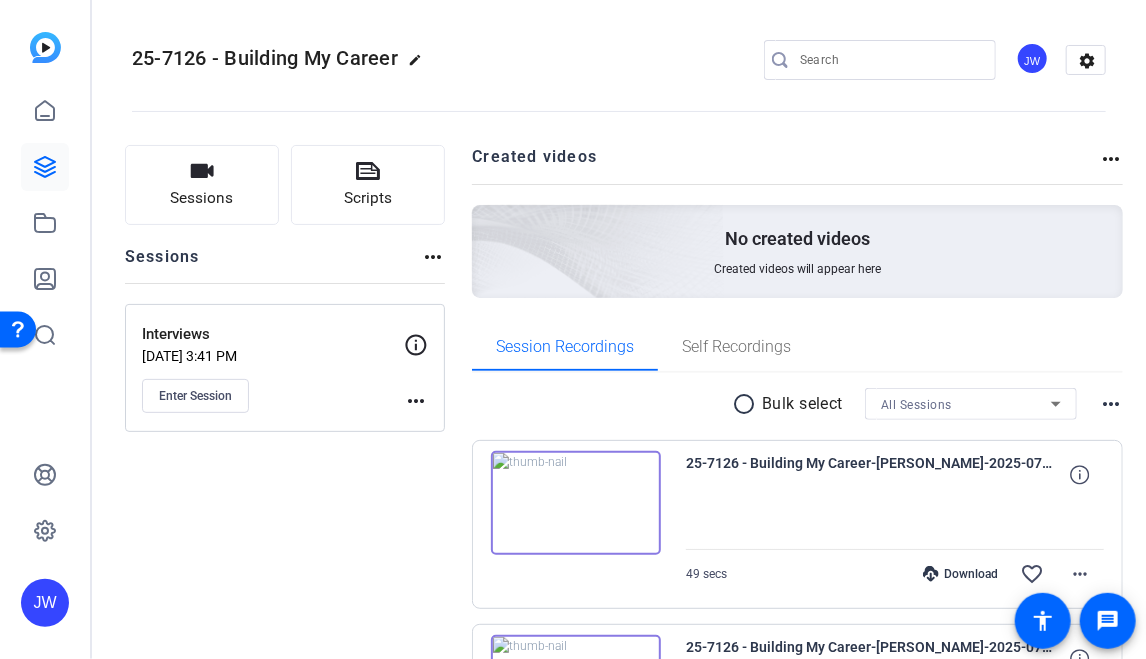 drag, startPoint x: 740, startPoint y: 311, endPoint x: 733, endPoint y: 399, distance: 88.27797 